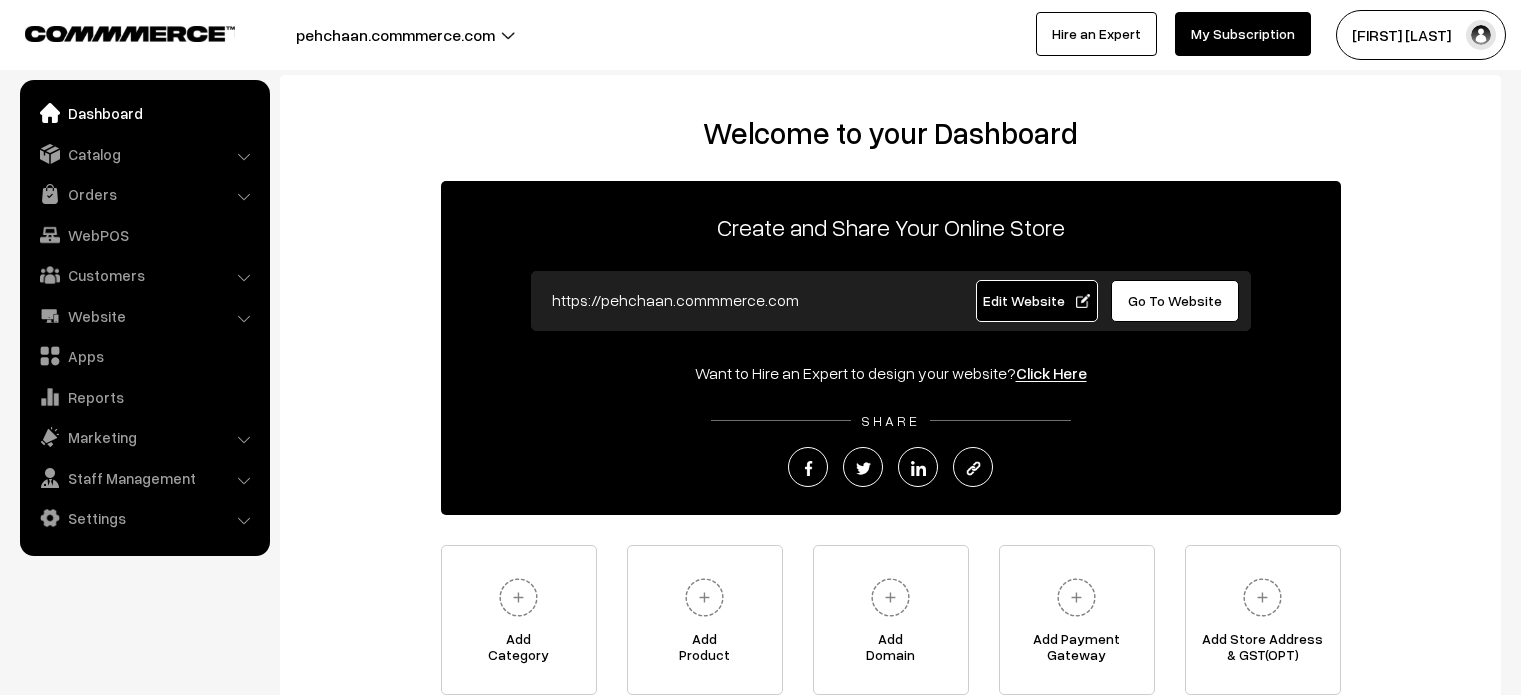 scroll, scrollTop: 0, scrollLeft: 0, axis: both 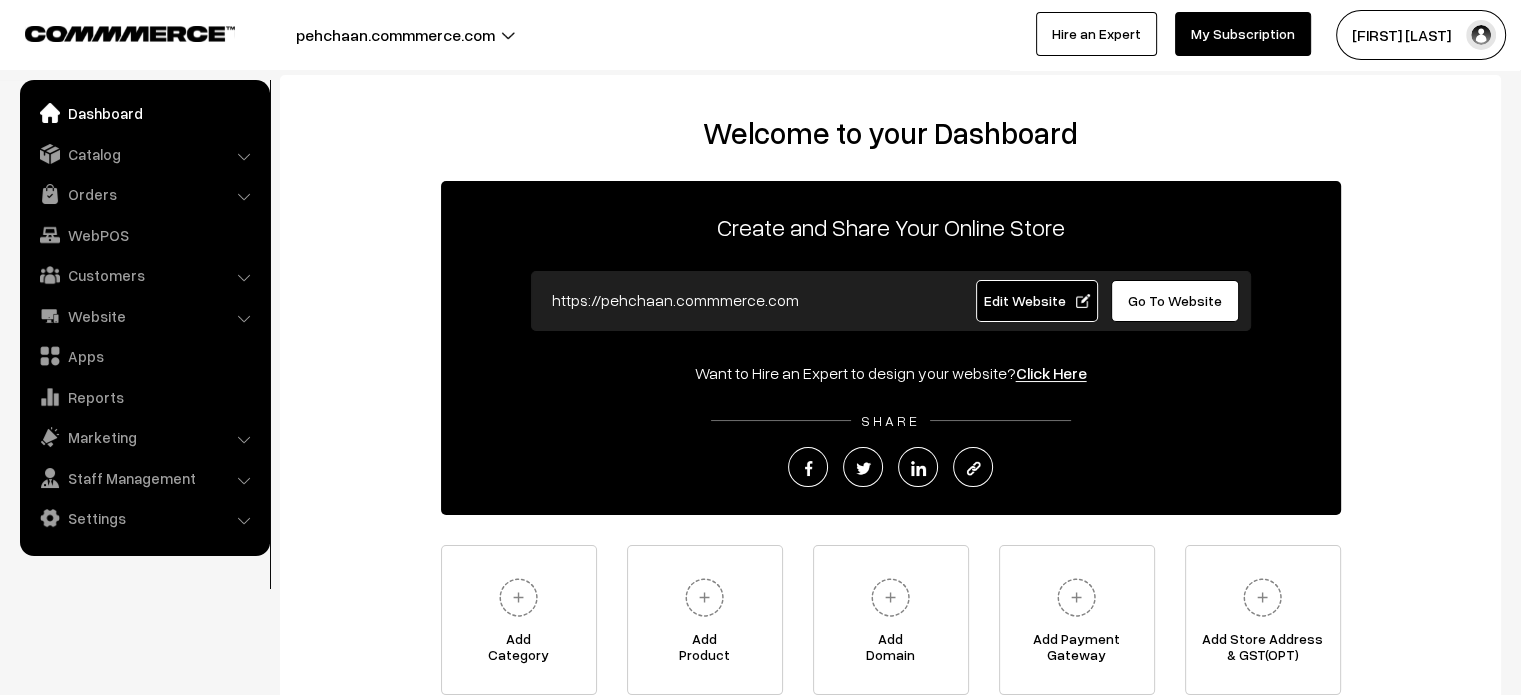 click on "Go To Website" at bounding box center (1175, 300) 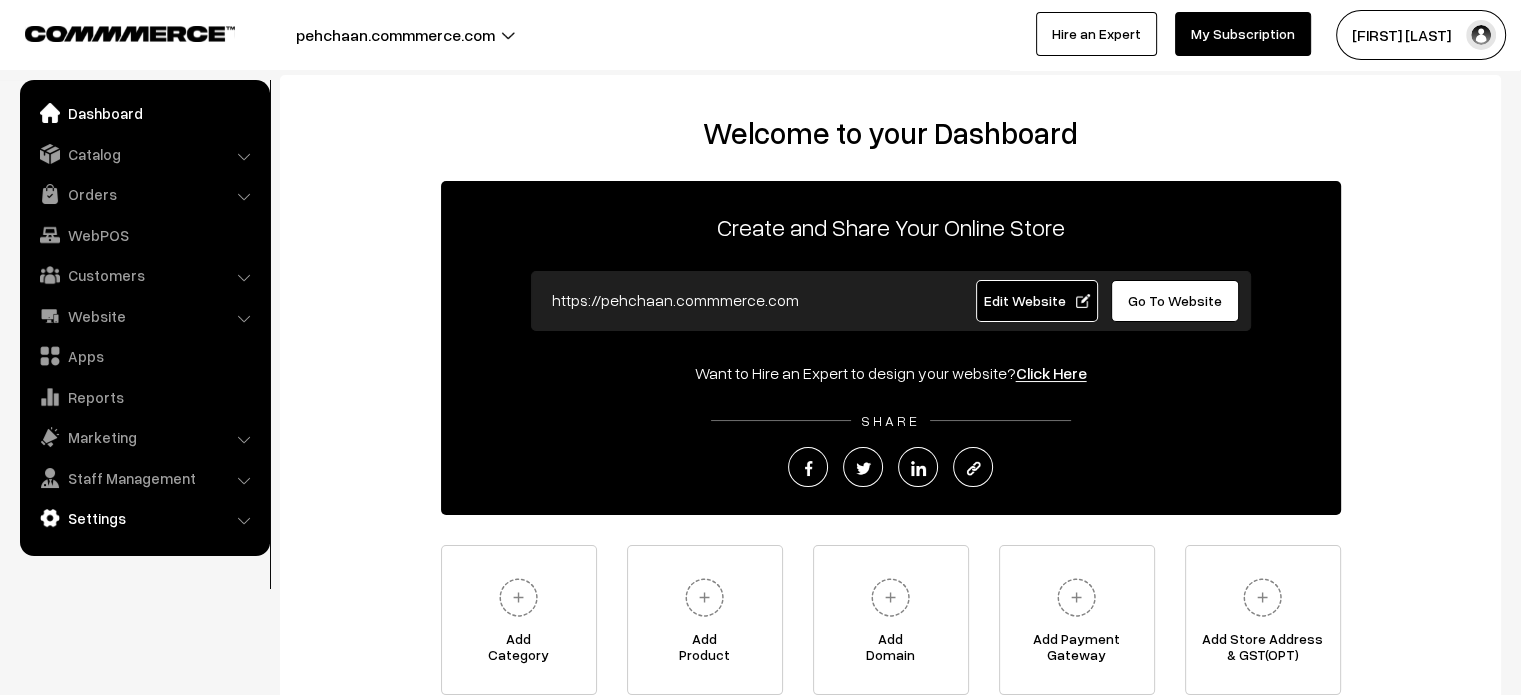 click on "Settings" at bounding box center (144, 518) 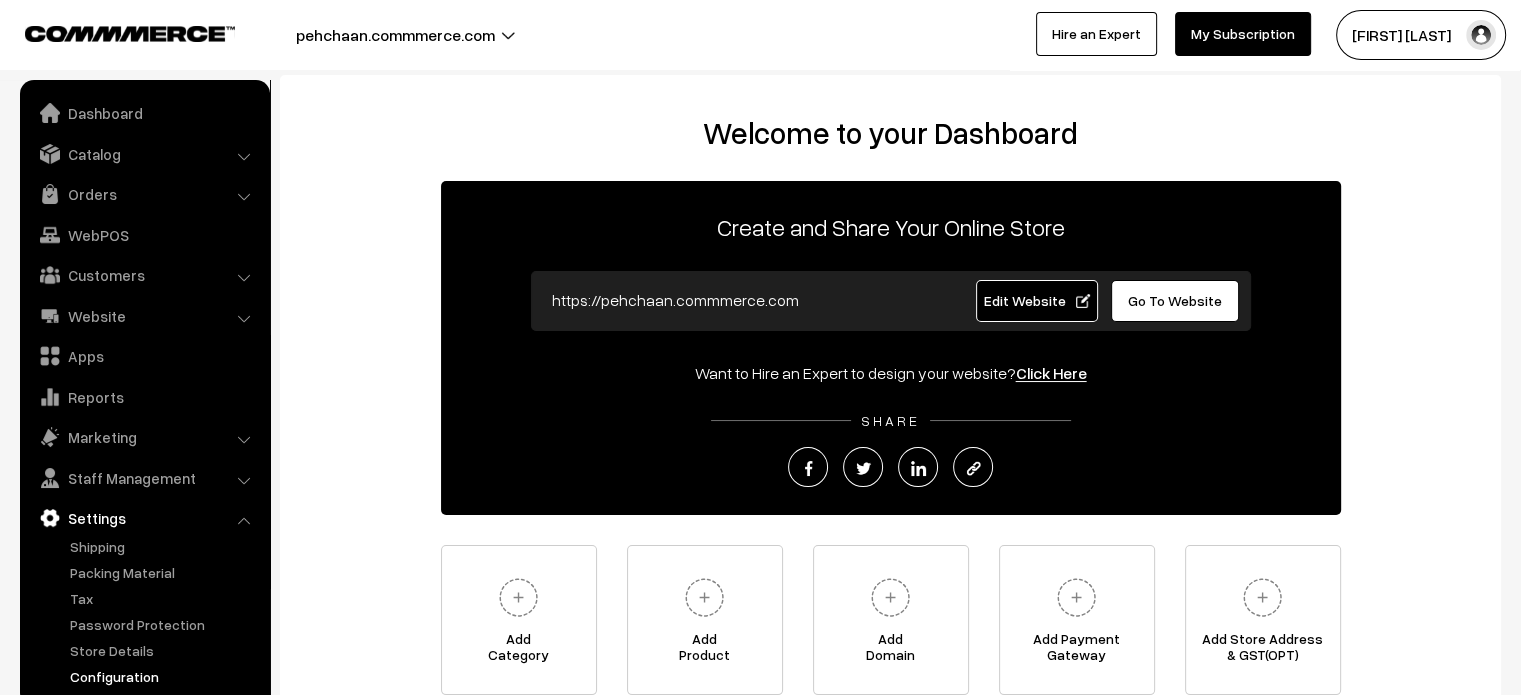 click on "Configuration" at bounding box center [164, 676] 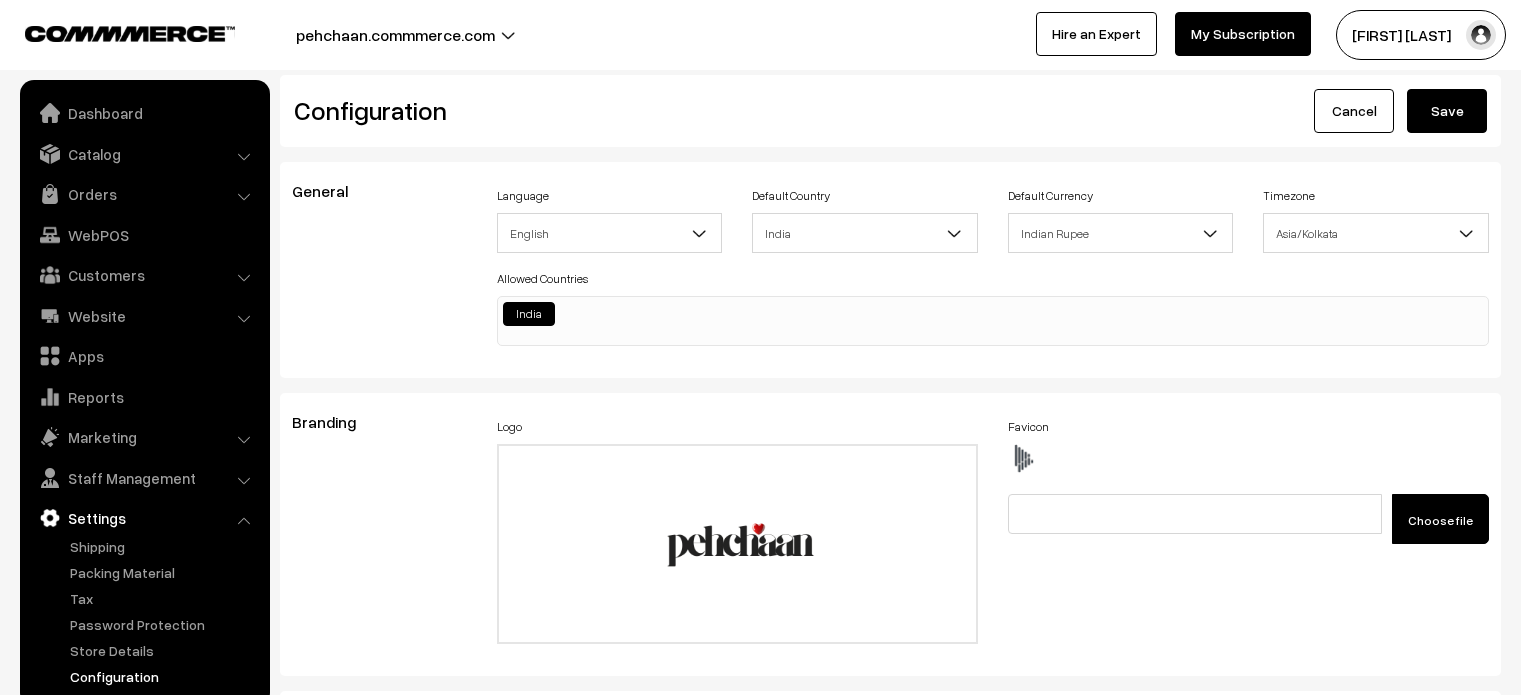 scroll, scrollTop: 2354, scrollLeft: 0, axis: vertical 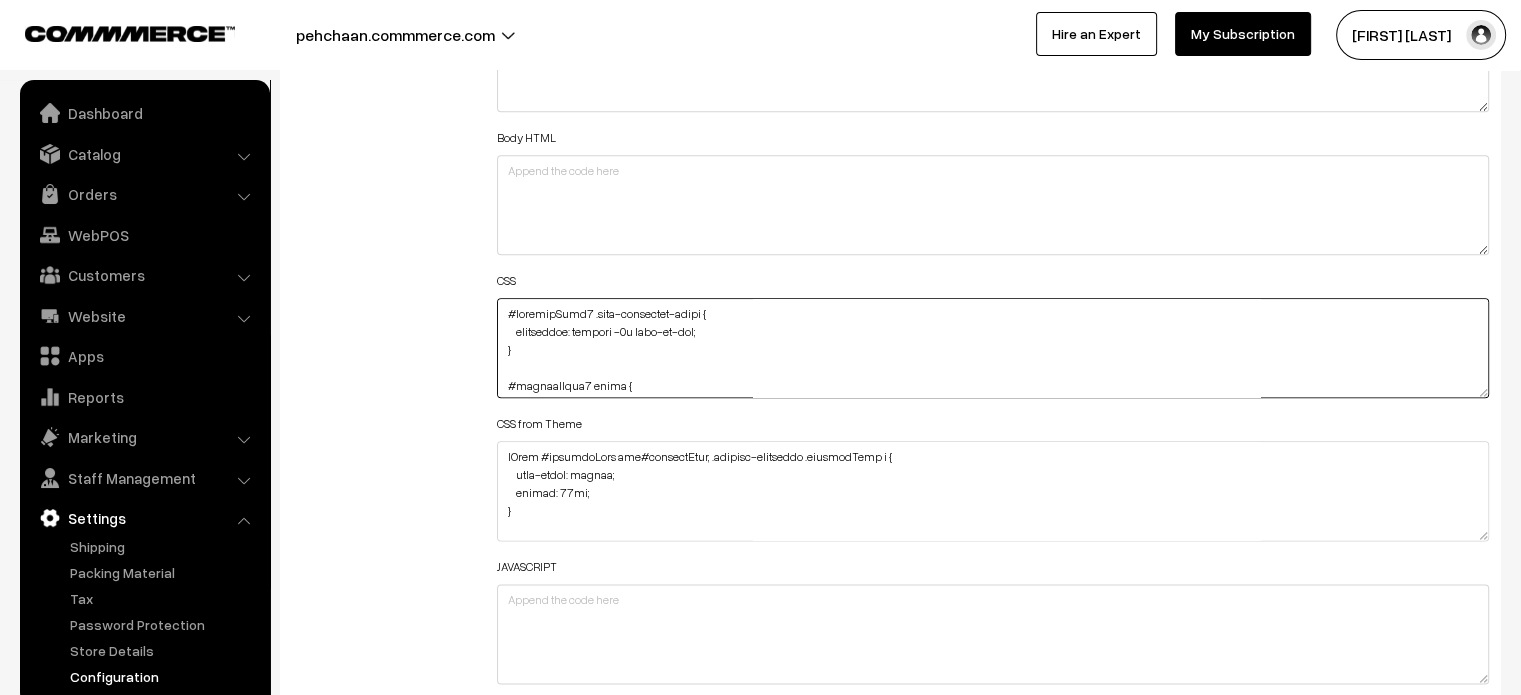 drag, startPoint x: 1470, startPoint y: 393, endPoint x: 1485, endPoint y: 701, distance: 308.36505 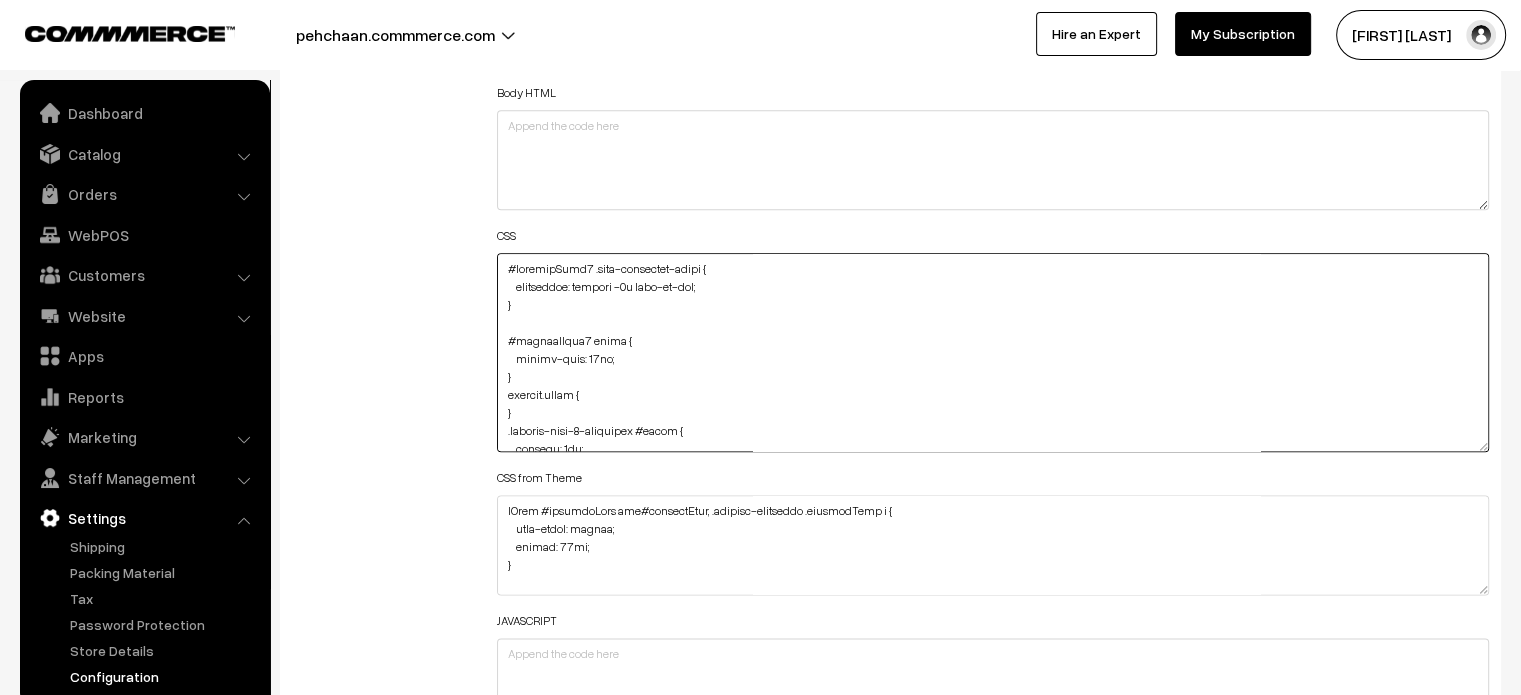 drag, startPoint x: 1486, startPoint y: 343, endPoint x: 1524, endPoint y: 742, distance: 400.80545 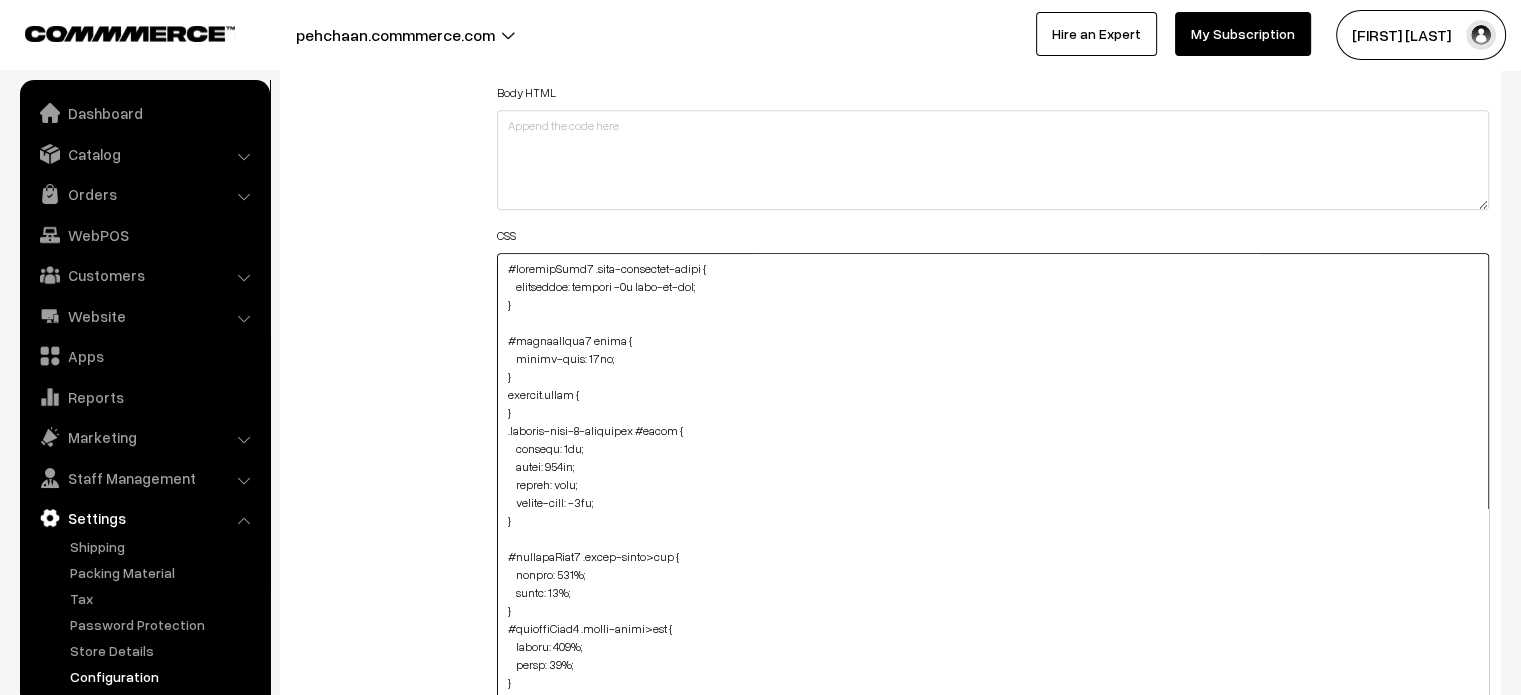 click at bounding box center [993, 502] 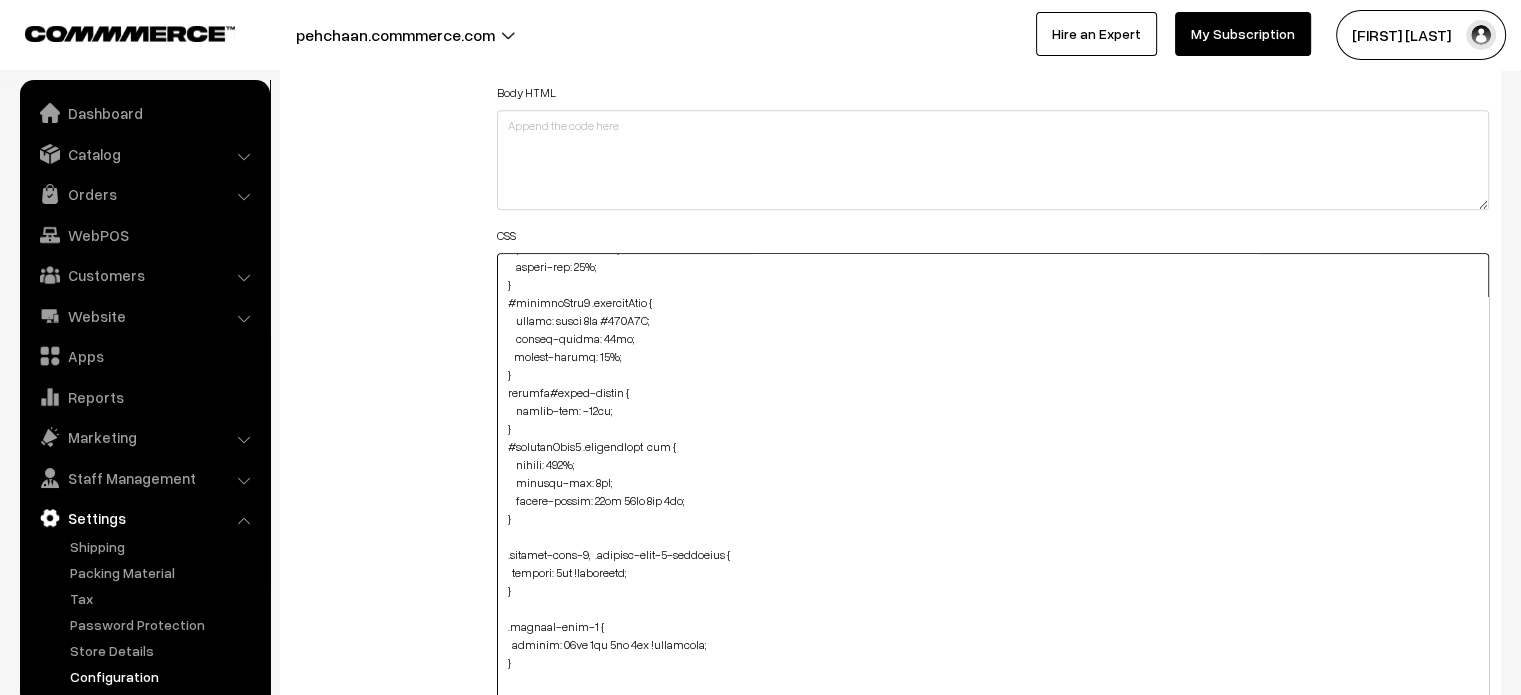 scroll, scrollTop: 975, scrollLeft: 0, axis: vertical 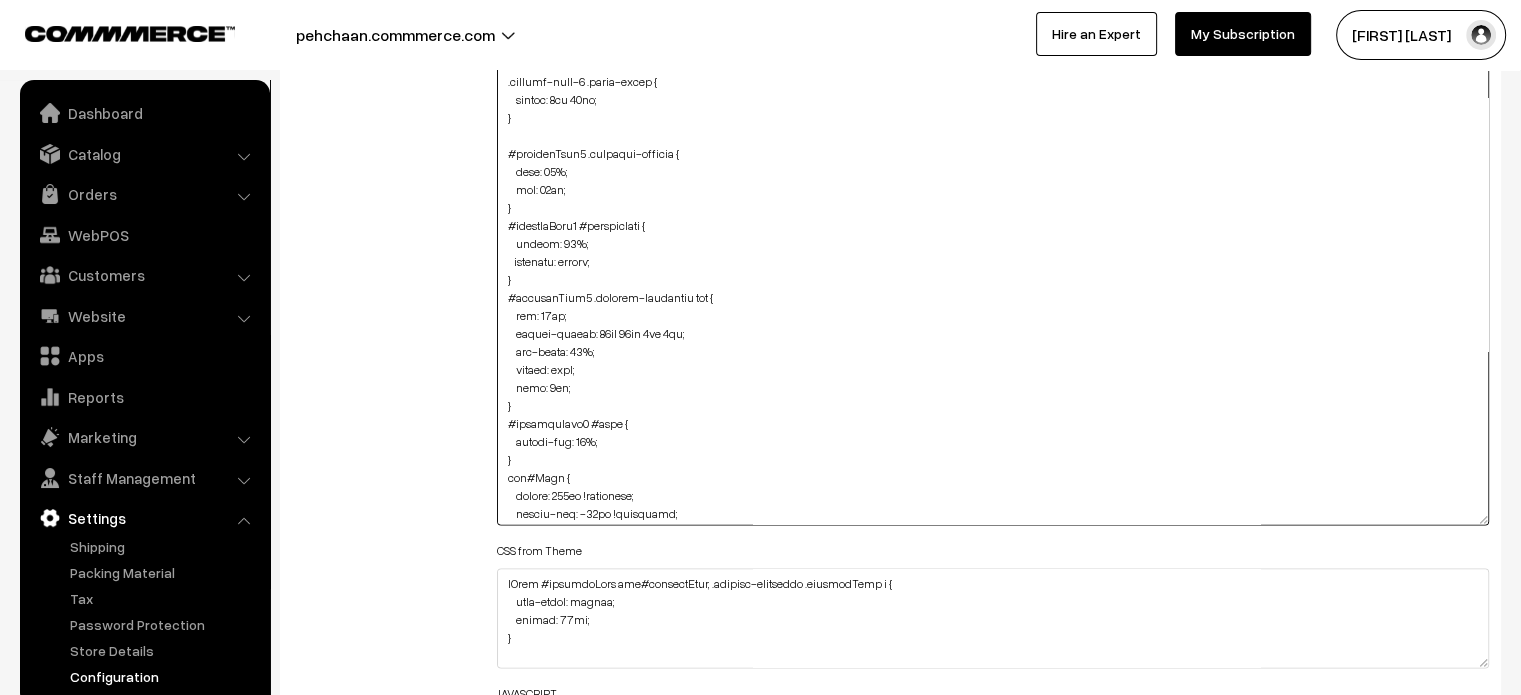 drag, startPoint x: 496, startPoint y: 223, endPoint x: 537, endPoint y: 399, distance: 180.71248 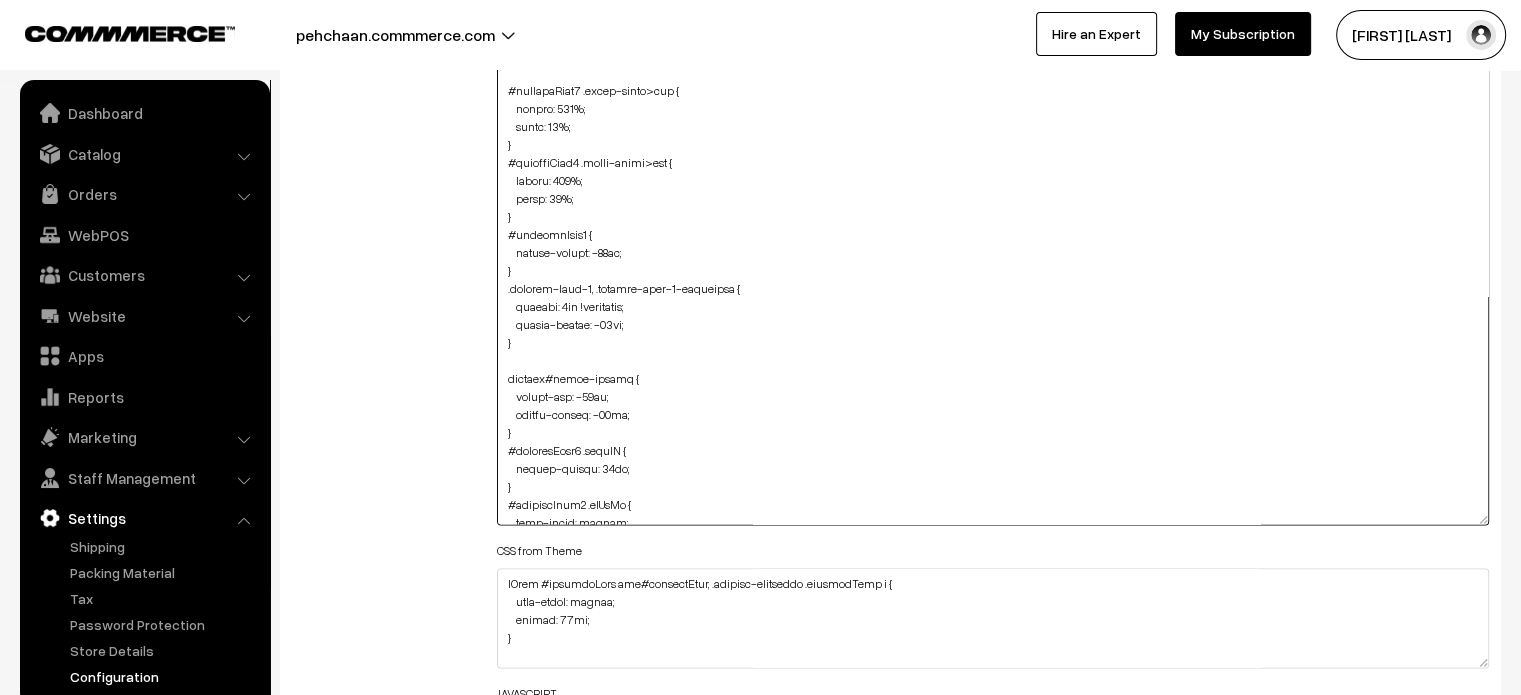 scroll, scrollTop: 0, scrollLeft: 0, axis: both 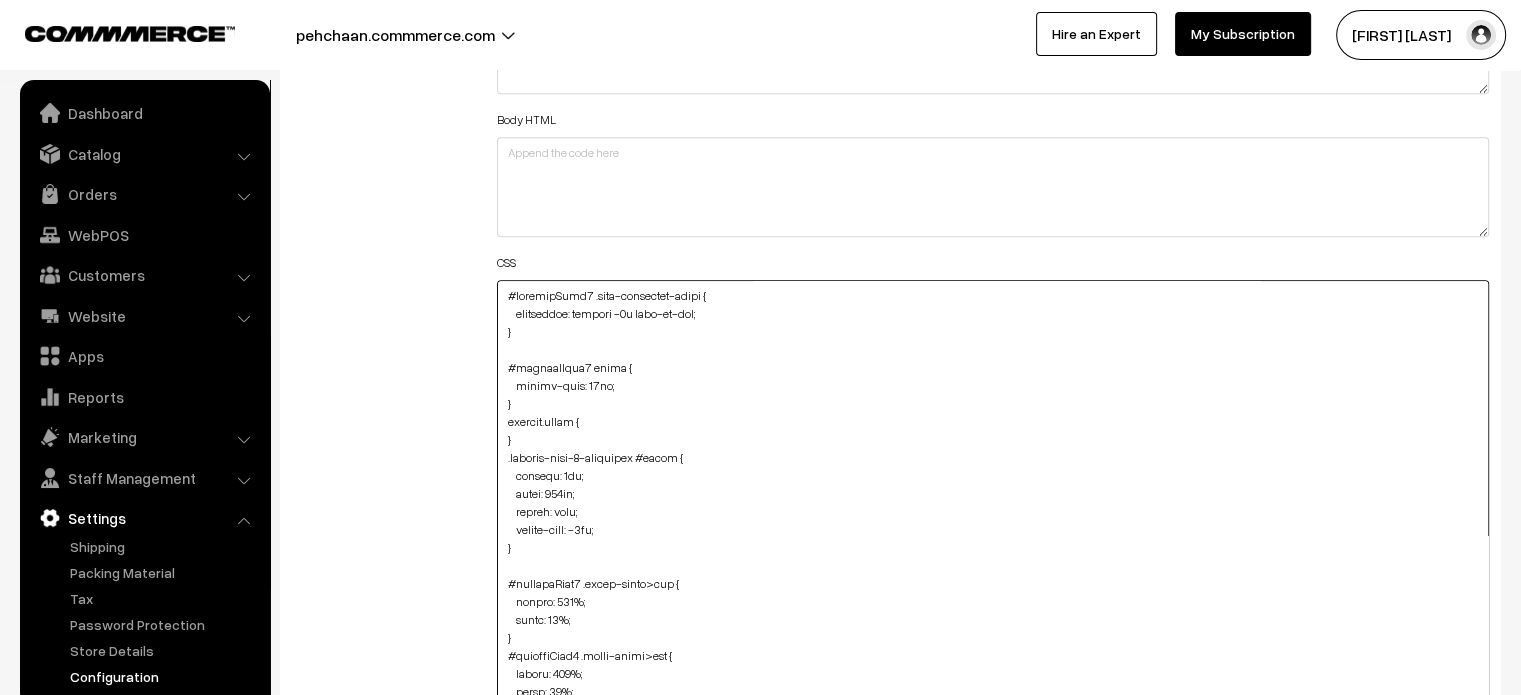 click at bounding box center (993, 529) 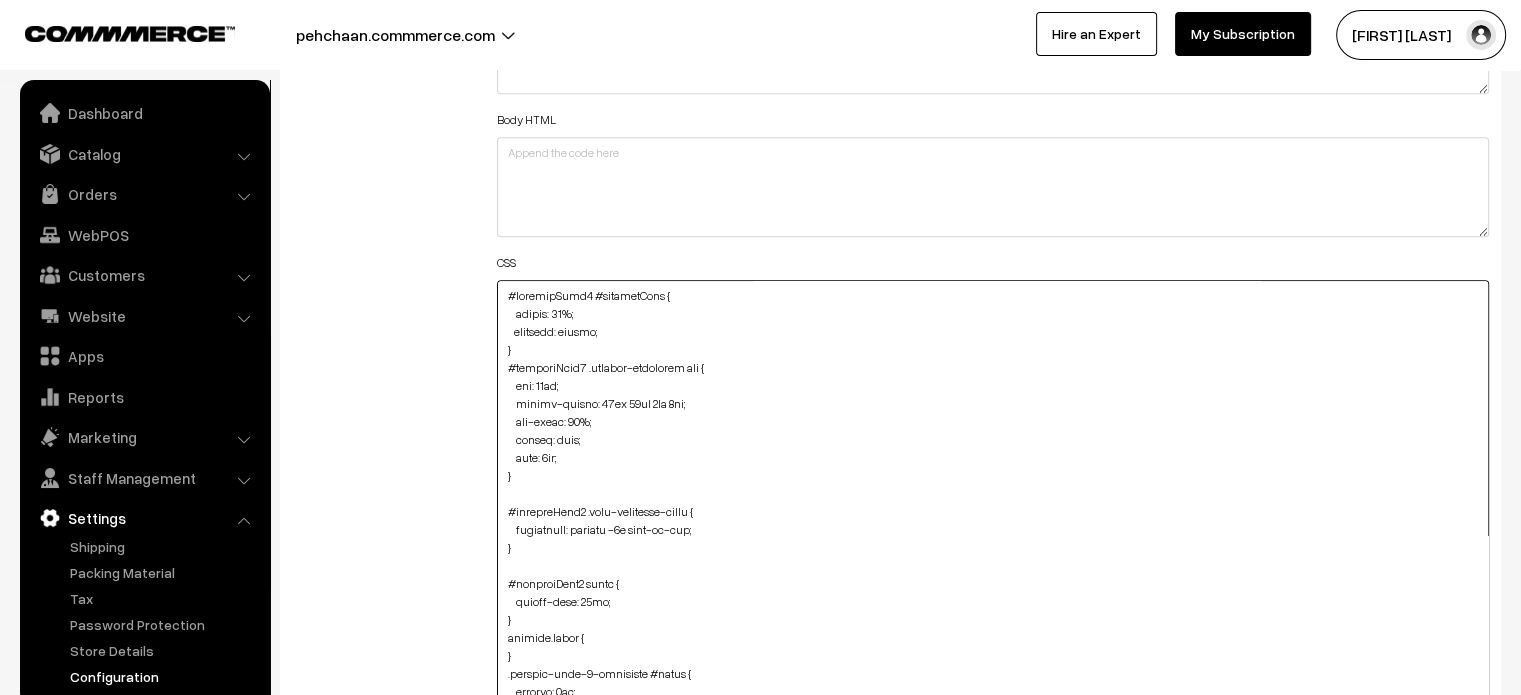 click at bounding box center (993, 529) 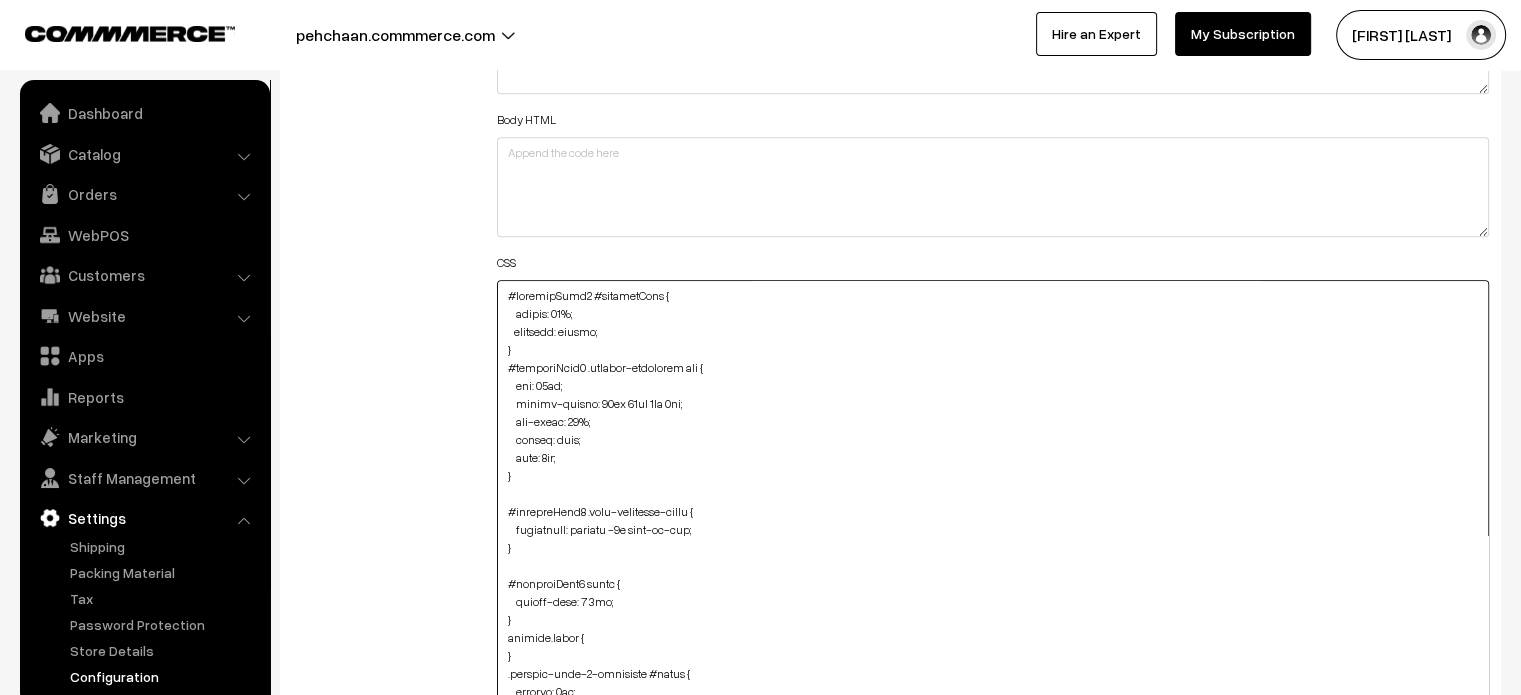 click at bounding box center (993, 529) 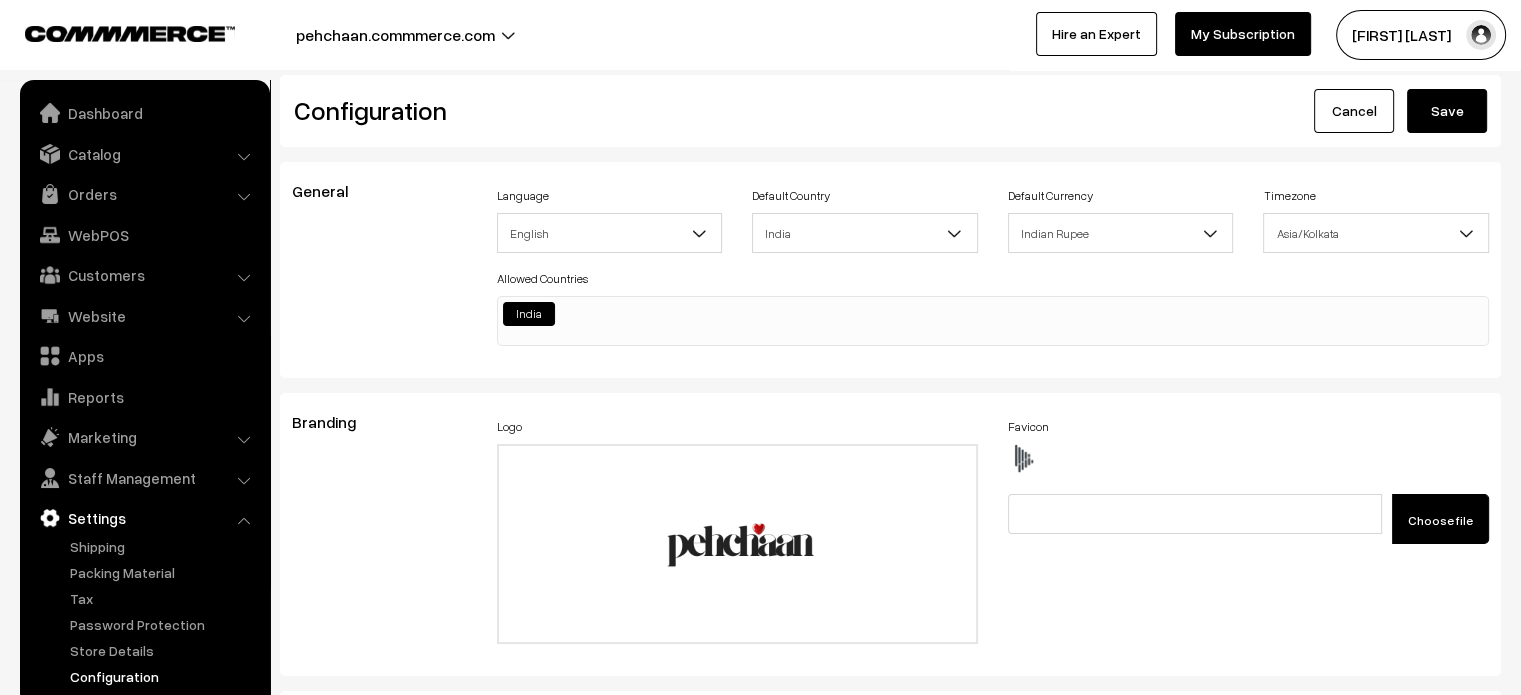 scroll, scrollTop: 0, scrollLeft: 0, axis: both 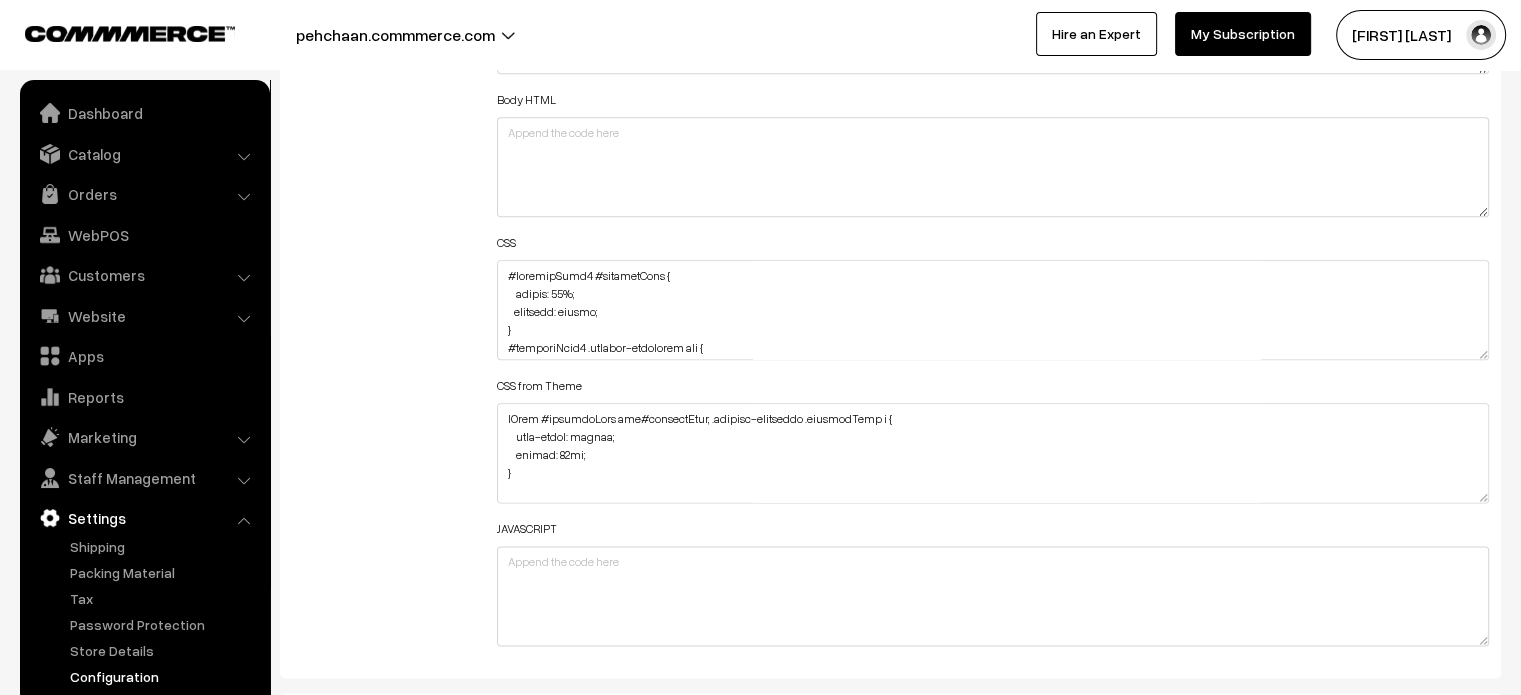 drag, startPoint x: 1484, startPoint y: 351, endPoint x: 1516, endPoint y: 742, distance: 392.30728 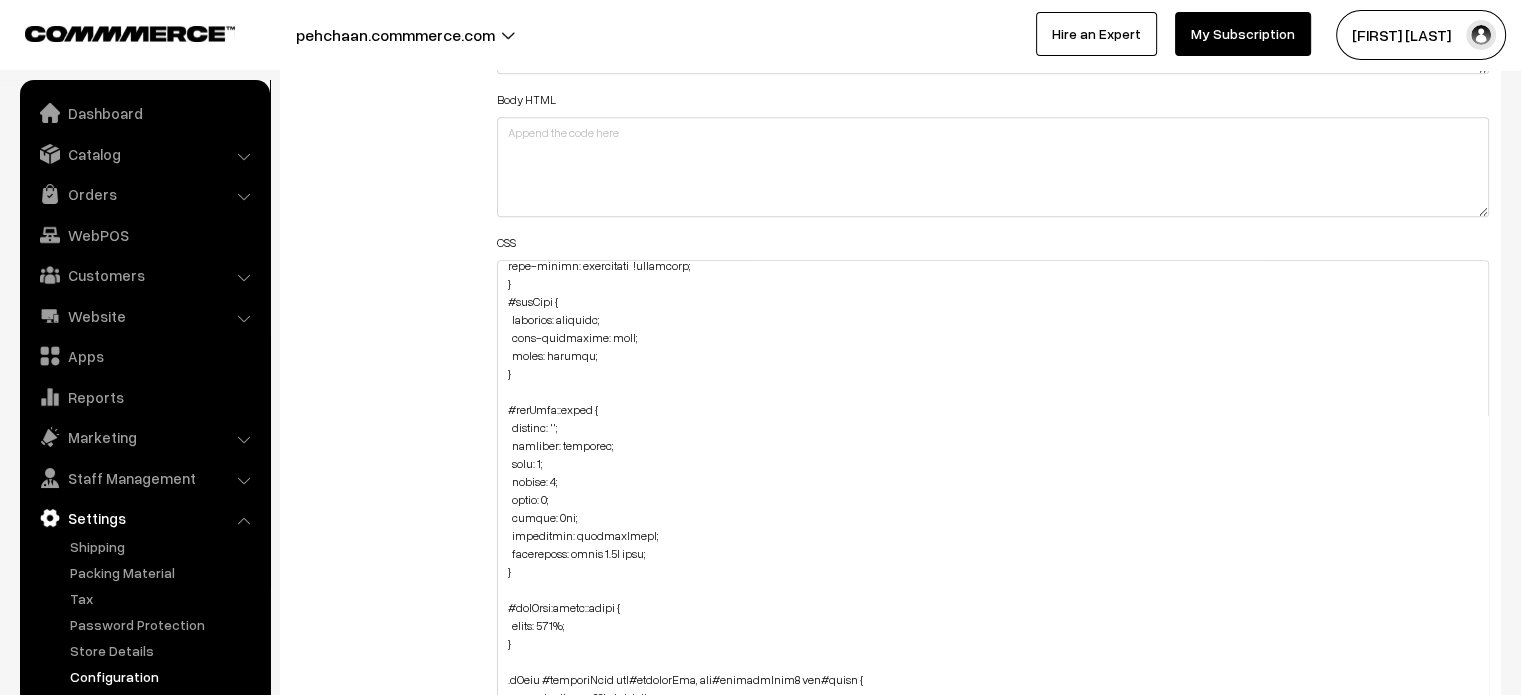 scroll, scrollTop: 2439, scrollLeft: 0, axis: vertical 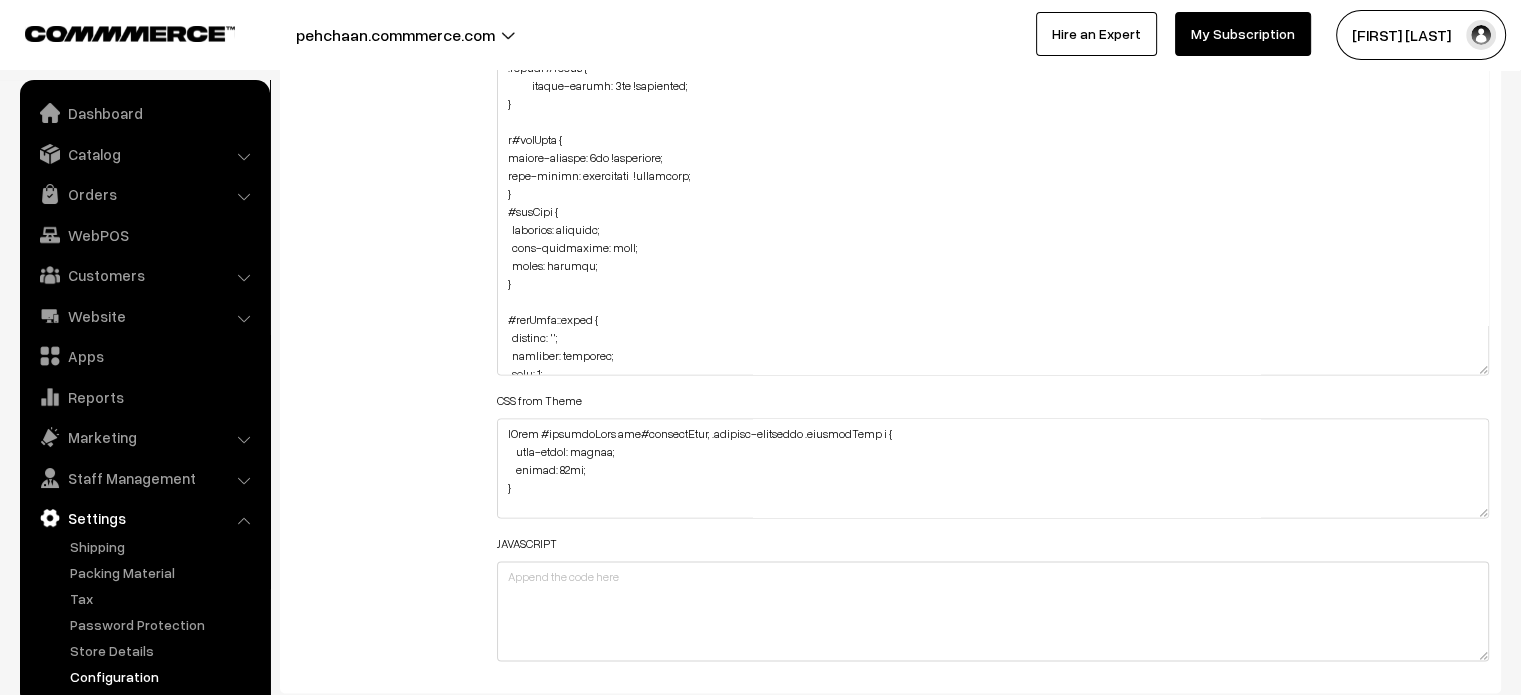 drag, startPoint x: 1481, startPoint y: 361, endPoint x: 1533, endPoint y: 700, distance: 342.96503 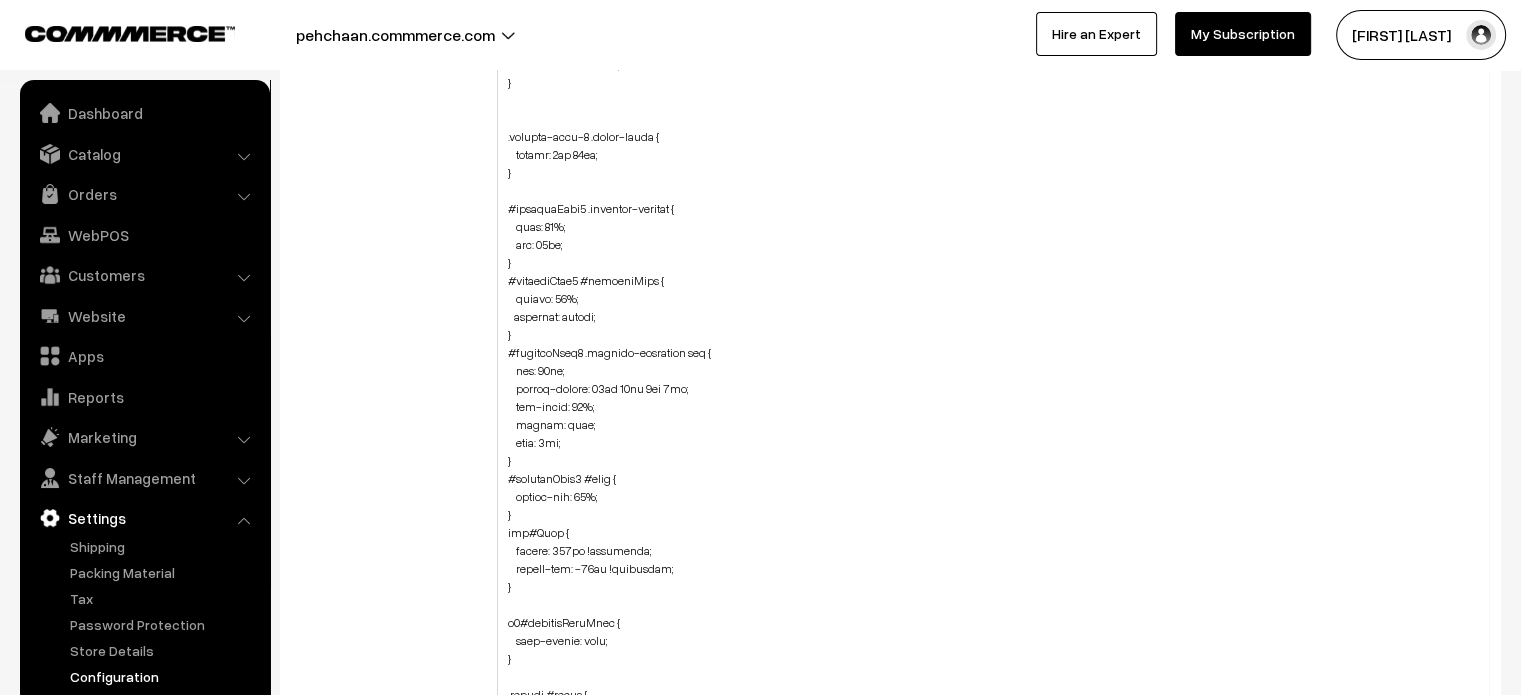 scroll, scrollTop: 1475, scrollLeft: 0, axis: vertical 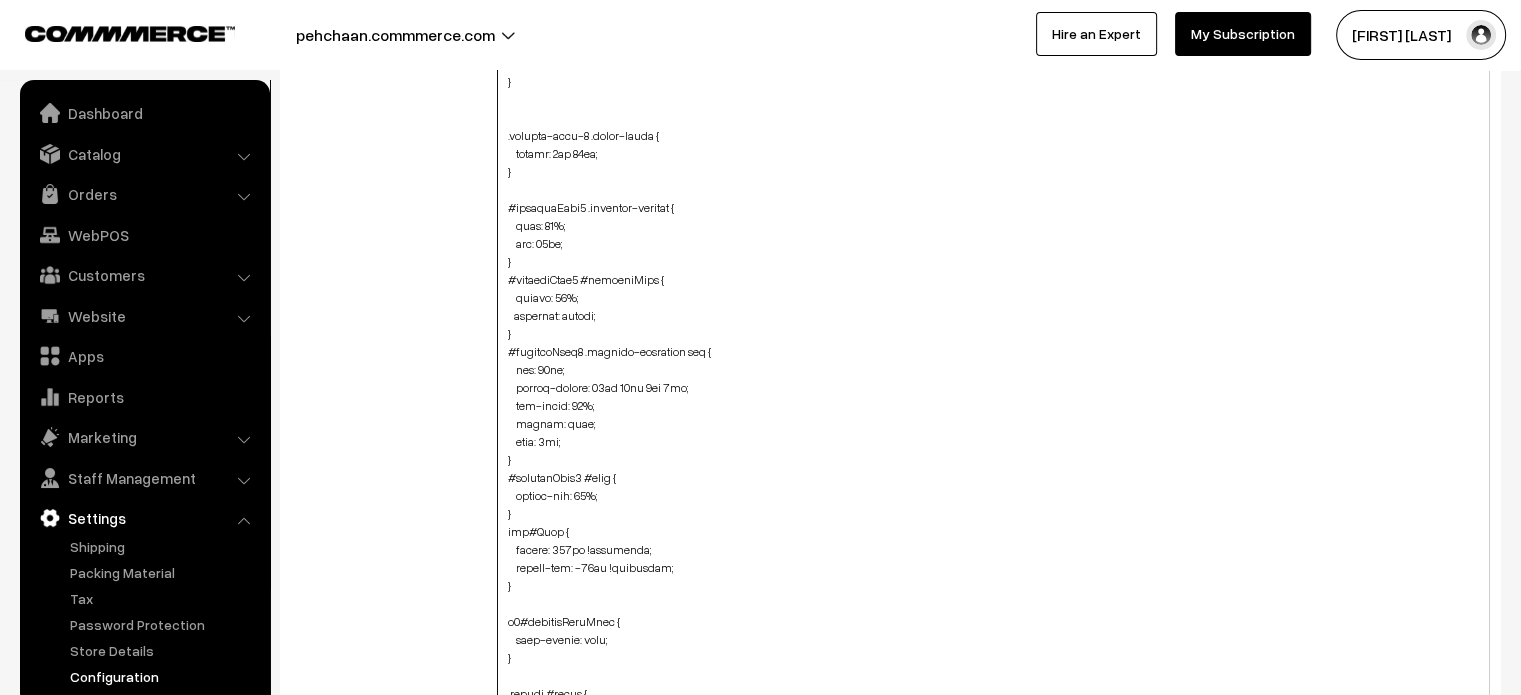 drag, startPoint x: 500, startPoint y: 471, endPoint x: 509, endPoint y: 519, distance: 48.83646 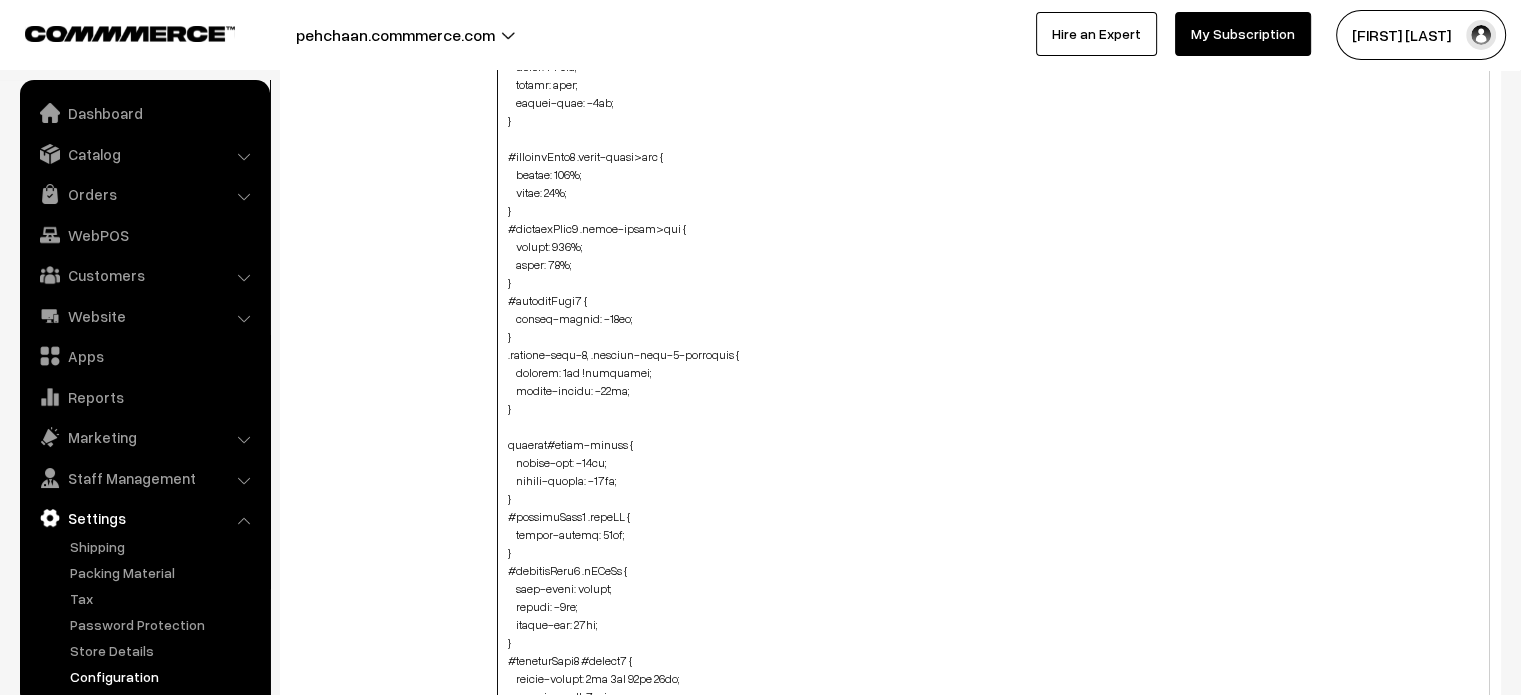scroll, scrollTop: 0, scrollLeft: 0, axis: both 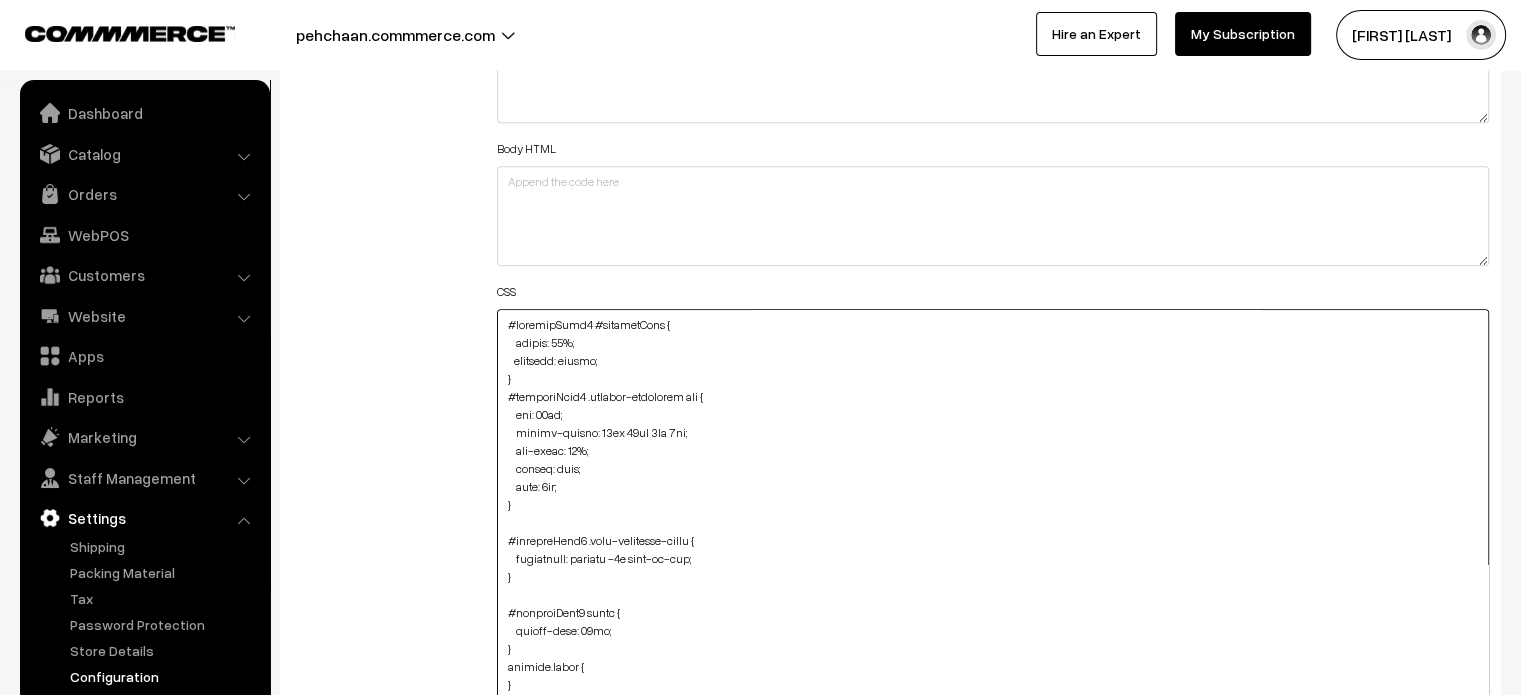 click at bounding box center [993, 723] 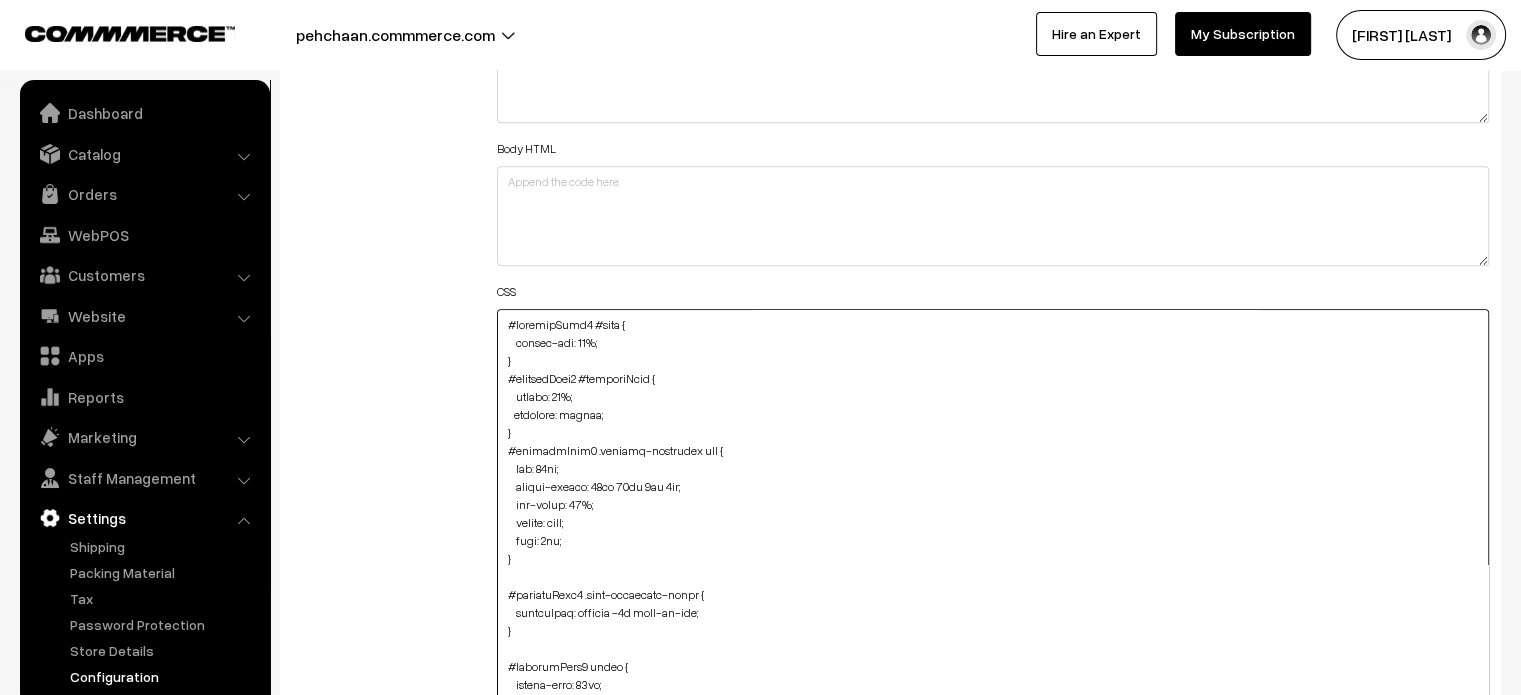 click at bounding box center [993, 723] 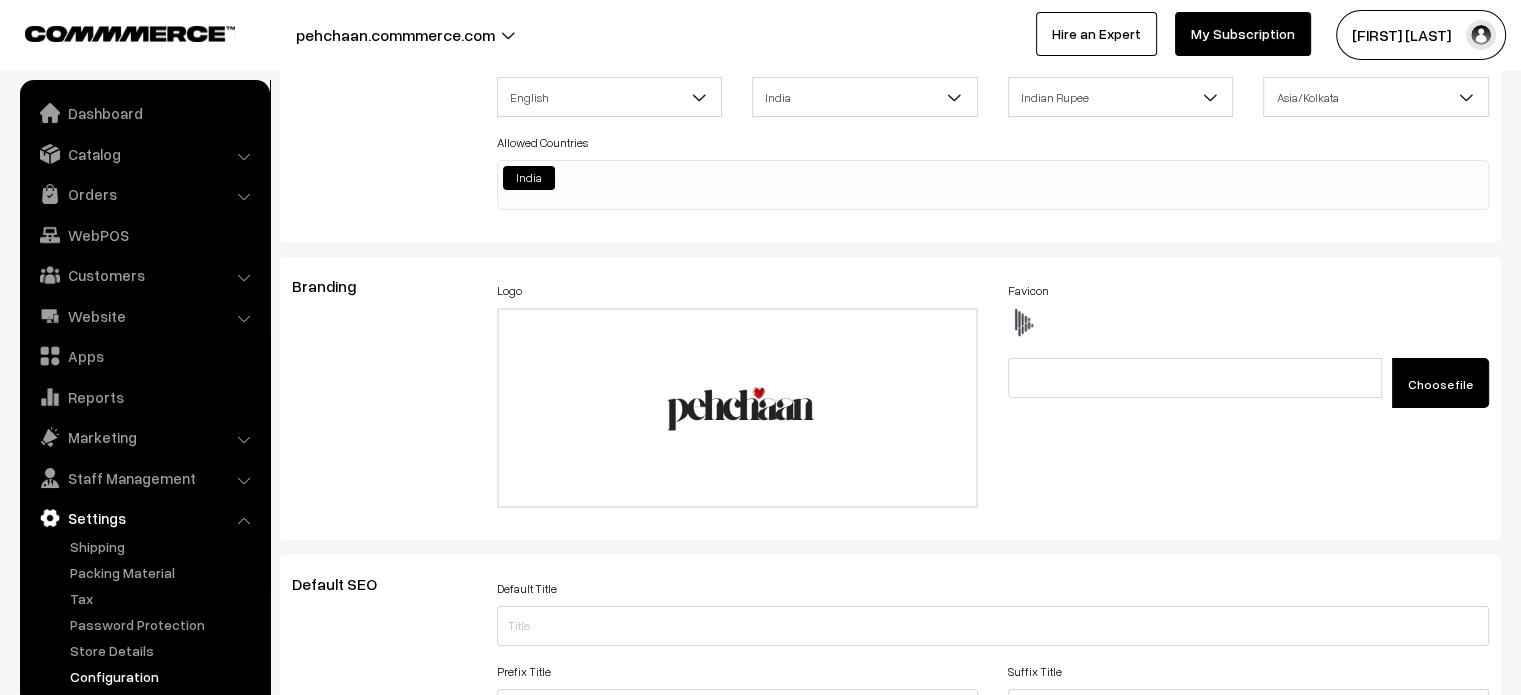 scroll, scrollTop: 0, scrollLeft: 0, axis: both 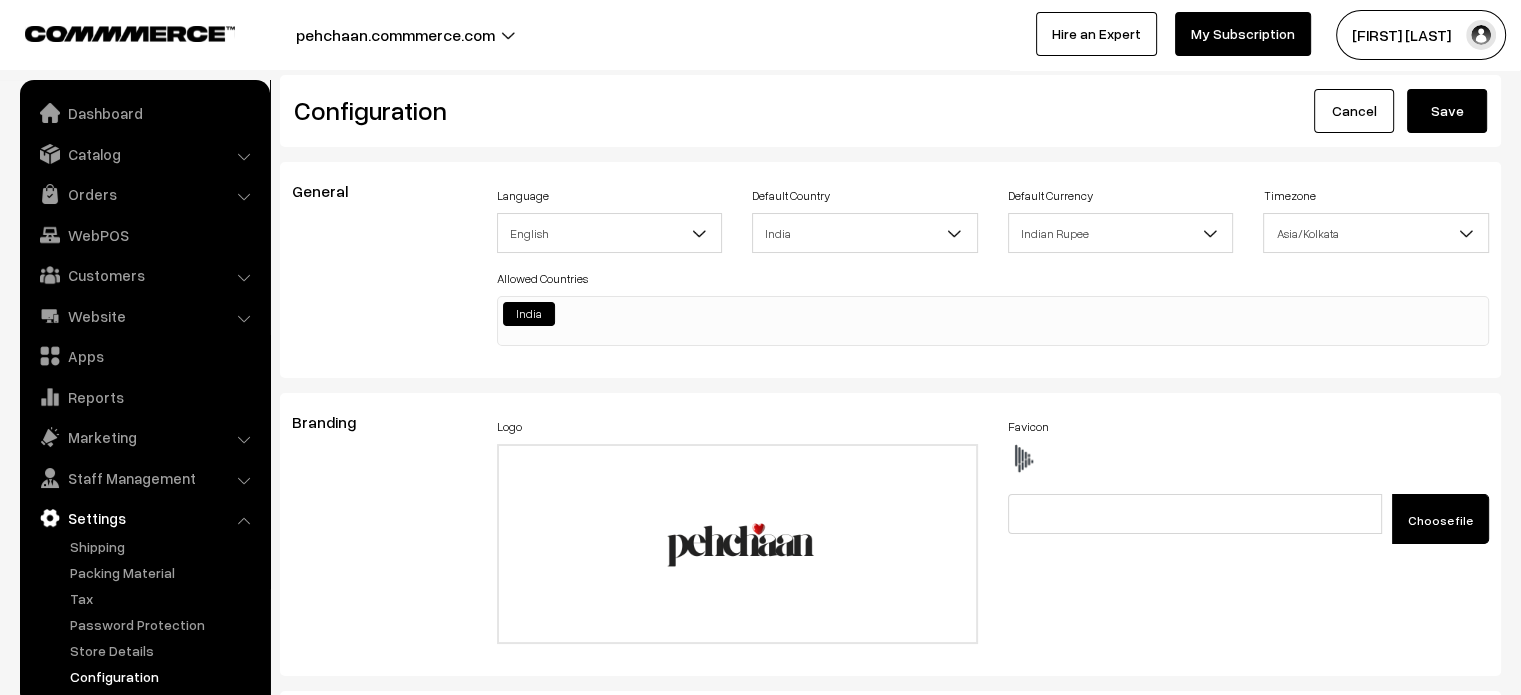 type on "#productType4 #name {
margin-top: 80%;
}
#productType4 #productCard {
height: 93%;
overflow: hidden;
}
#productType4 .product-animation img {
top: 10px;
border-radius: 48px 48px 0px 0px;
max-width: 95%;
height: auto;
left: 9px;
}
#productType3 .fade-component-image {
transition: opacity -1s ease-in-out;
}
#productType1 small {
margin-left: 13px;
}
element.style {
}
.product-type-2-component #image {
padding: 0px;
width: 660px;
border: none;
margin-left: -8px;
}
#productType1 .slick-slide>div {
height: 100%;
width: 96%;
}
#productType3 .slick-slide>div {
height: 100%;
width: 96%;
}
#productType3 {
margin-bottom: -85px;
}
.product-type-1, .product-type-2-component {
padding: 0px !important;
margin-bottom: -86px;
}
section#video-slider {
margin-top: -90px;
margin-bottom: -85px;
}
#productType1 .gfncKA {
border-radius: 45px;
}
#productType1 .cONmDw {
text-align: center;
bottom: -5px;
margin-top: 10px;..." 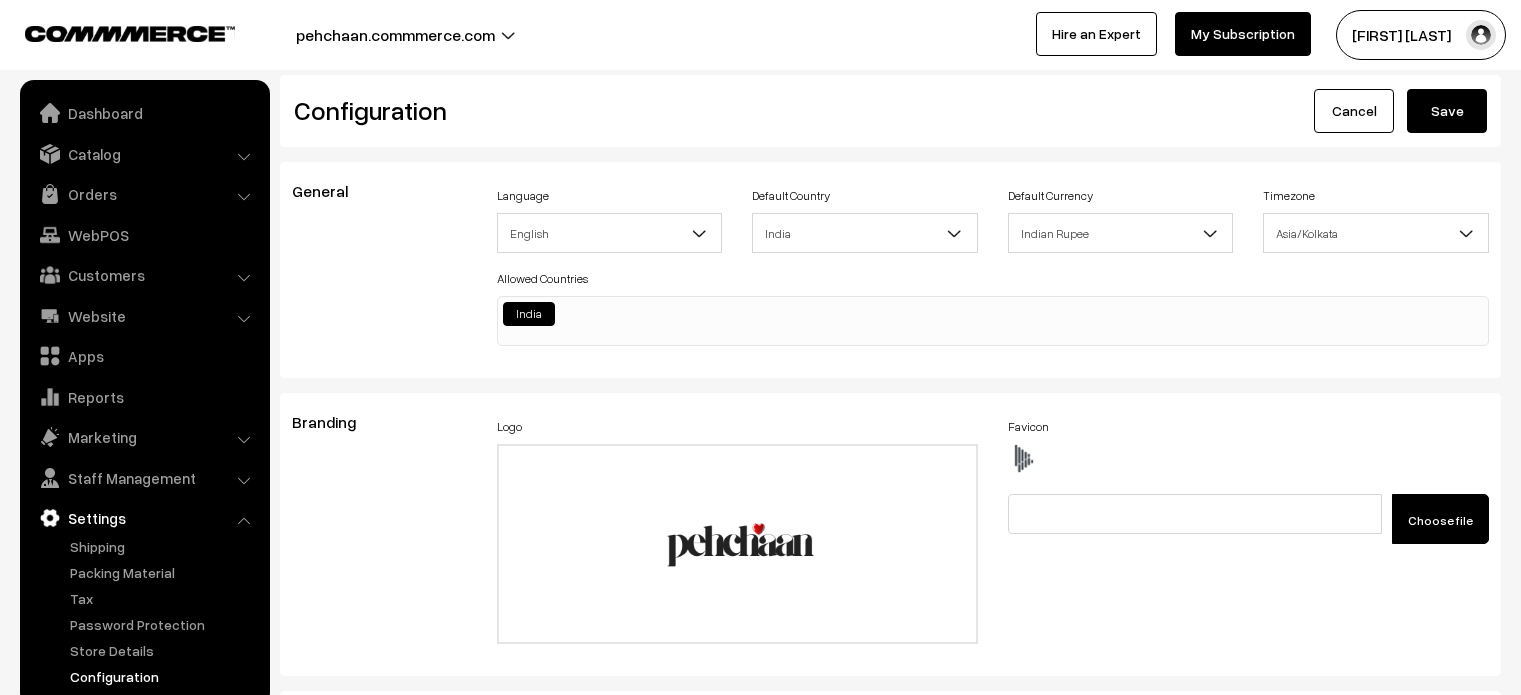scroll, scrollTop: 0, scrollLeft: 0, axis: both 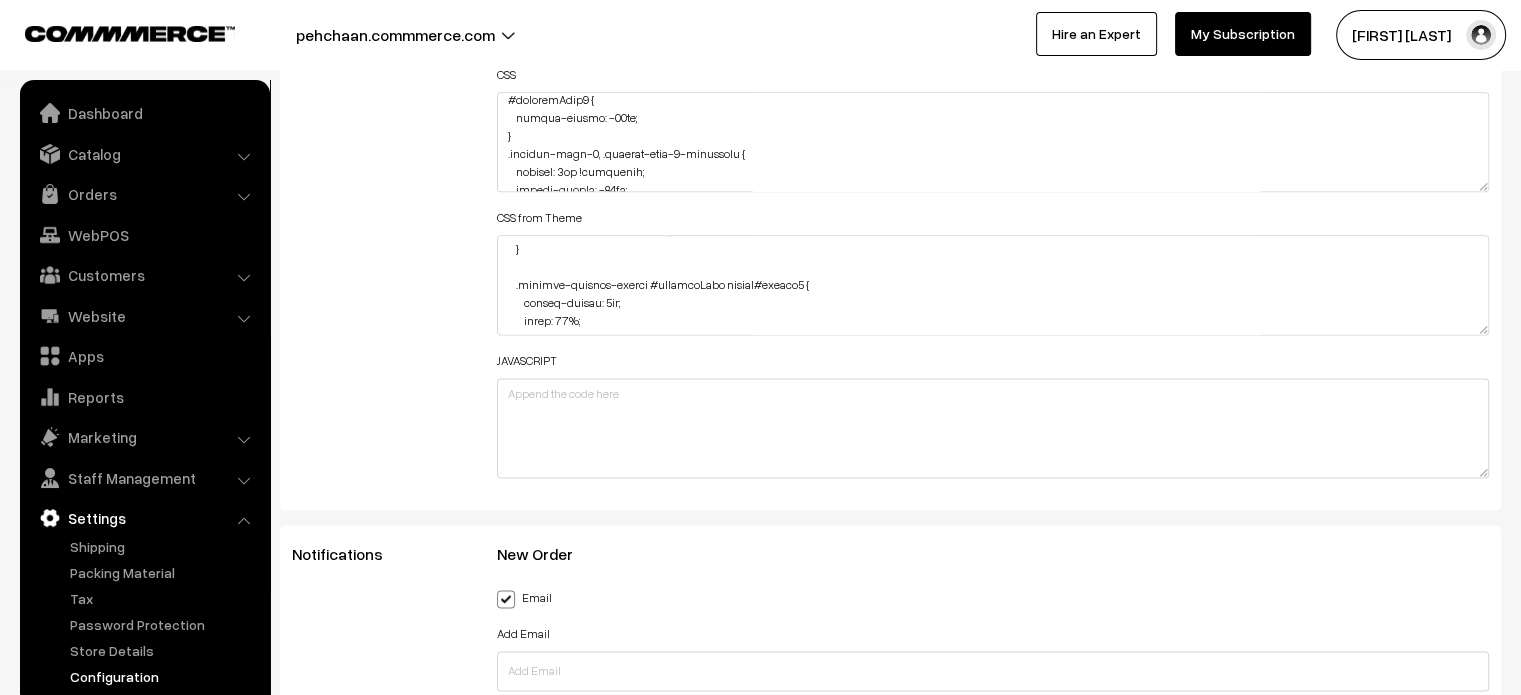drag, startPoint x: 1482, startPoint y: 386, endPoint x: 1508, endPoint y: 646, distance: 261.29675 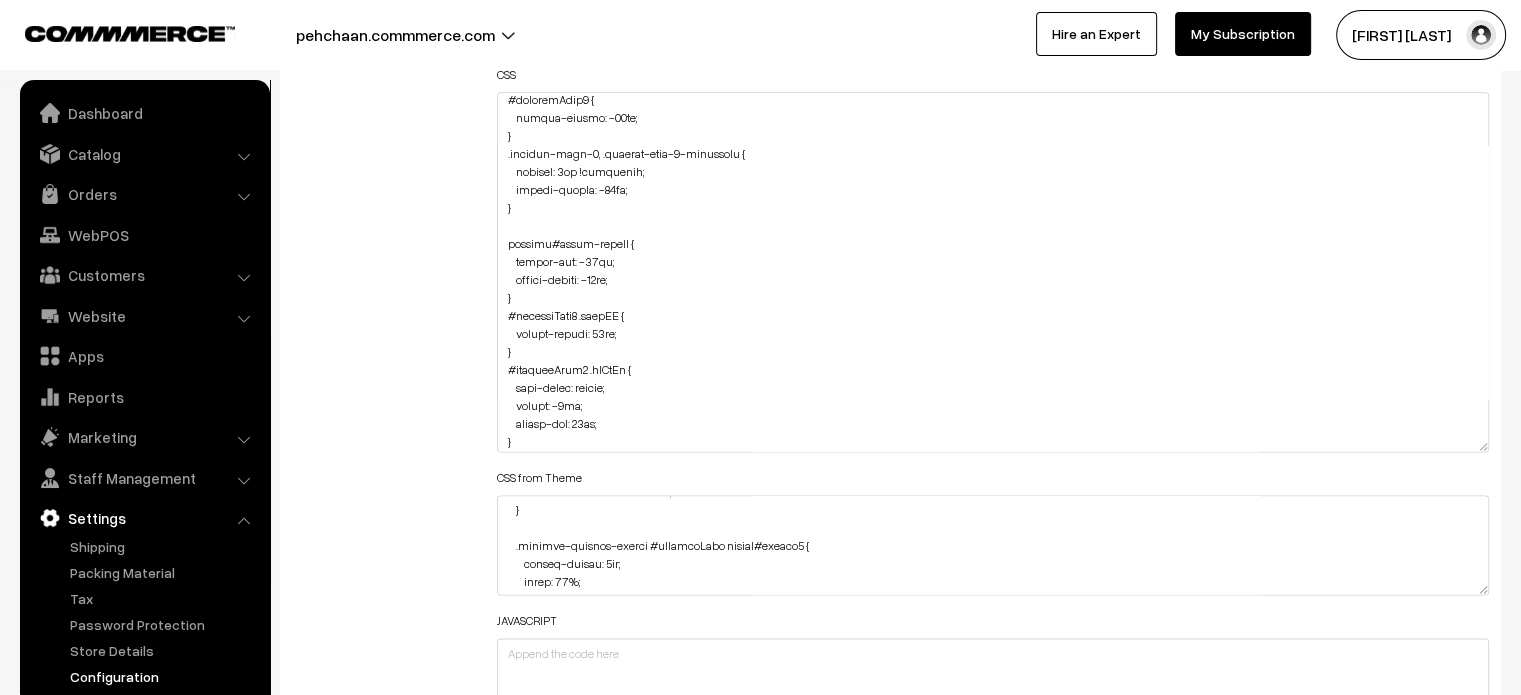 scroll, scrollTop: 2612, scrollLeft: 0, axis: vertical 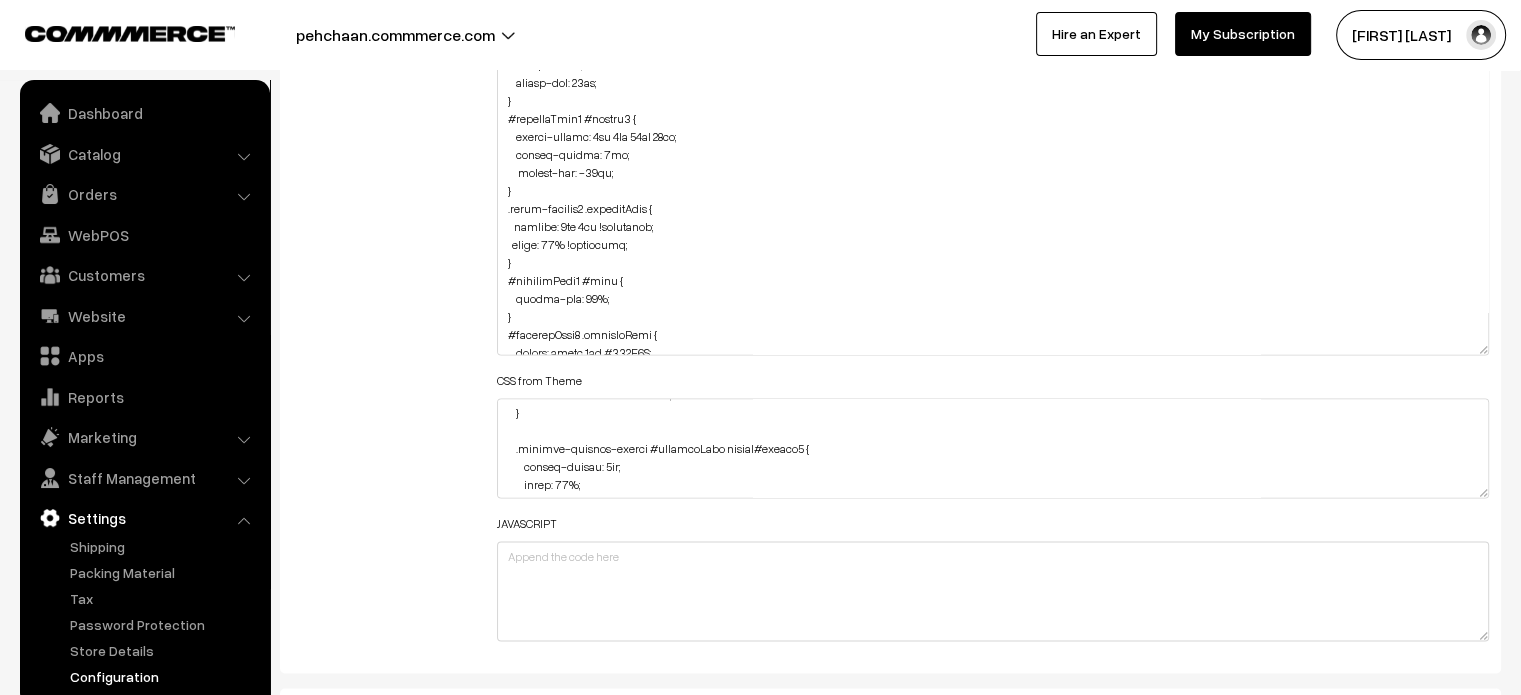 drag, startPoint x: 1481, startPoint y: 384, endPoint x: 1512, endPoint y: 711, distance: 328.46613 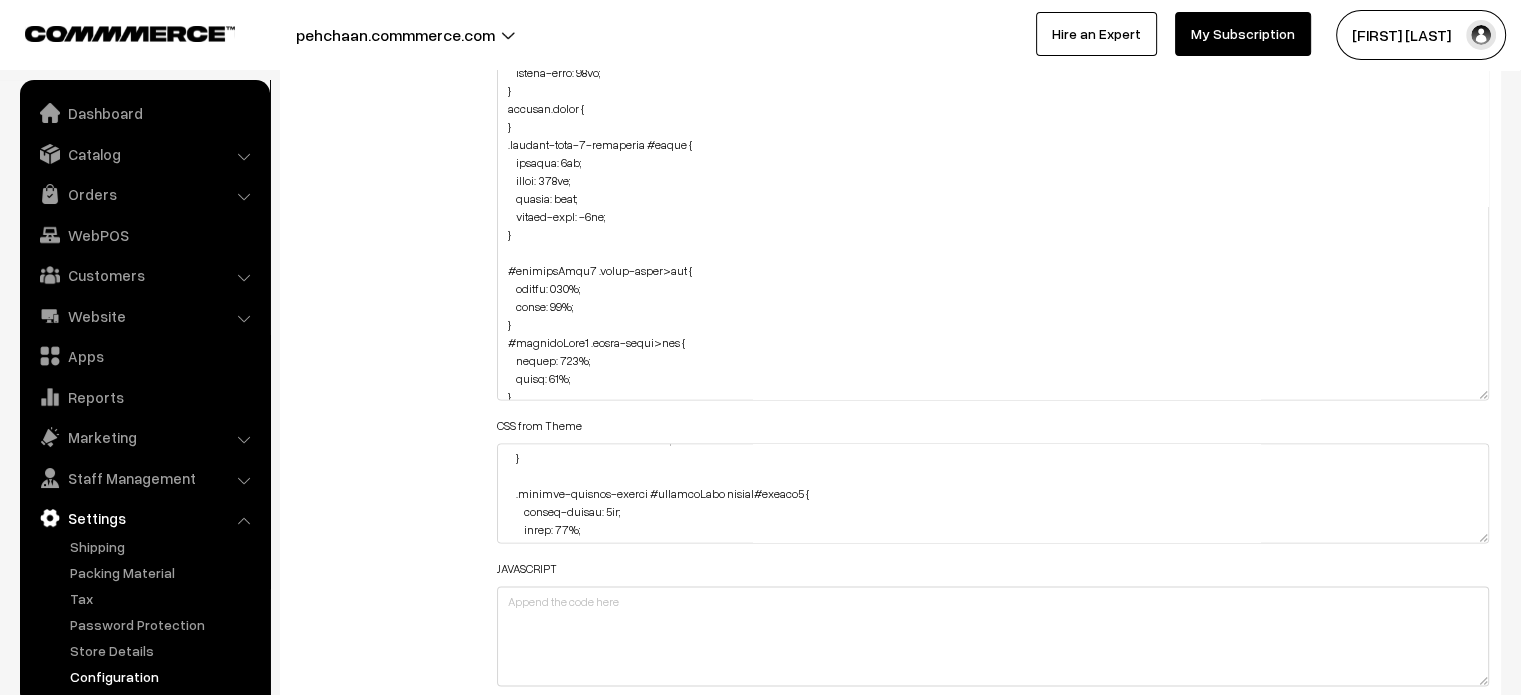 scroll, scrollTop: 0, scrollLeft: 0, axis: both 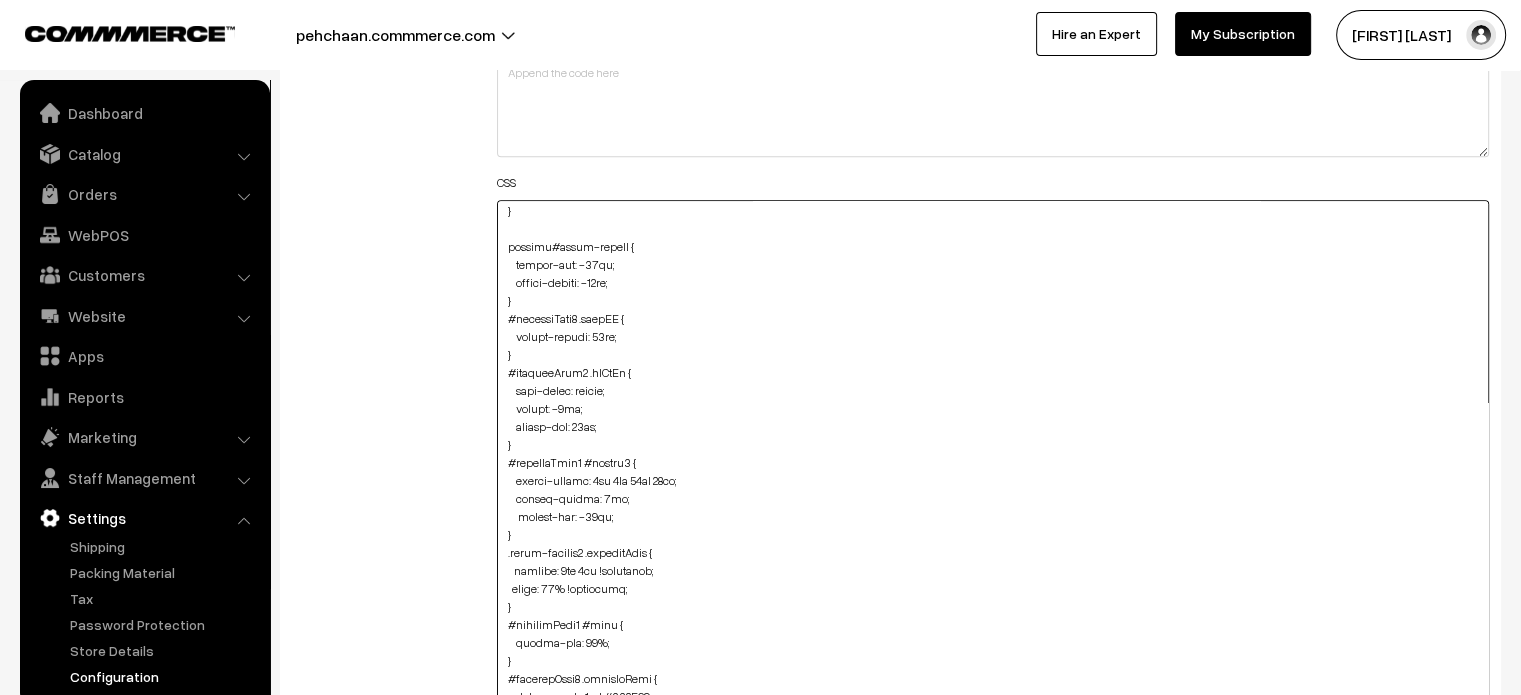 click at bounding box center (993, 543) 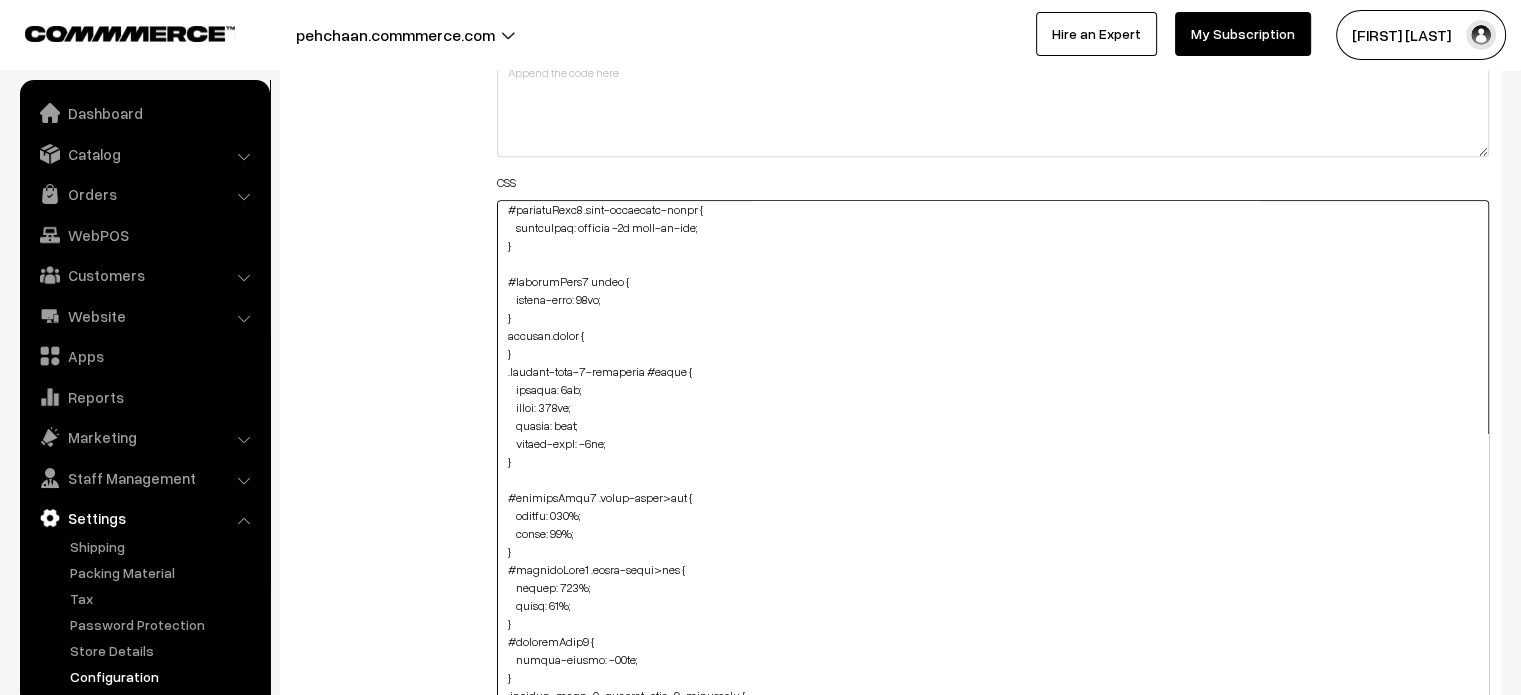 scroll, scrollTop: 0, scrollLeft: 0, axis: both 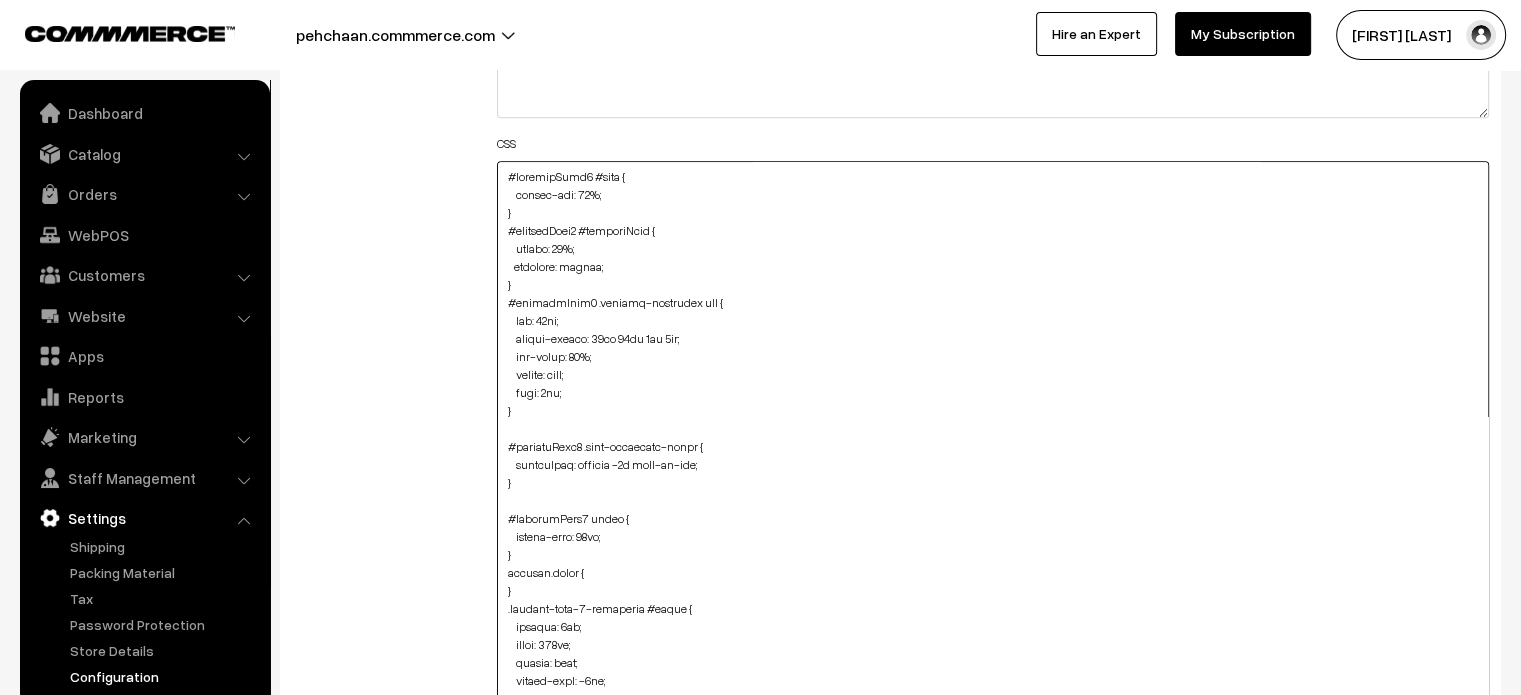 click at bounding box center (993, 504) 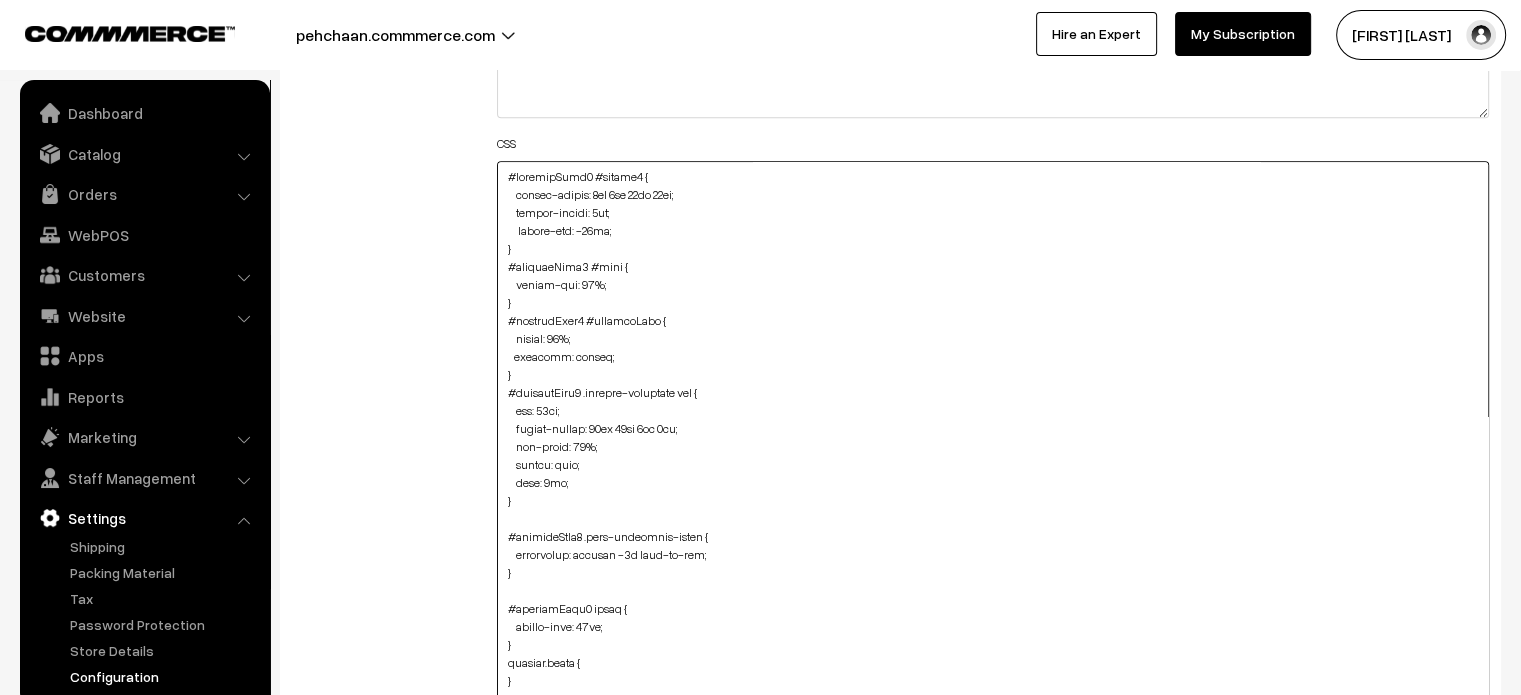 click at bounding box center (993, 504) 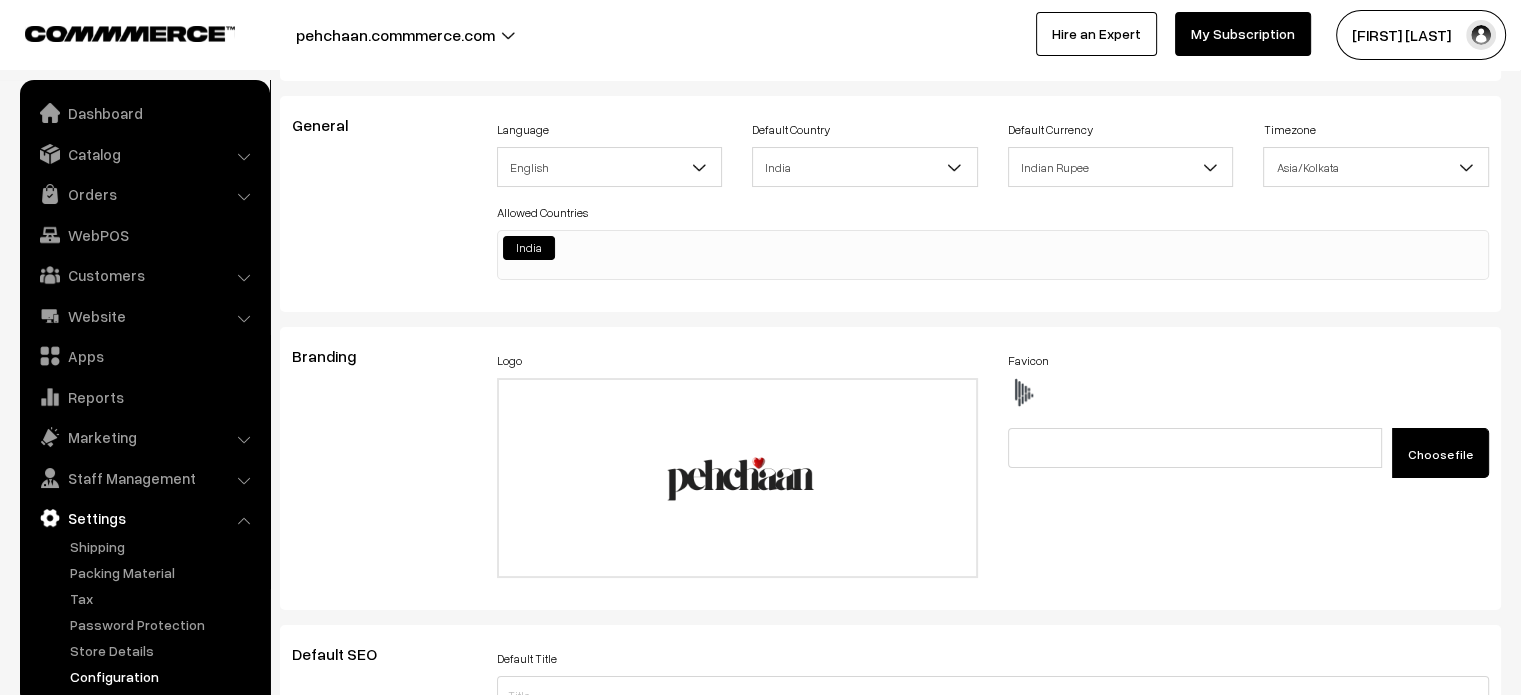 scroll, scrollTop: 0, scrollLeft: 0, axis: both 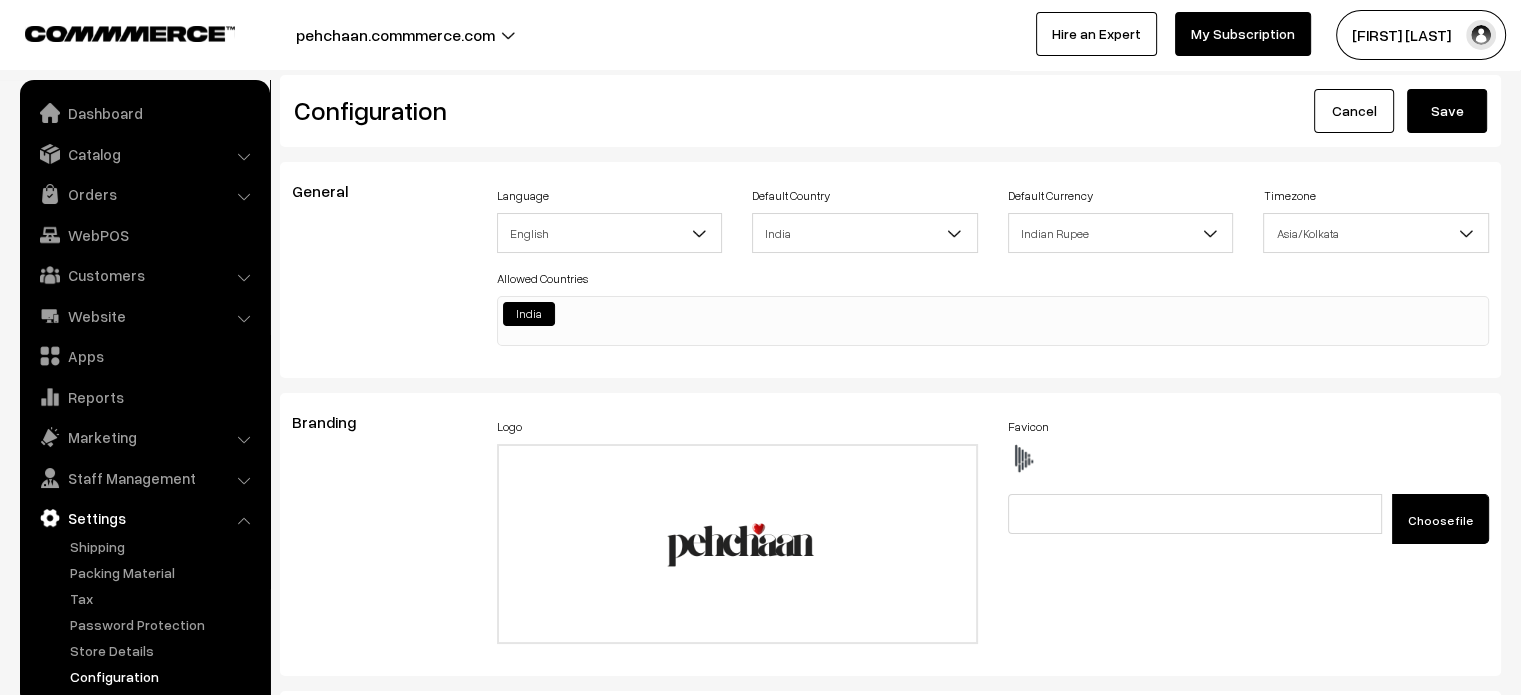 type on "#productType4 #button2 {
border-radius: 0px 0px 43px 43px;
margin-bottom: 4px;
margin-top: -15px;
}
#productType4 #name {
margin-top: 80%;
}
#productType4 #productCard {
height: 93%;
overflow: hidden;
}
#productType4 .product-animation img {
top: 10px;
border-radius: 48px 48px 0px 0px;
max-width: 95%;
height: auto;
left: 9px;
}
#productType3 .fade-component-image {
transition: opacity -1s ease-in-out;
}
#productType1 small {
margin-left: 13px;
}
element.style {
}
.product-type-2-component #image {
padding: 0px;
width: 660px;
border: none;
margin-left: -8px;
}
#productType1 .slick-slide>div {
height: 100%;
width: 96%;
}
#productType3 .slick-slide>div {
height: 100%;
width: 96%;
}
#productType3 {
margin-bottom: -85px;
}
.product-type-1, .product-type-2-component {
padding: 0px !important;
margin-bottom: -86px;
}
section#video-slider {
margin-top: -90px;
margin-bottom: -85px;
}
#productType1 .gfncKA {
..." 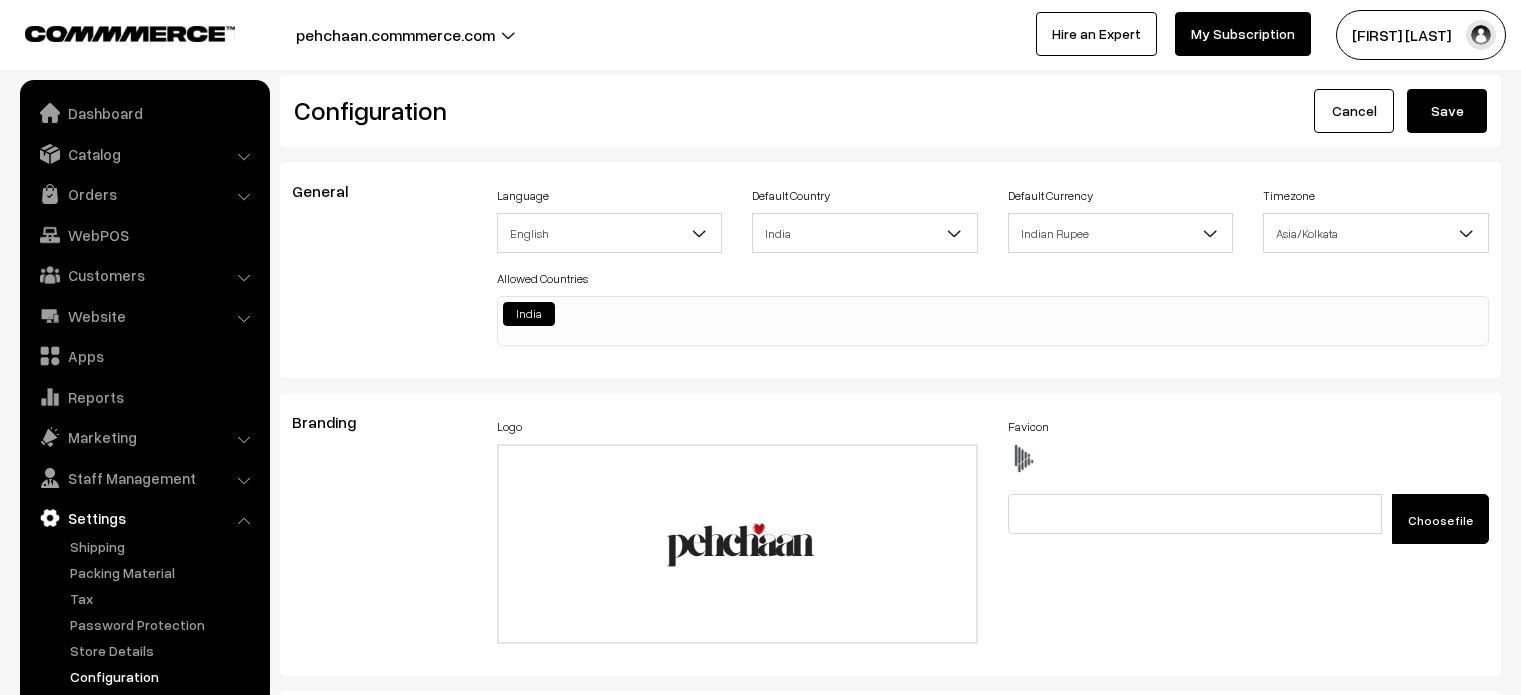 scroll, scrollTop: 0, scrollLeft: 0, axis: both 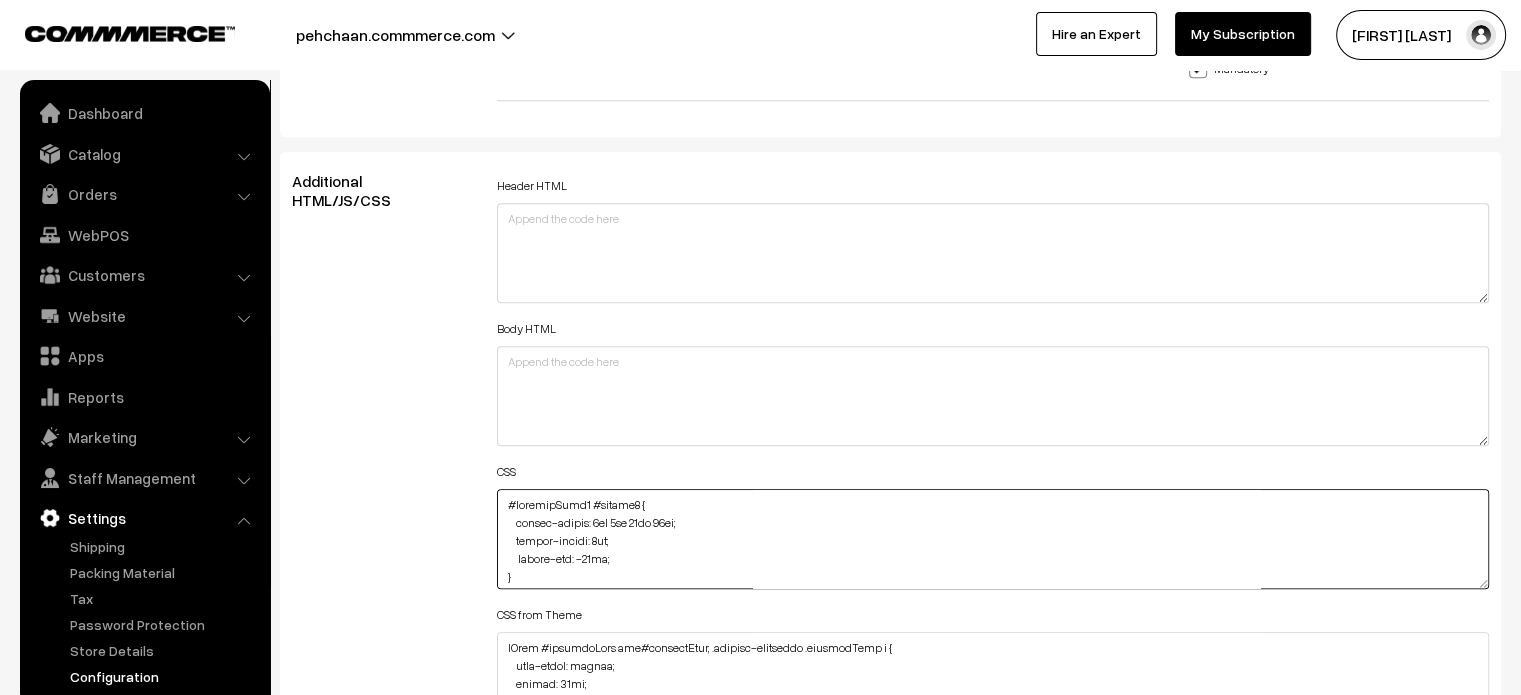 click at bounding box center (993, 539) 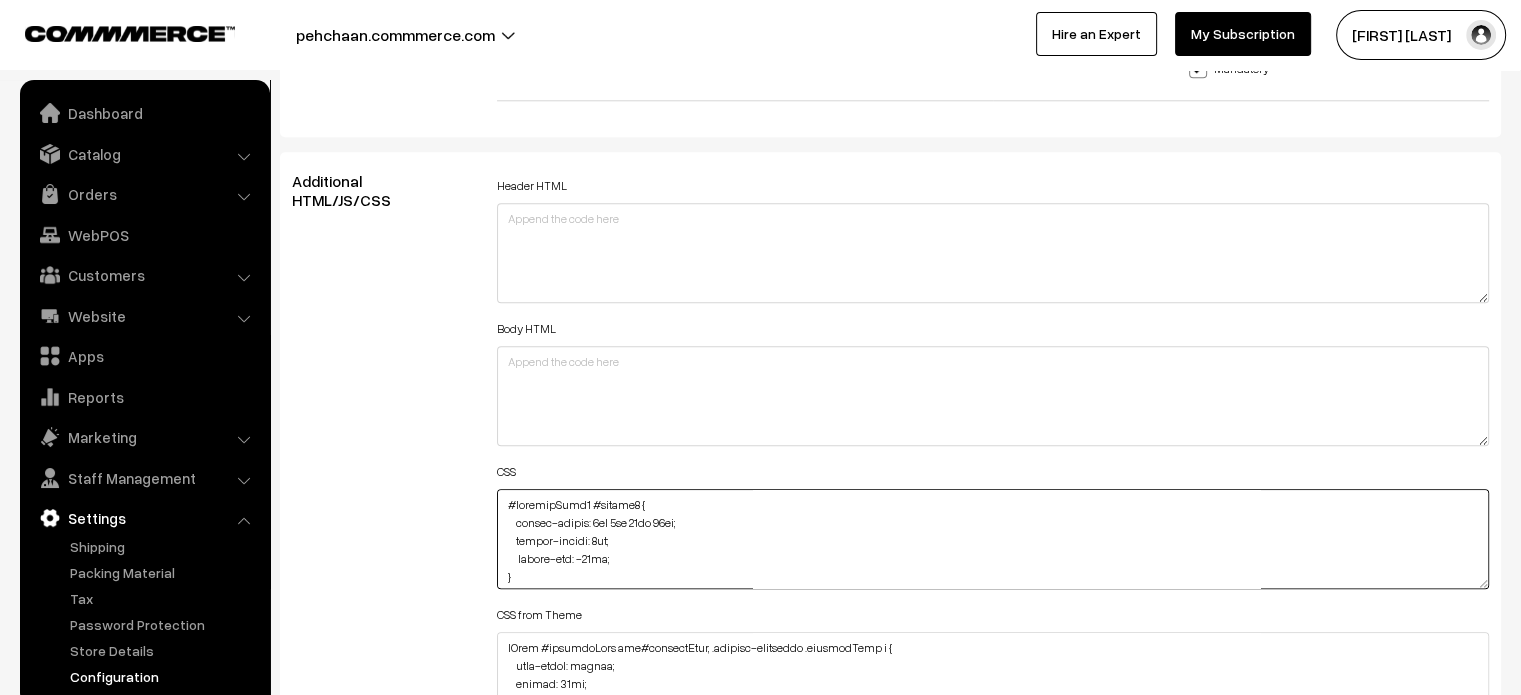 paste on "#productType4 #price {
margin-bottom: 40px;
}" 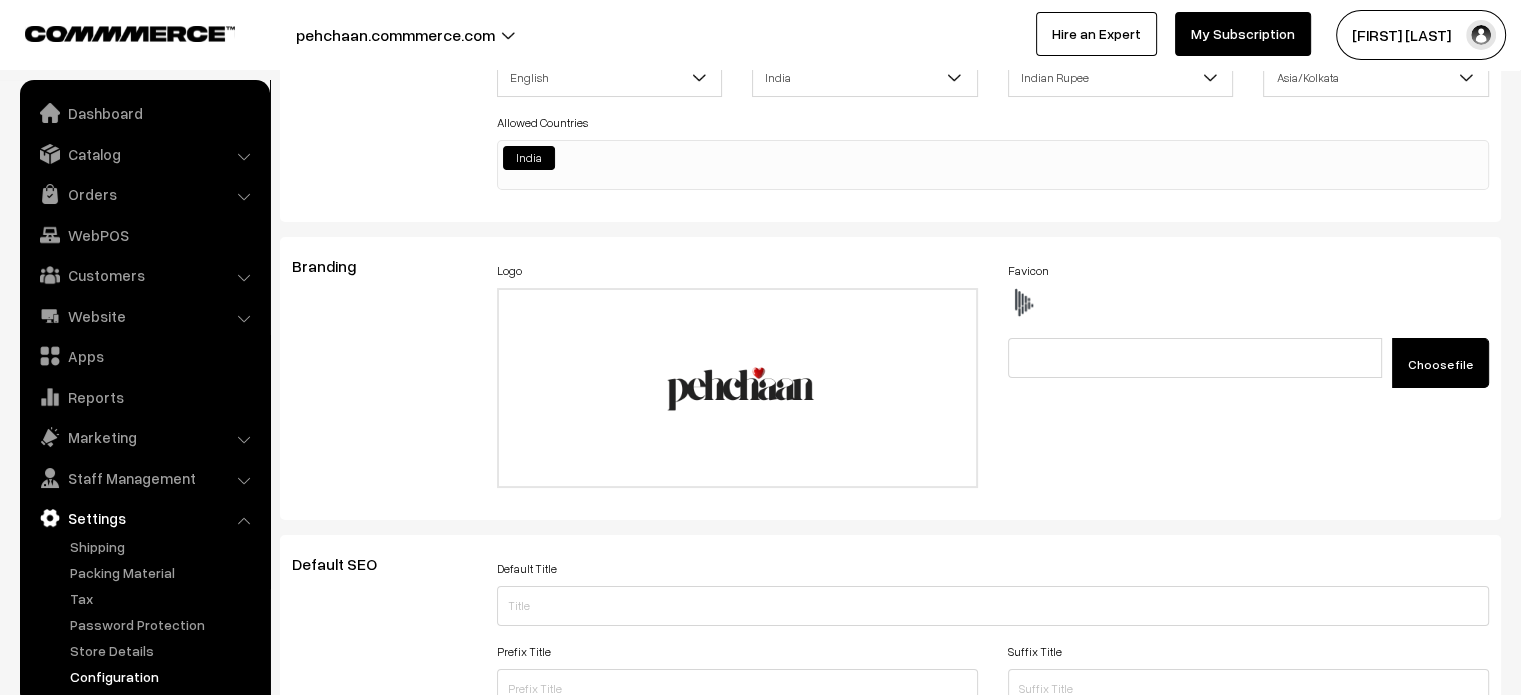 scroll, scrollTop: 0, scrollLeft: 0, axis: both 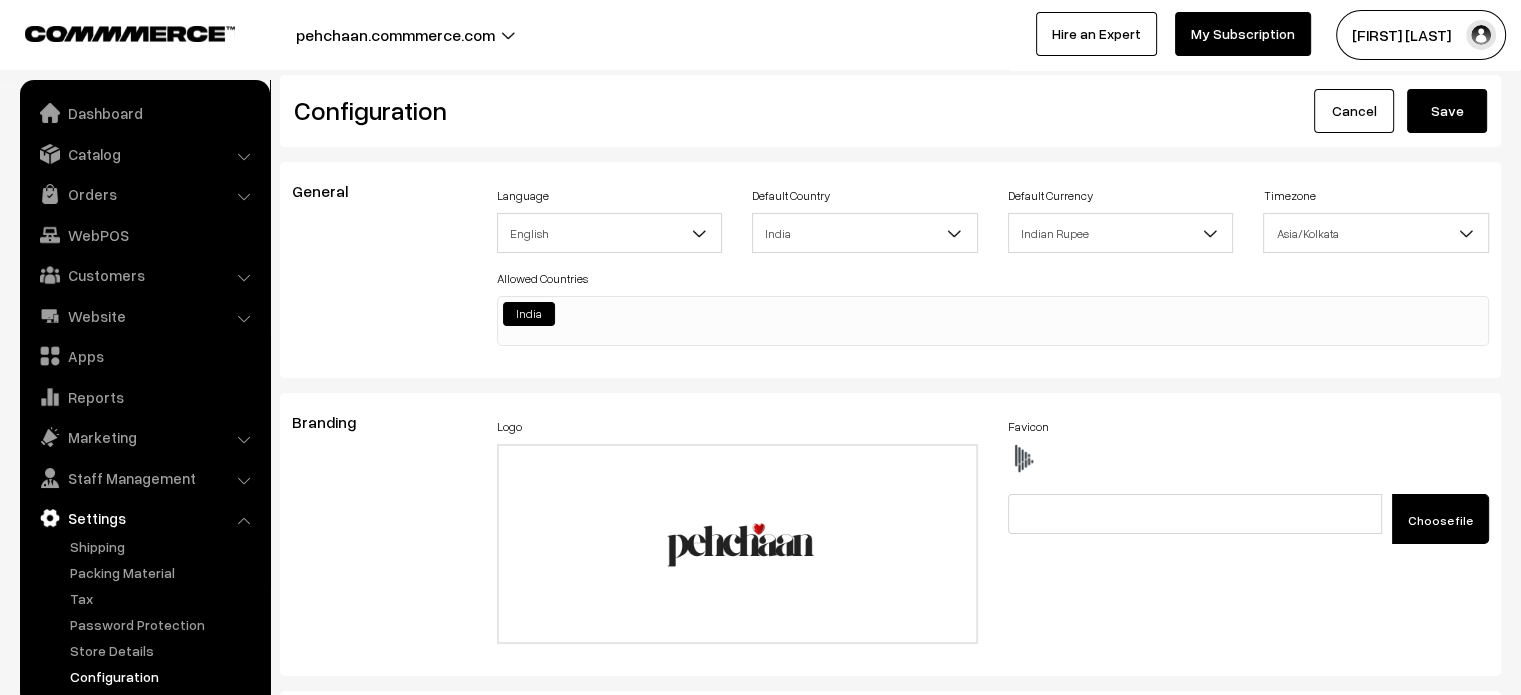 type on "#productType4 #price {
margin-bottom: 40px;
}
#productType4 #button2 {
border-radius: 0px 0px 43px 43px;
margin-bottom: 4px;
margin-top: -15px;
}
#productType4 #name {
margin-top: 80%;
}
#productType4 #productCard {
height: 93%;
overflow: hidden;
}
#productType4 .product-animation img {
top: 10px;
border-radius: 48px 48px 0px 0px;
max-width: 95%;
height: auto;
left: 9px;
}
#productType3 .fade-component-image {
transition: opacity -1s ease-in-out;
}
#productType1 small {
margin-left: 13px;
}
element.style {
}
.product-type-2-component #image {
padding: 0px;
width: 660px;
border: none;
margin-left: -8px;
}
#productType1 .slick-slide>div {
height: 100%;
width: 96%;
}
#productType3 .slick-slide>div {
height: 100%;
width: 96%;
}
#productType3 {
margin-bottom: -85px;
}
.product-type-1, .product-type-2-component {
padding: 0px !important;
margin-bottom: -86px;
}
section#video-slider {
margin-top: -90px;
..." 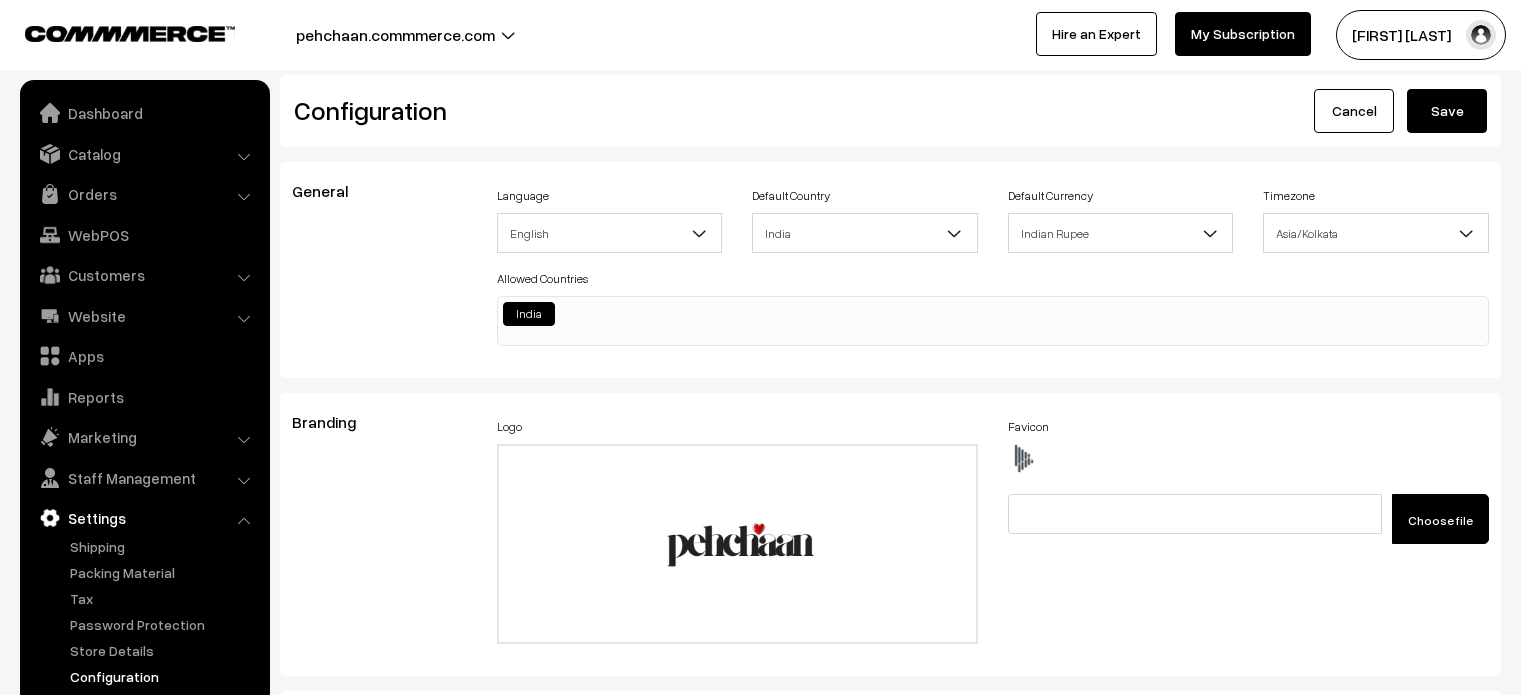 scroll, scrollTop: 0, scrollLeft: 0, axis: both 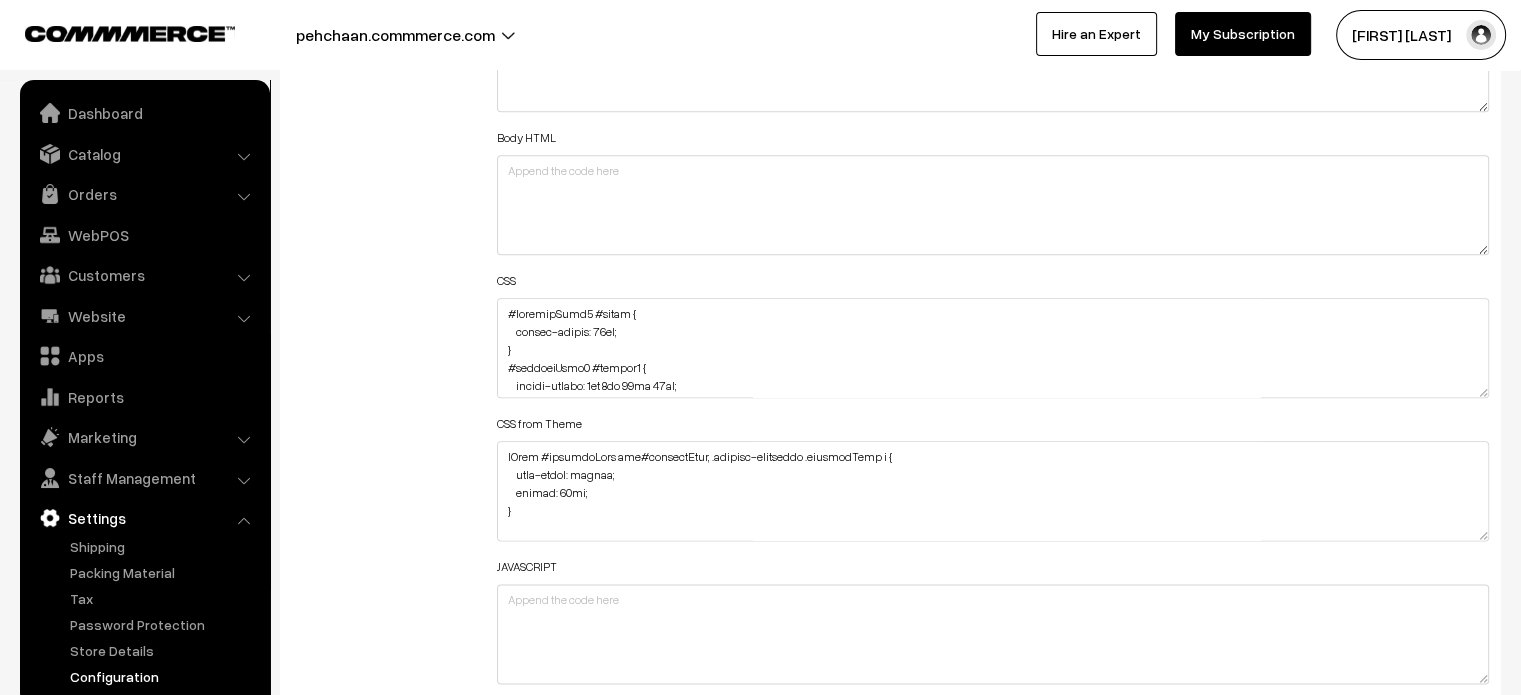 drag, startPoint x: 1485, startPoint y: 385, endPoint x: 1500, endPoint y: 547, distance: 162.69296 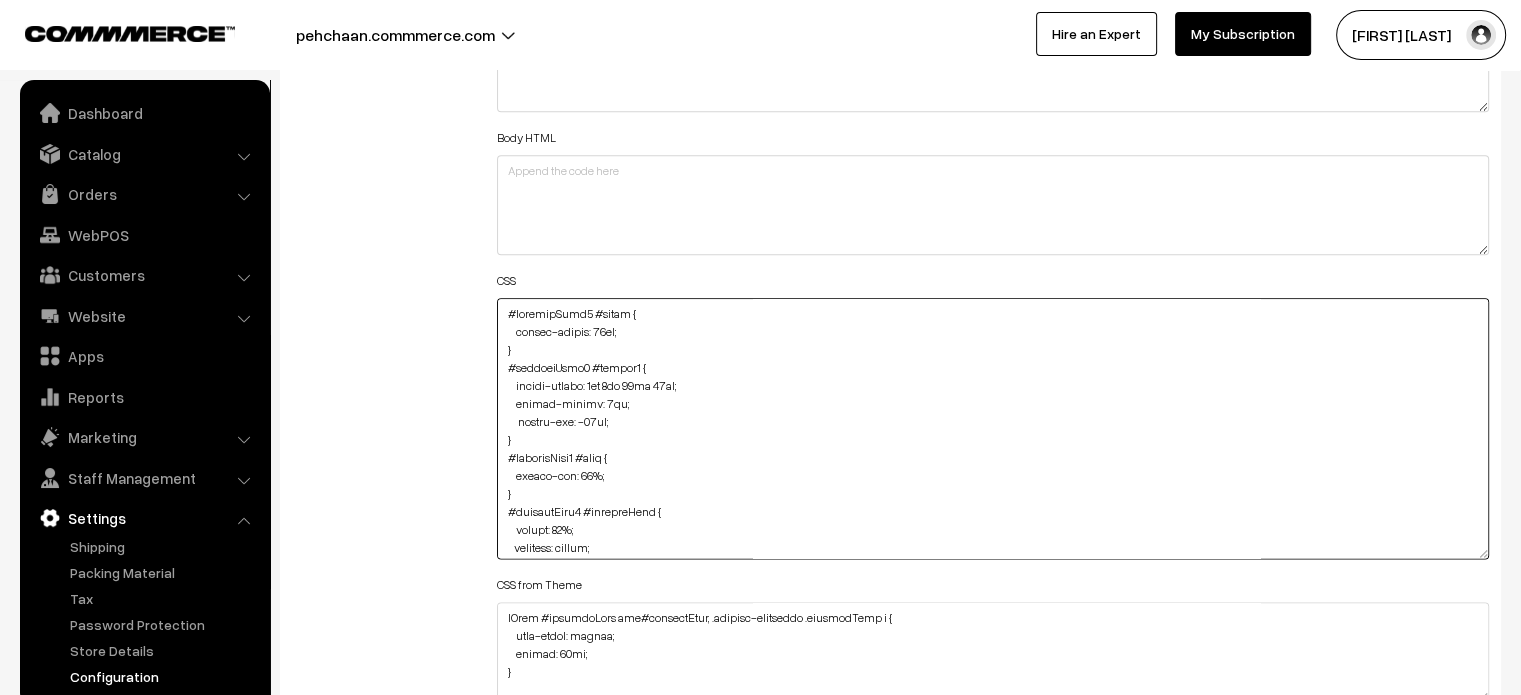 drag, startPoint x: 514, startPoint y: 382, endPoint x: 647, endPoint y: 429, distance: 141.06027 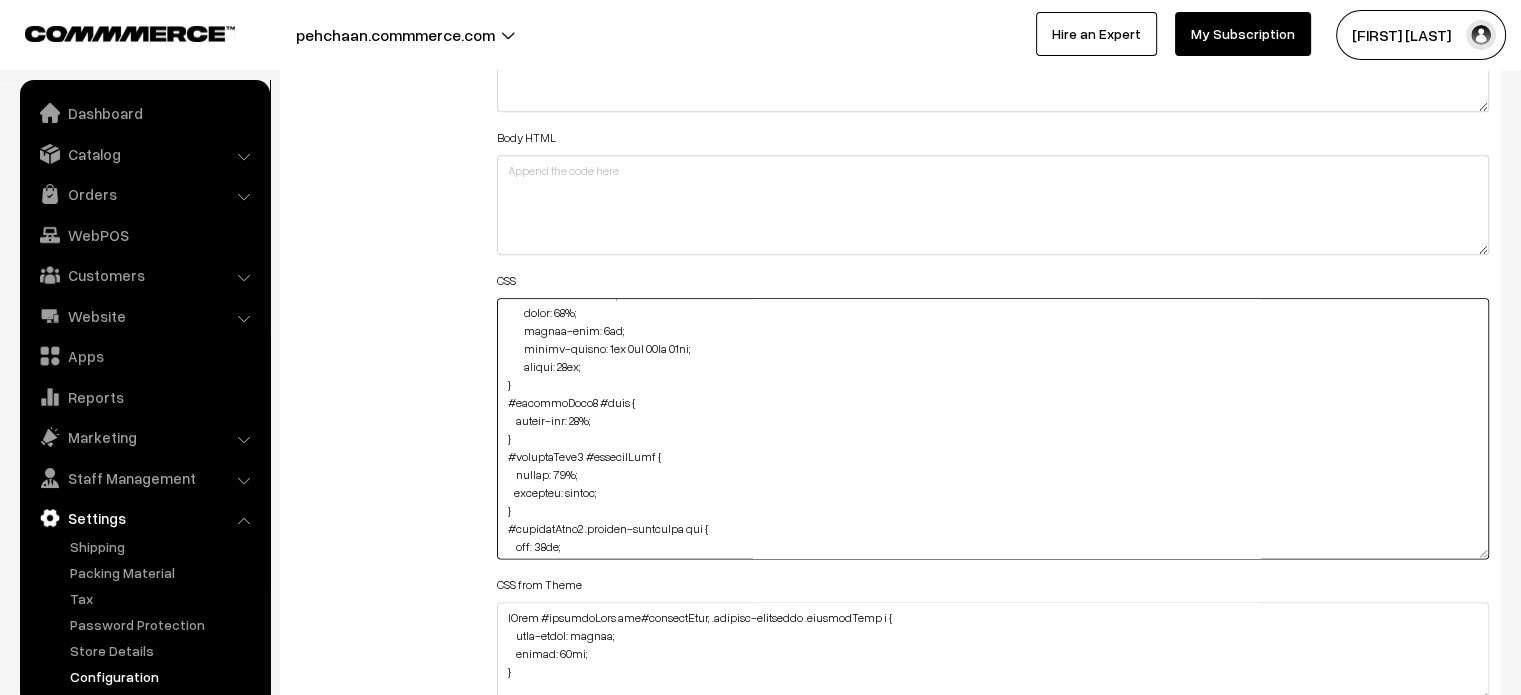scroll, scrollTop: 0, scrollLeft: 0, axis: both 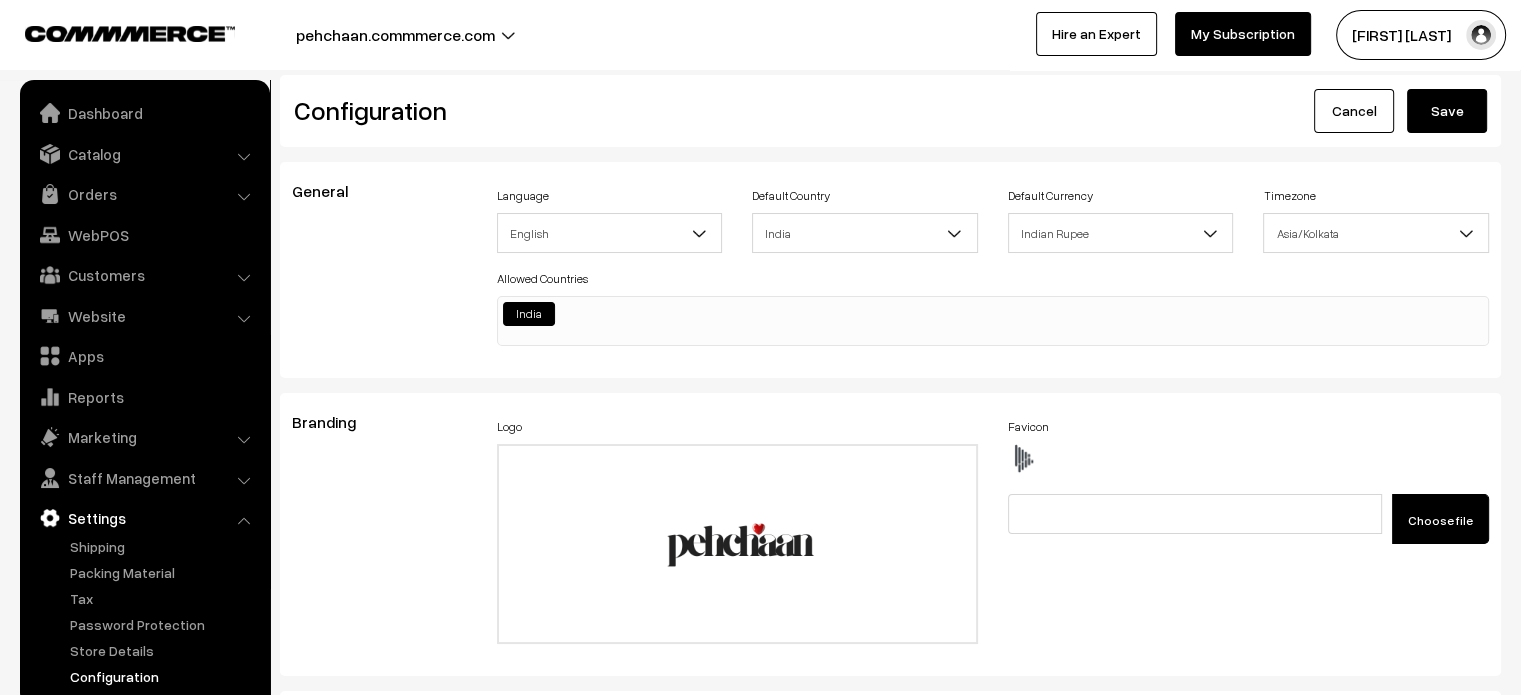 type on "#productType4 #price {
margin-bottom: 40px;
}
#productType4 #button2 {
margin-bottom: 5px;
width: 96%;
margin-left: 7px;
border-radius: 0px 0px 80px 80px;
height: 86px;
}
#productType4 #name {
margin-top: 80%;
}
#productType4 #productCard {
height: 93%;
overflow: hidden;
}
#productType4 .product-animation img {
top: 10px;
border-radius: 48px 48px 0px 0px;
max-width: 95%;
height: auto;
left: 9px;
}
#productType3 .fade-component-image {
transition: opacity -1s ease-in-out;
}
#productType1 small {
margin-left: 13px;
}
element.style {
}
.product-type-2-component #image {
padding: 0px;
width: 660px;
border: none;
margin-left: -8px;
}
#productType1 .slick-slide>div {
height: 100%;
width: 96%;
}
#productType3 .slick-slide>div {
height: 100%;
width: 96%;
}
#productType3 {
margin-bottom: -85px;
}
.product-type-1, .product-type-2-component {
padding: 0px !important;
margin-bottom: -86p..." 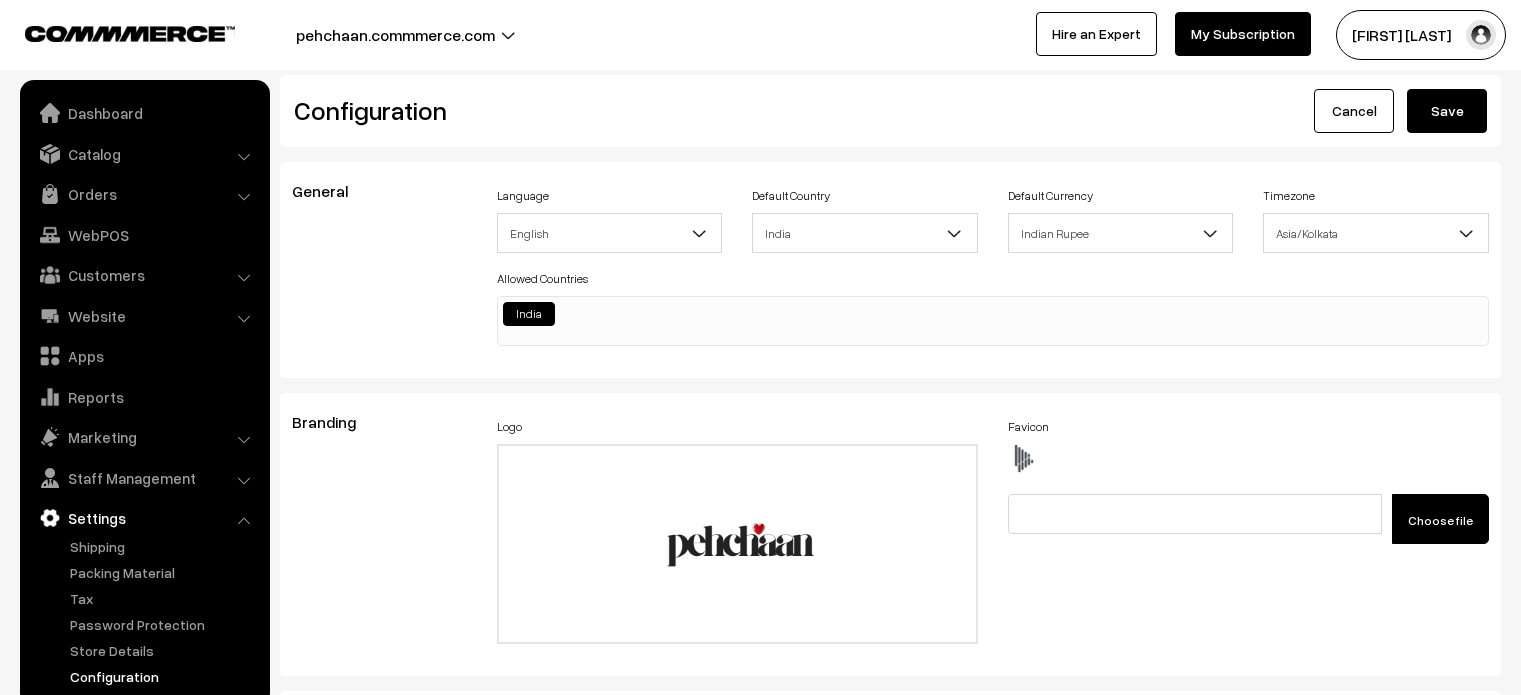scroll, scrollTop: 0, scrollLeft: 0, axis: both 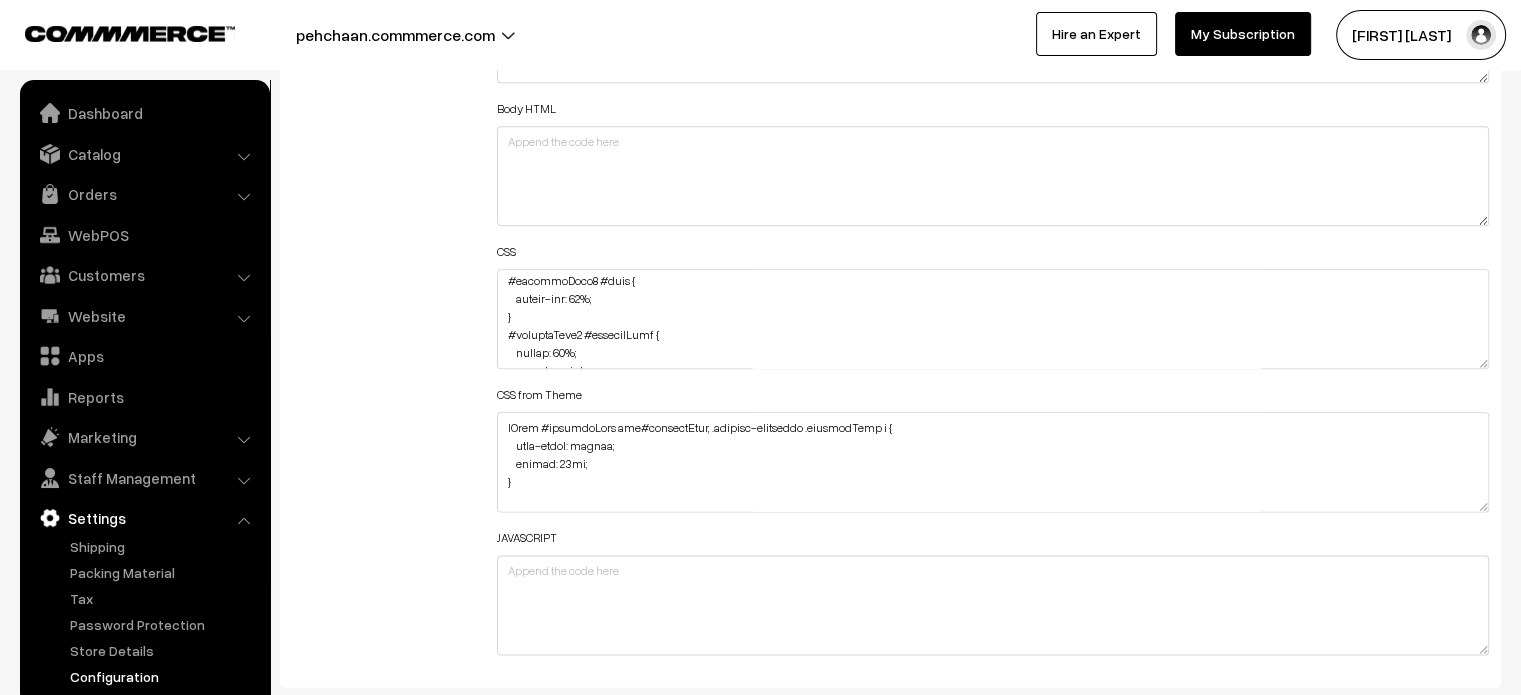 drag, startPoint x: 1485, startPoint y: 358, endPoint x: 1459, endPoint y: 742, distance: 384.8792 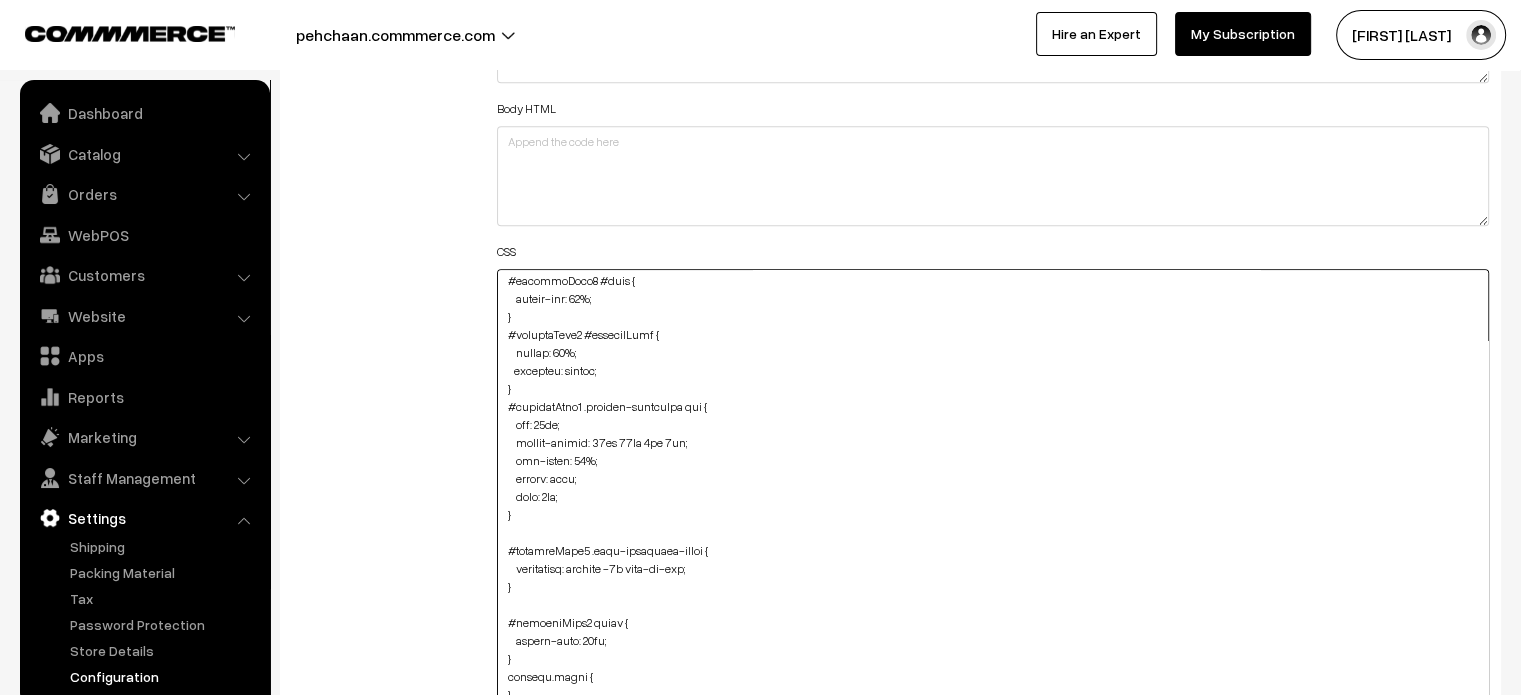 drag, startPoint x: 513, startPoint y: 426, endPoint x: 564, endPoint y: 495, distance: 85.8021 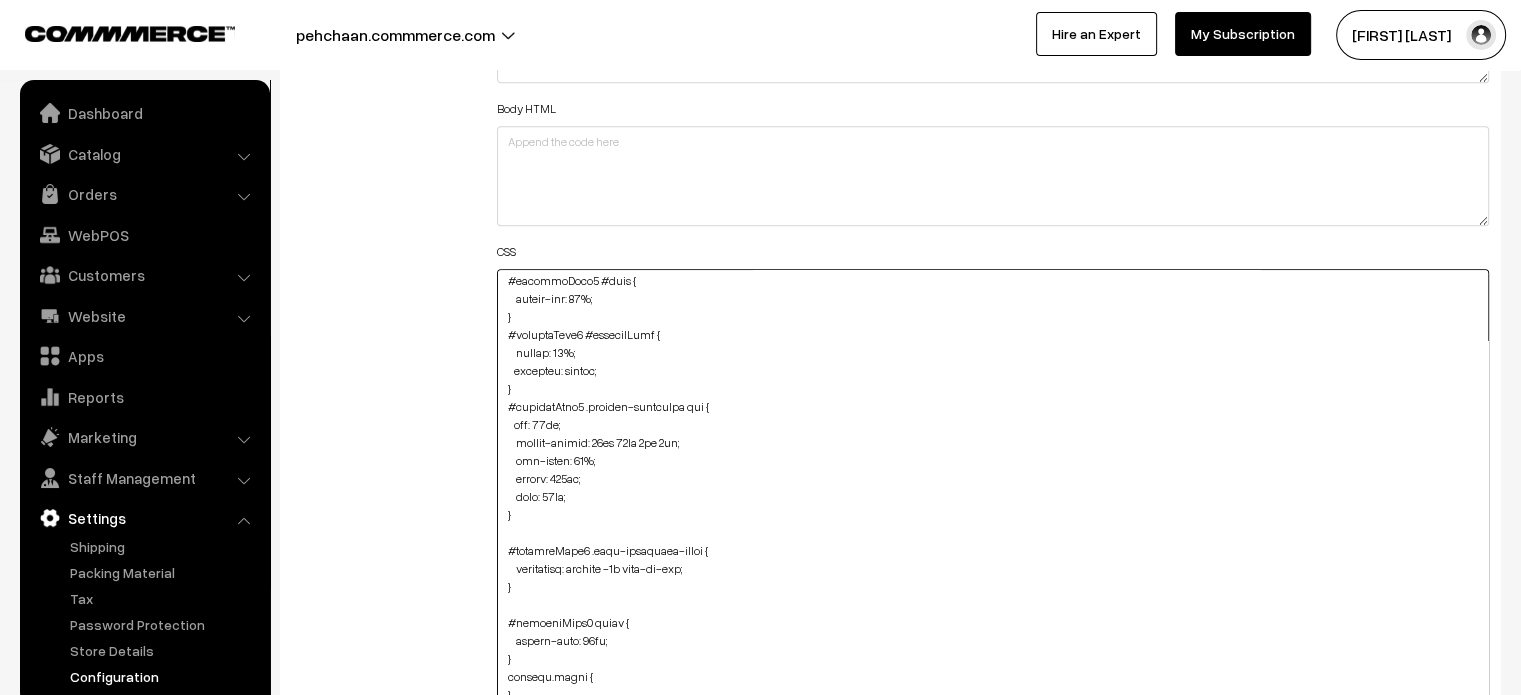 scroll, scrollTop: 0, scrollLeft: 0, axis: both 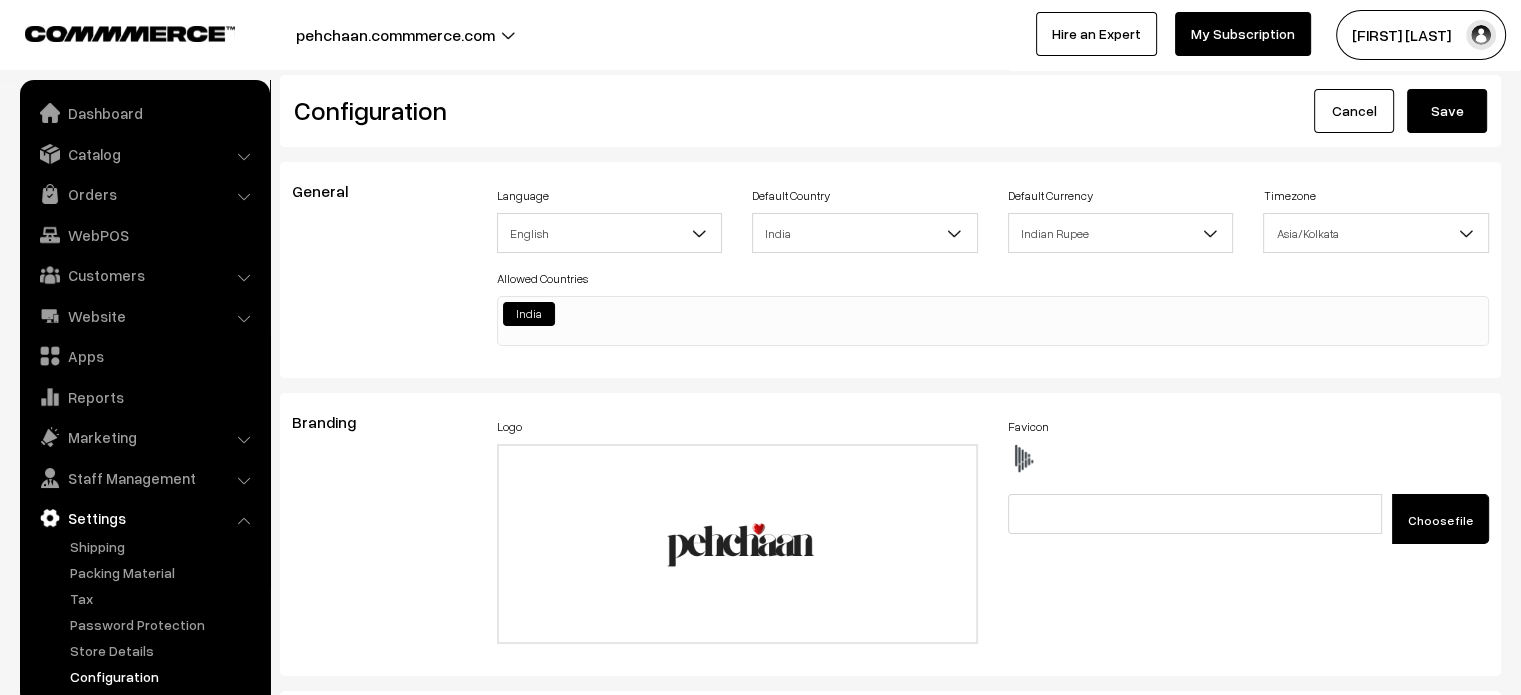 type on "#productType4 #price {
margin-bottom: 40px;
}
#productType4 #button2 {
margin-bottom: 5px;
width: 96%;
margin-left: 7px;
border-radius: 0px 0px 80px 80px;
height: 86px;
}
#productType4 #name {
margin-top: 80%;
}
#productType4 #productCard {
height: 93%;
overflow: hidden;
}
#productType4 .product-animation img {
top: 10px;
border-radius: 48px 48px 0px 0px;
max-width: 92%;
height: 500px;
left: 14px;
}
#productType3 .fade-component-image {
transition: opacity -1s ease-in-out;
}
#productType1 small {
margin-left: 13px;
}
element.style {
}
.product-type-2-component #image {
padding: 0px;
width: 660px;
border: none;
margin-left: -8px;
}
#productType1 .slick-slide>div {
height: 100%;
width: 96%;
}
#productType3 .slick-slide>div {
height: 100%;
width: 96%;
}
#productType3 {
margin-bottom: -85px;
}
.product-type-1, .product-type-2-component {
padding: 0px !important;
margin-bottom: -86..." 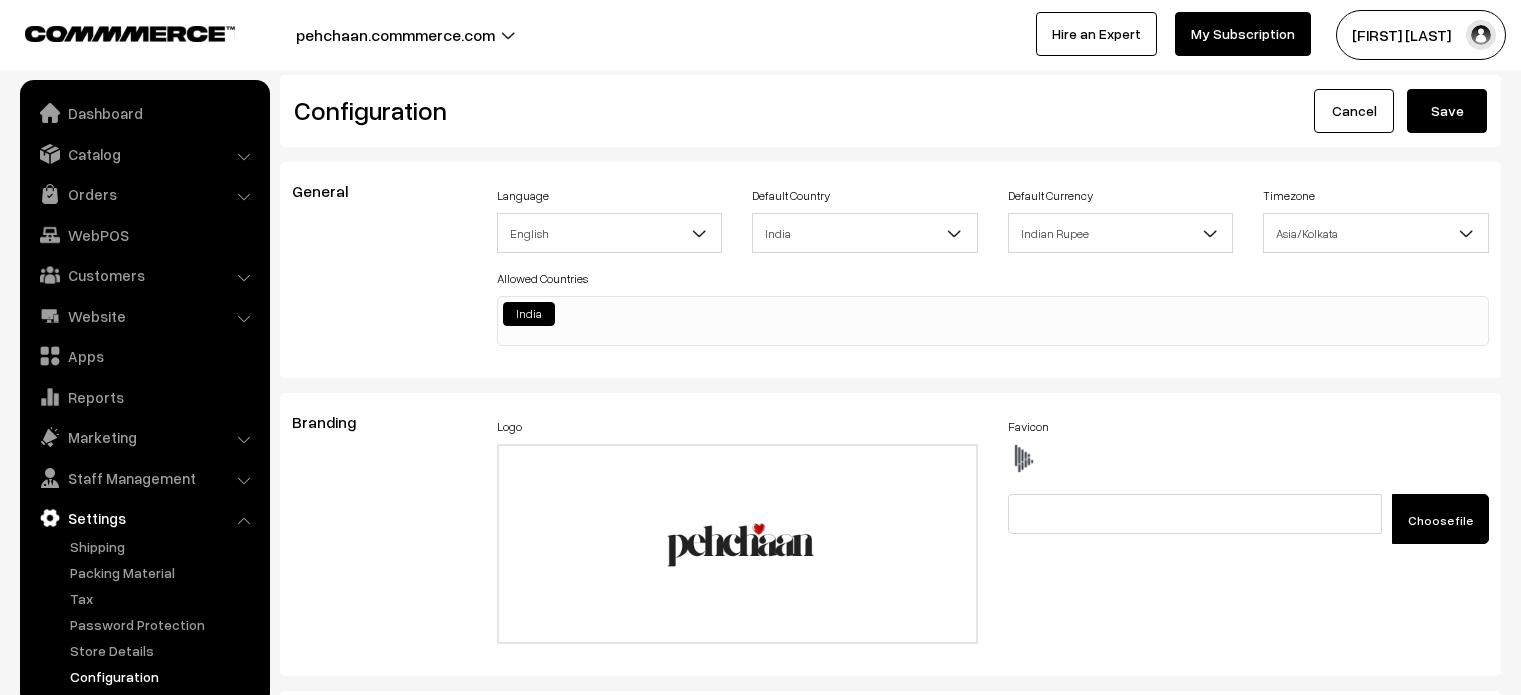 scroll, scrollTop: 0, scrollLeft: 0, axis: both 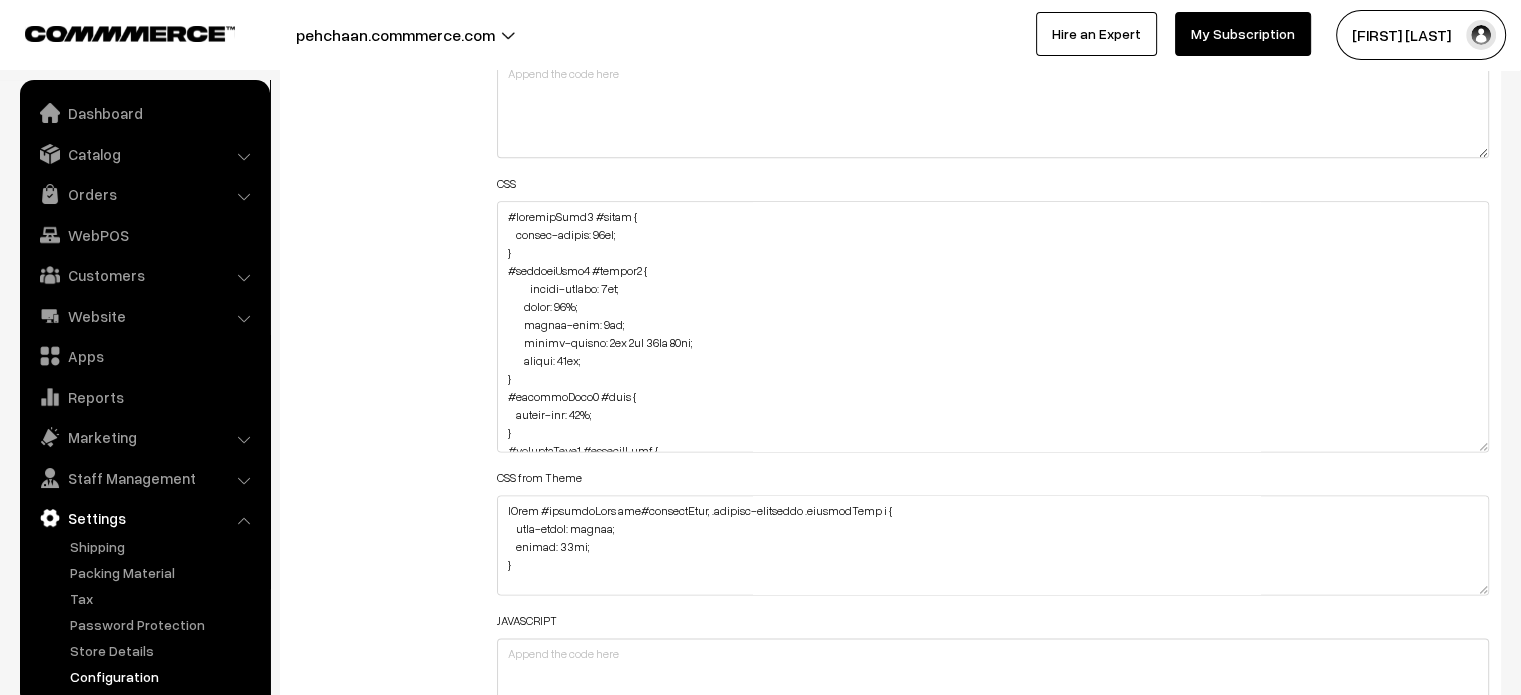 drag, startPoint x: 1484, startPoint y: 292, endPoint x: 1496, endPoint y: 643, distance: 351.20508 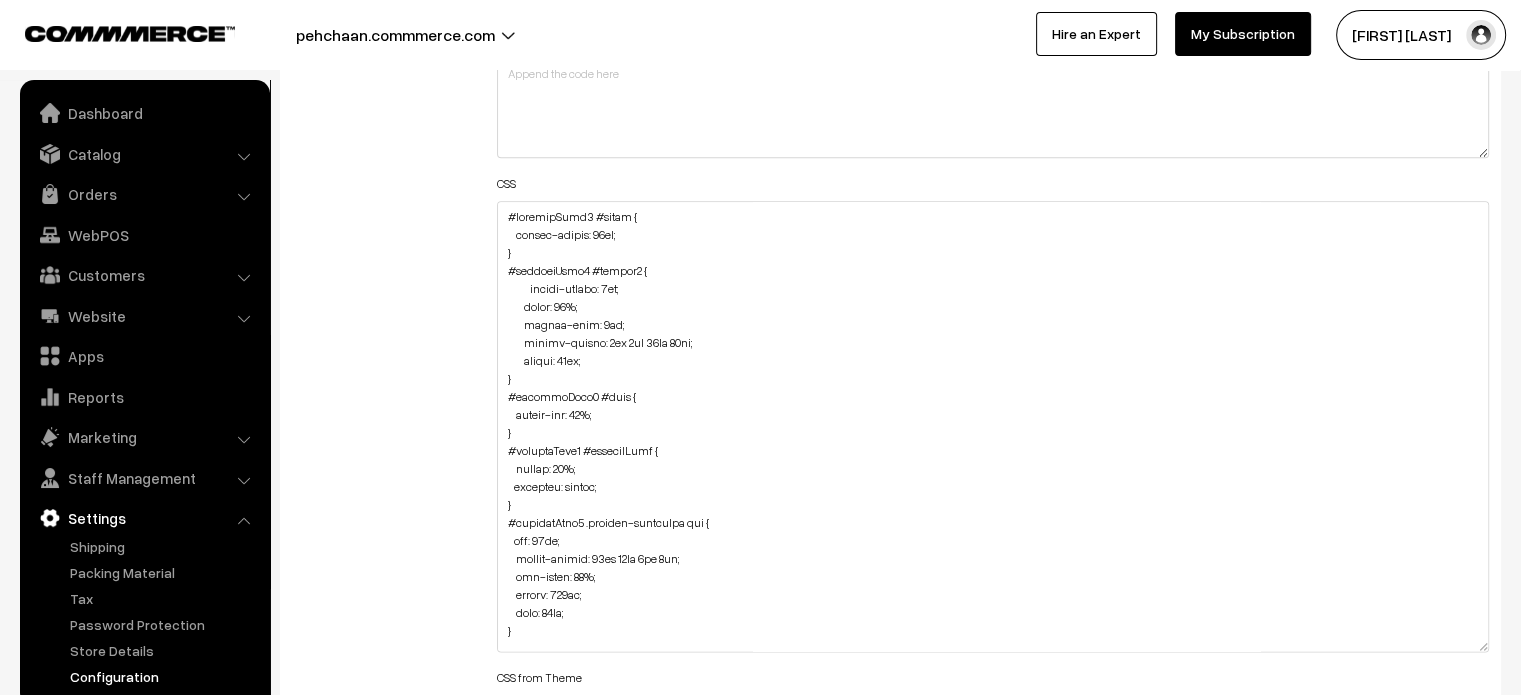 scroll, scrollTop: 44, scrollLeft: 0, axis: vertical 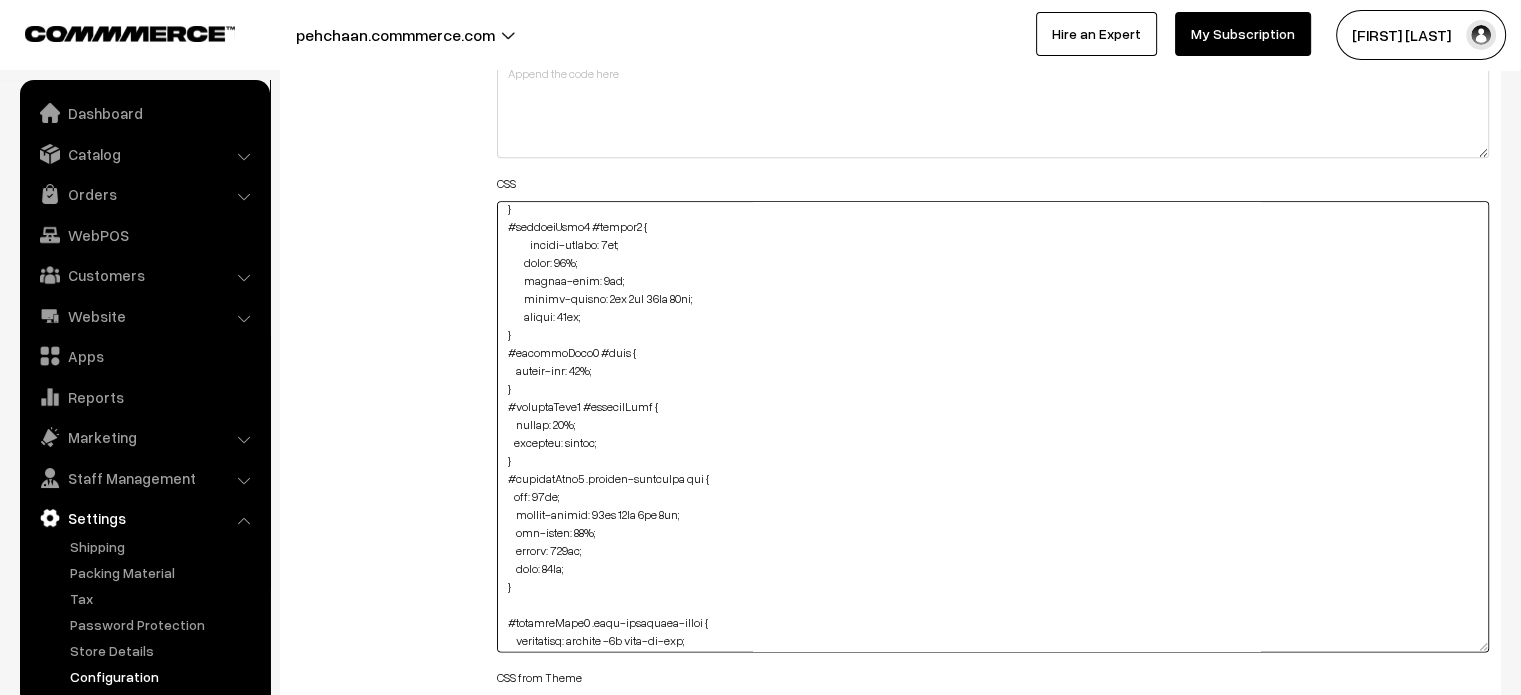 click at bounding box center [993, 426] 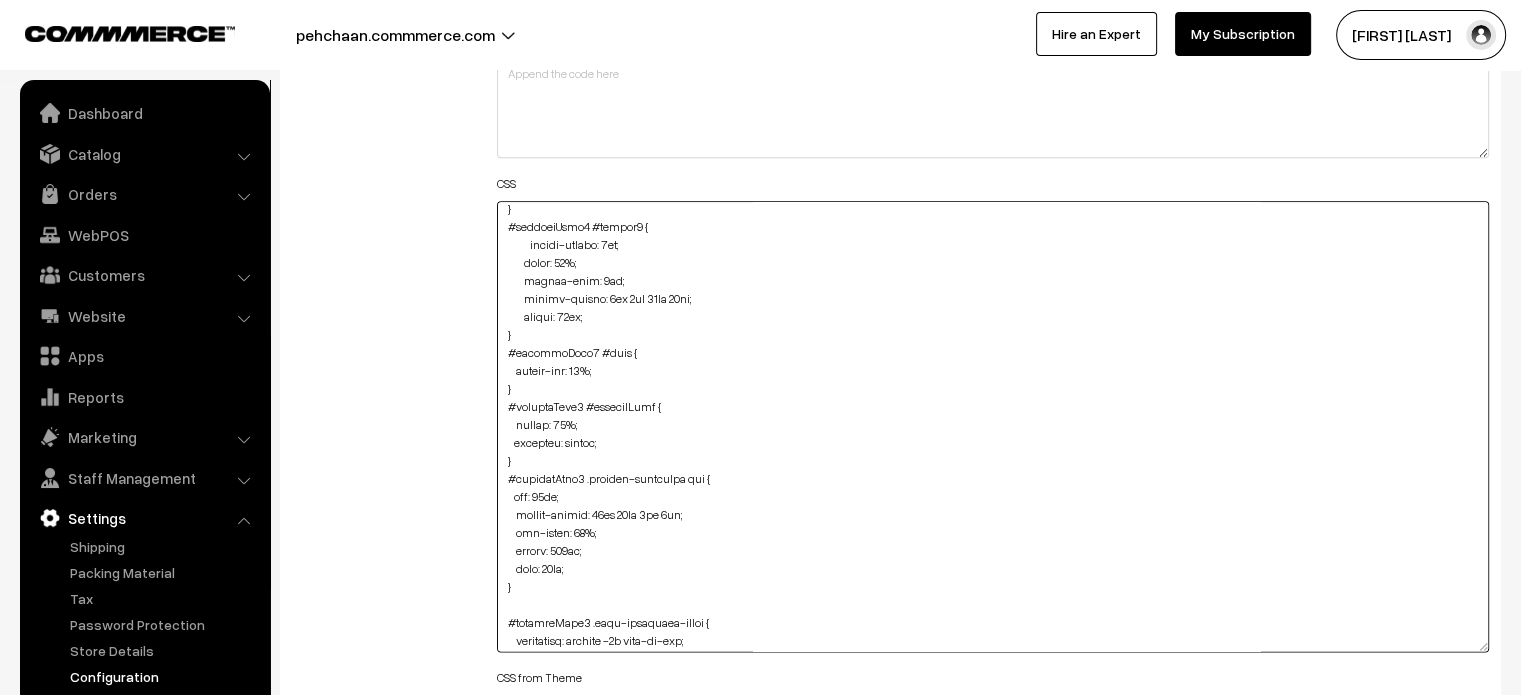 click at bounding box center (993, 426) 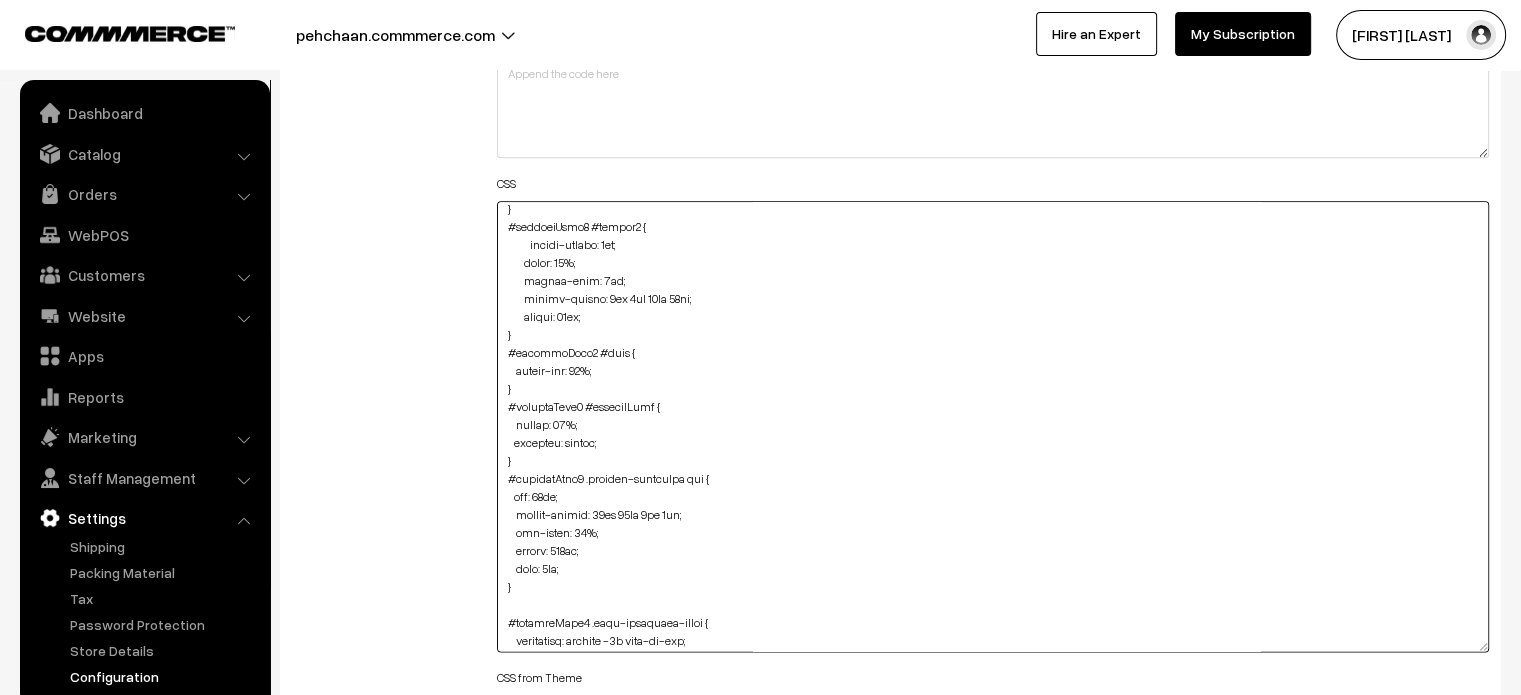 scroll, scrollTop: 0, scrollLeft: 0, axis: both 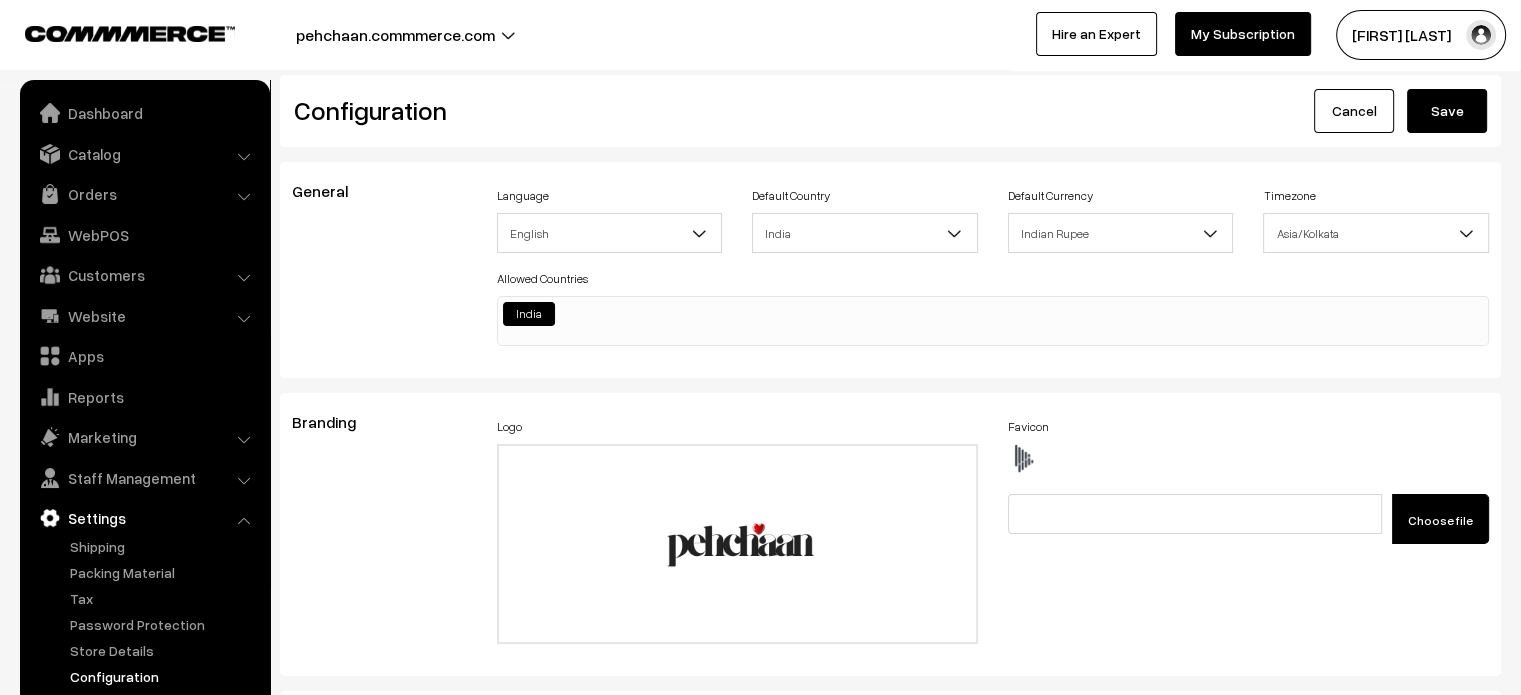 type on "#productType4 #price {
margin-bottom: 40px;
}
#productType4 #button2 {
margin-bottom: 5px;
width: 96%;
margin-left: 7px;
border-radius: 0px 0px 80px 80px;
height: 86px;
}
#productType4 #name {
margin-top: 80%;
}
#productType4 #productCard {
height: 93%;
overflow: hidden;
}
#productType4 .product-animation img {
top: 10px;
border-radius: 48px 48px 0px 0px;
max-width: 95%;
height: 500px;
left: 8px;
}
#productType3 .fade-component-image {
transition: opacity -1s ease-in-out;
}
#productType1 small {
margin-left: 13px;
}
element.style {
}
.product-type-2-component #image {
padding: 0px;
width: 660px;
border: none;
margin-left: -8px;
}
#productType1 .slick-slide>div {
height: 100%;
width: 96%;
}
#productType3 .slick-slide>div {
height: 100%;
width: 96%;
}
#productType3 {
margin-bottom: -85px;
}
.product-type-1, .product-type-2-component {
padding: 0px !important;
margin-bottom: -86p..." 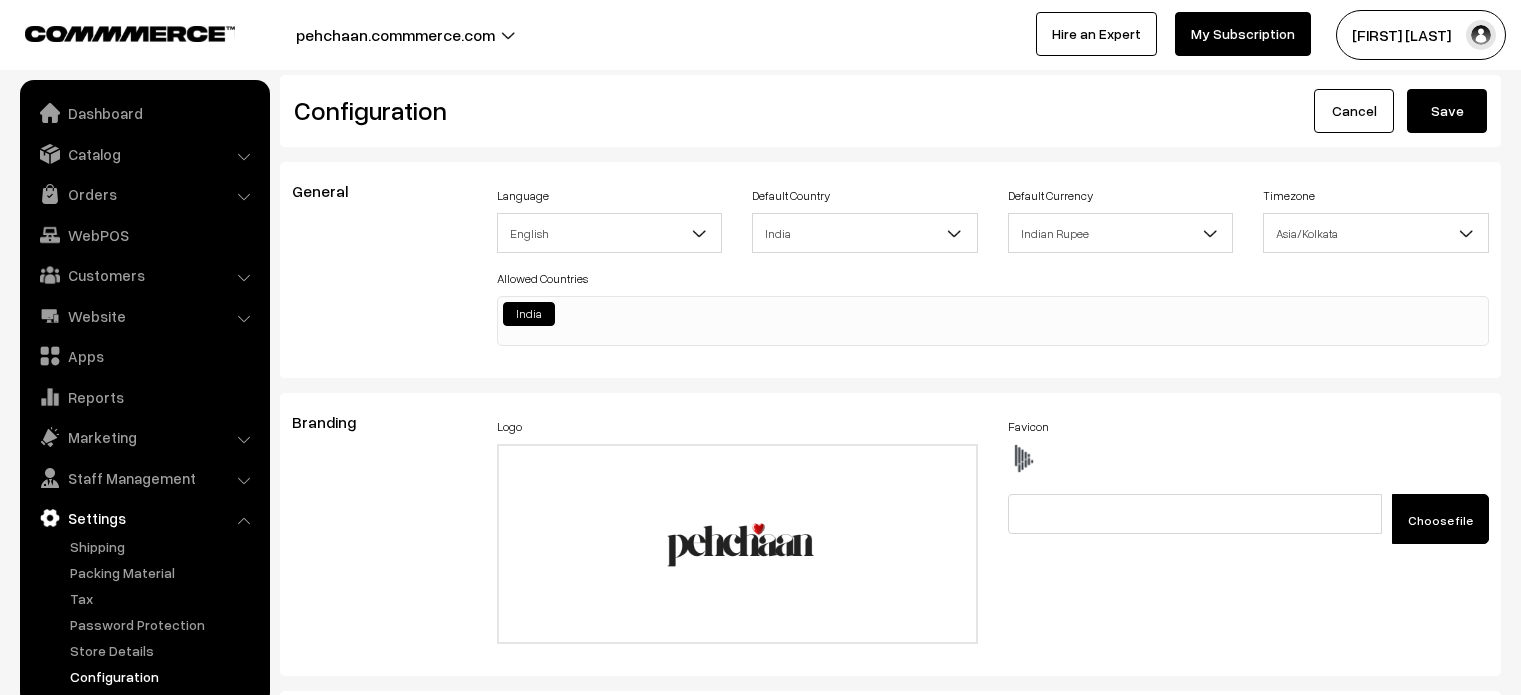 scroll, scrollTop: 0, scrollLeft: 0, axis: both 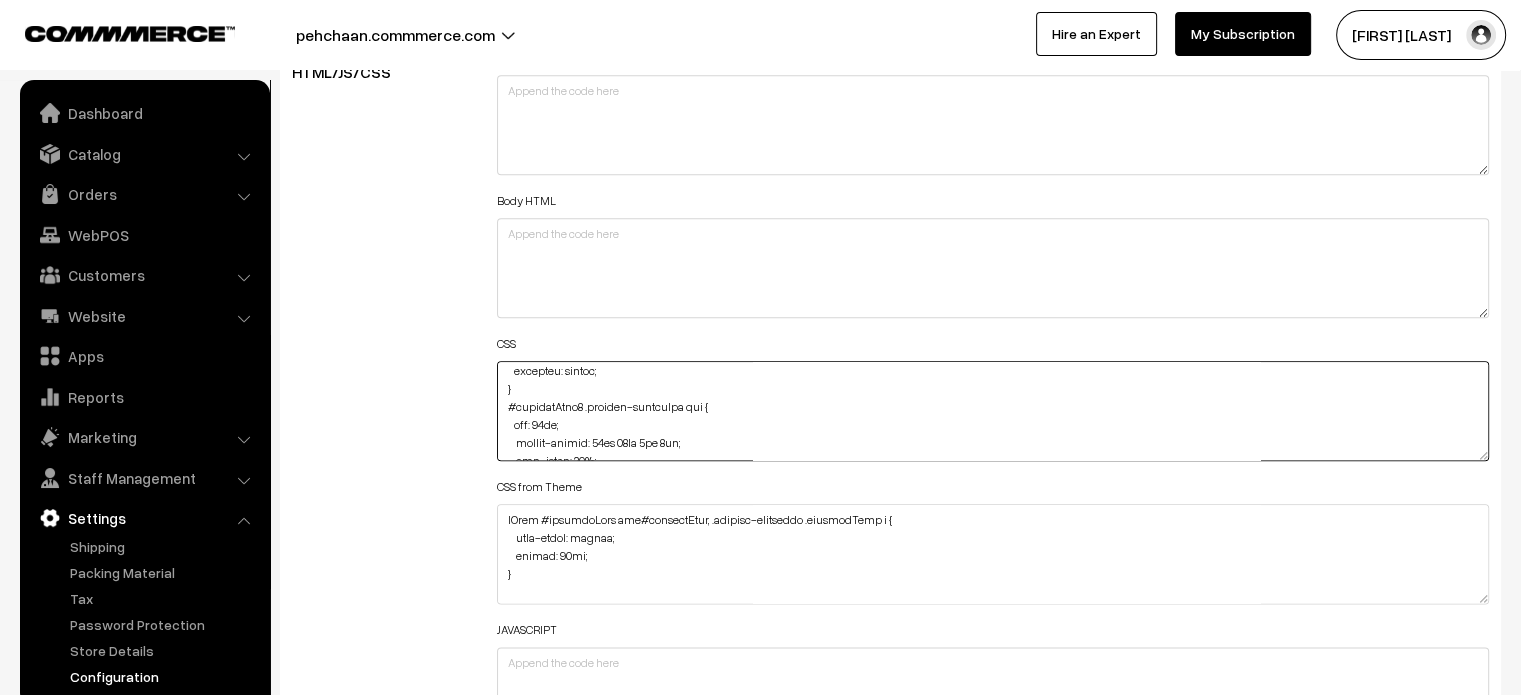 drag, startPoint x: 503, startPoint y: 391, endPoint x: 535, endPoint y: 370, distance: 38.27532 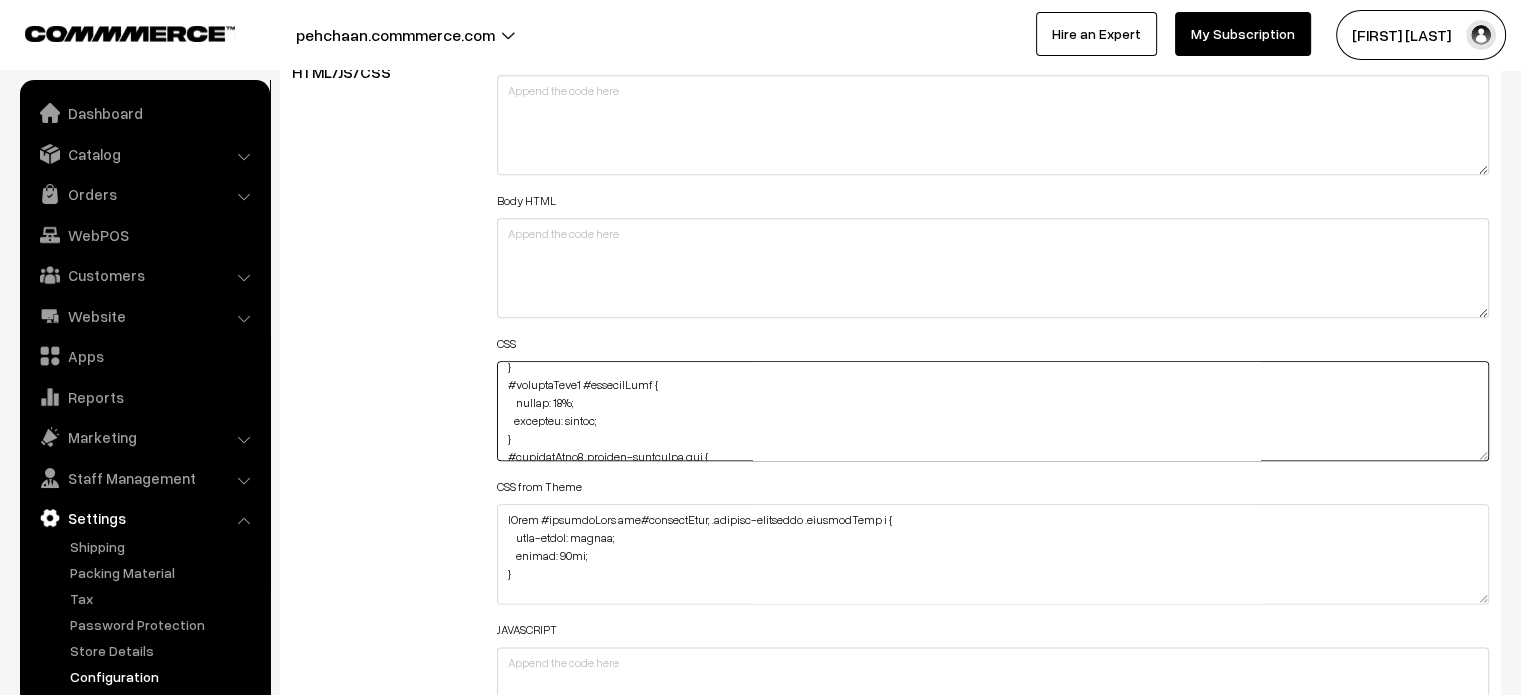 scroll, scrollTop: 222, scrollLeft: 0, axis: vertical 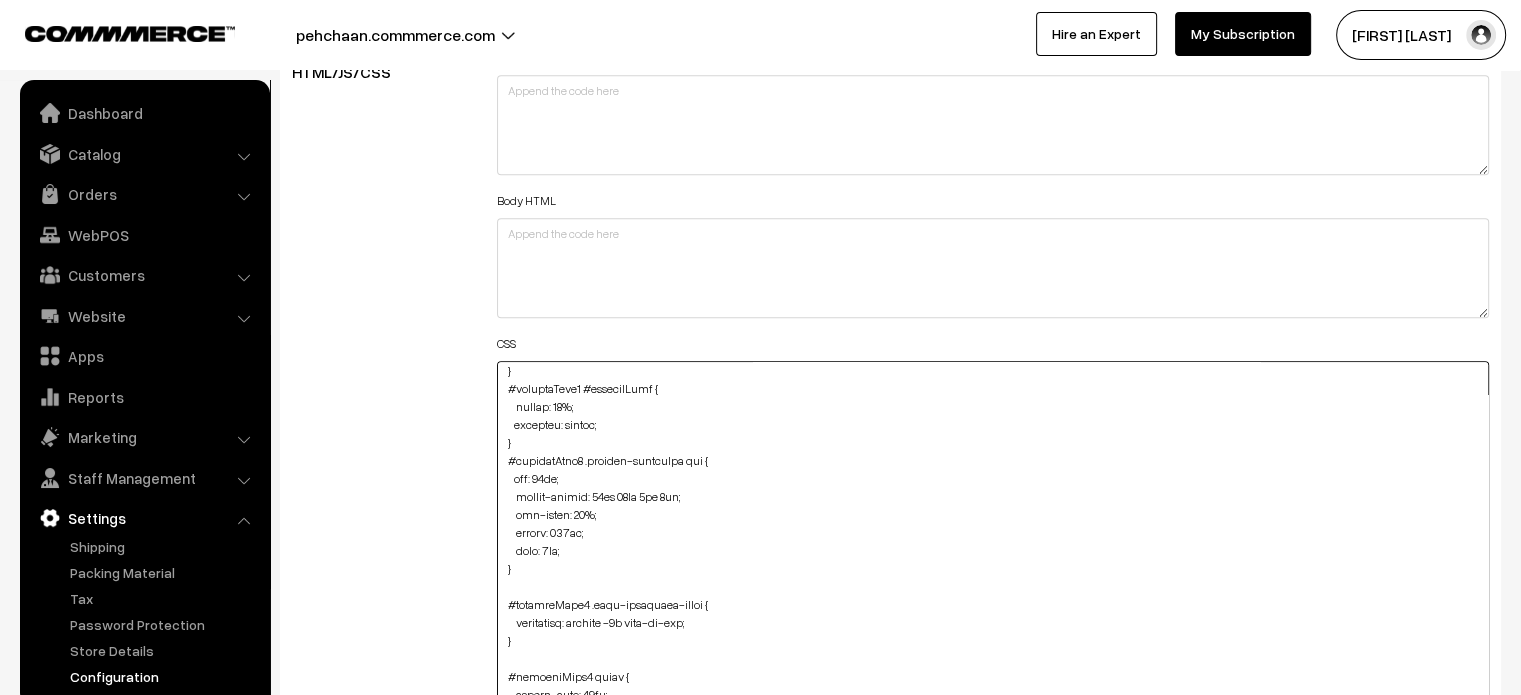 drag, startPoint x: 1484, startPoint y: 451, endPoint x: 1488, endPoint y: 742, distance: 291.0275 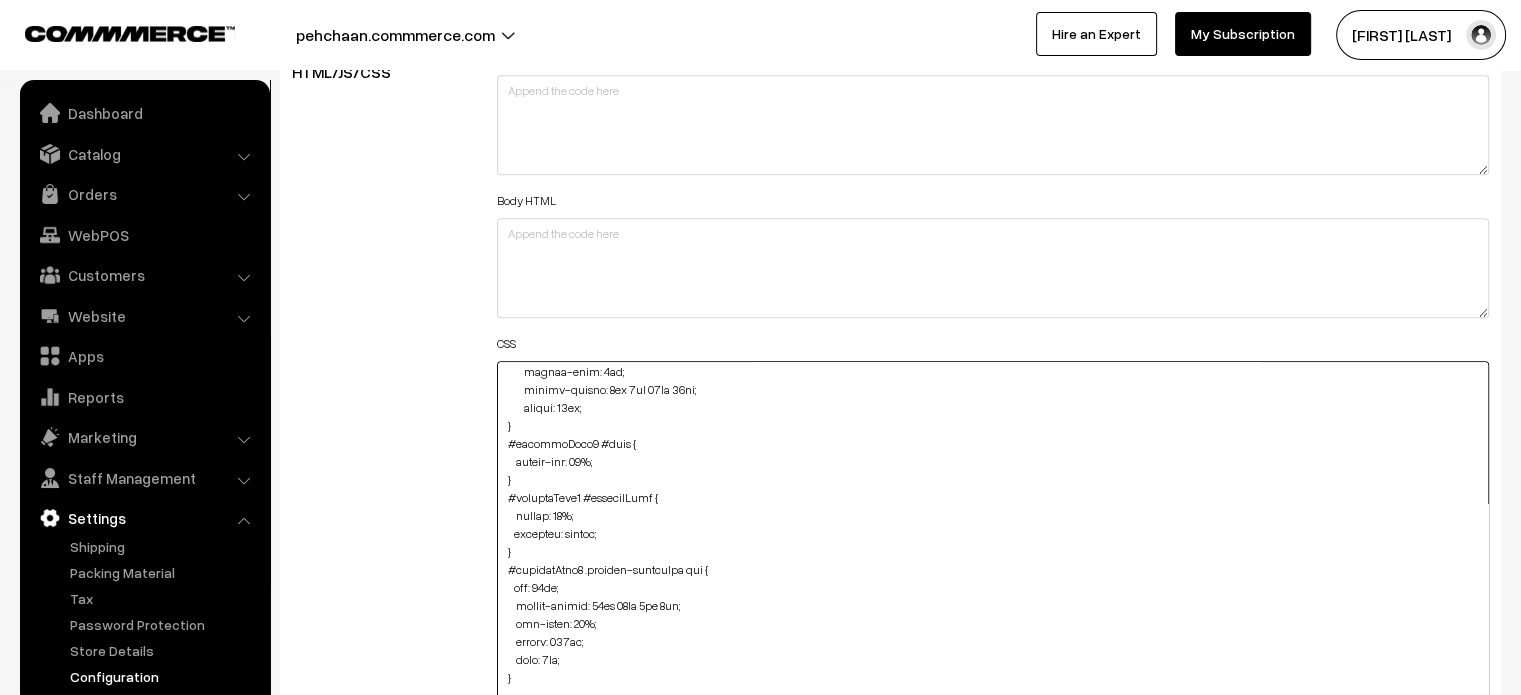 scroll, scrollTop: 0, scrollLeft: 0, axis: both 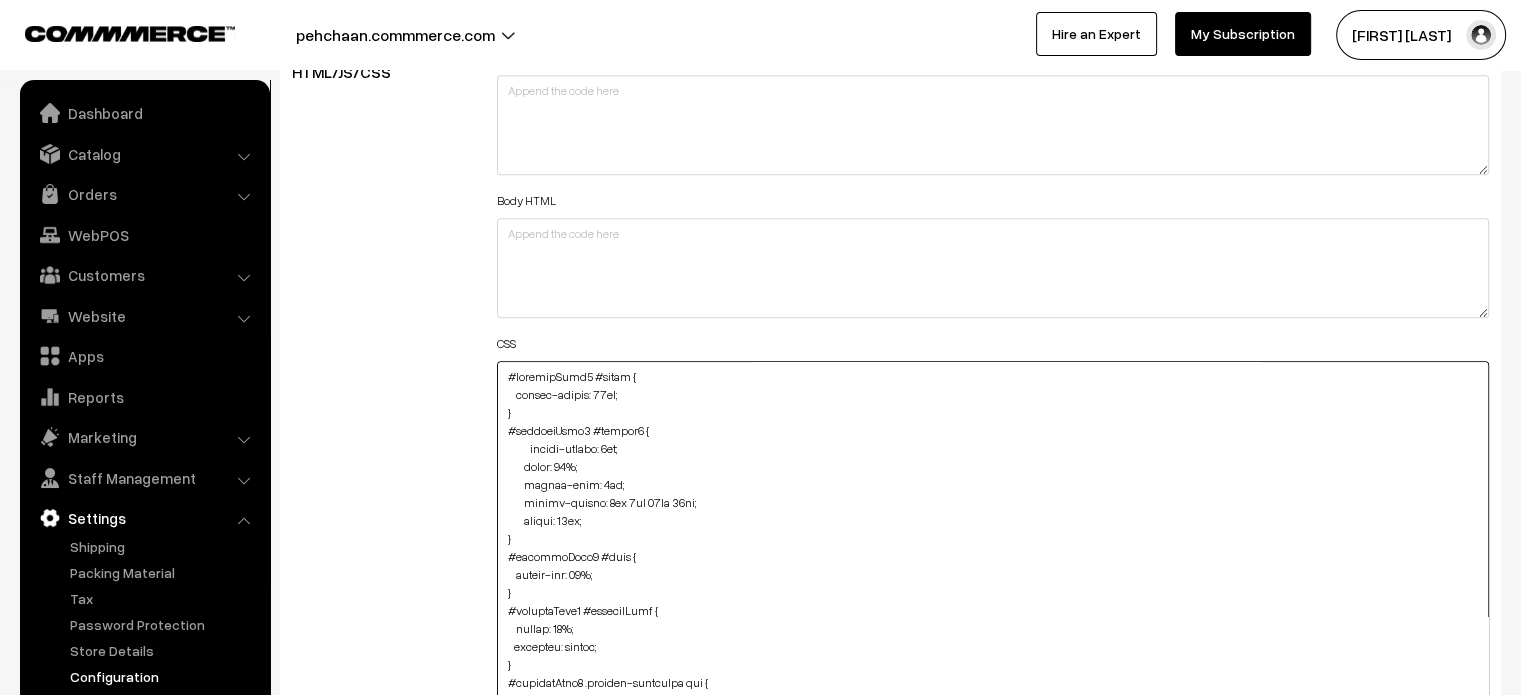 click at bounding box center [993, 556] 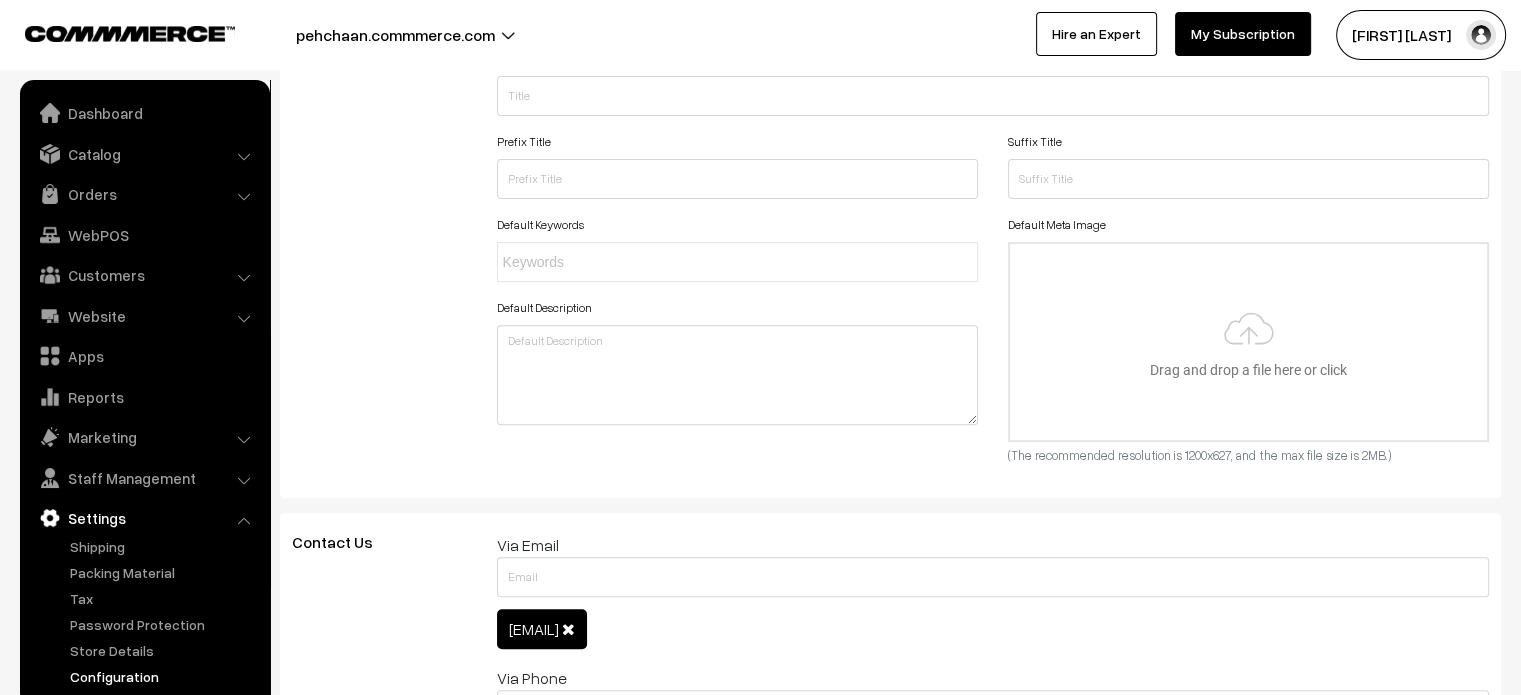 scroll, scrollTop: 0, scrollLeft: 0, axis: both 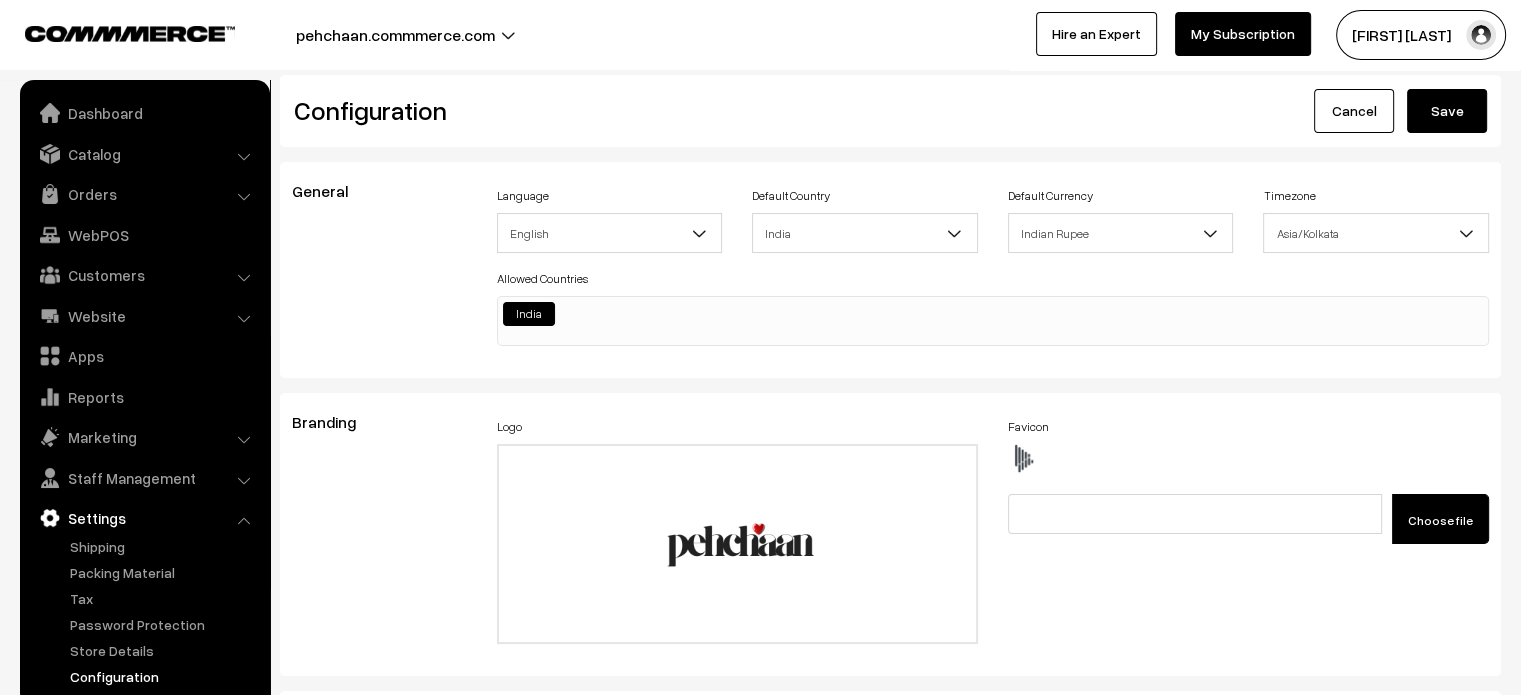type on "#productType4 #price {
margin-bottom: 40px;
}
#productType4 #name {
margin-top: 80%;
}
#productType4 #productCard {
height: 93%;
overflow: hidden;
}
#productType4 .product-animation img {
top: 10px;
border-radius: 48px 48px 0px 0px;
max-width: 95%;
height: 500px;
left: 8px;
}
#productType3 .fade-component-image {
transition: opacity -1s ease-in-out;
}
#productType1 small {
margin-left: 13px;
}
element.style {
}
.product-type-2-component #image {
padding: 0px;
width: 660px;
border: none;
margin-left: -8px;
}
#productType1 .slick-slide>div {
height: 100%;
width: 96%;
}
#productType3 .slick-slide>div {
height: 100%;
width: 96%;
}
#productType3 {
margin-bottom: -85px;
}
.product-type-1, .product-type-2-component {
padding: 0px !important;
margin-bottom: -86px;
}
section#video-slider {
margin-top: -90px;
margin-bottom: -85px;
}
#productType1 .gfncKA {
border-radius: 45px;
}
#productType1 .cONmDw {
text-ali..." 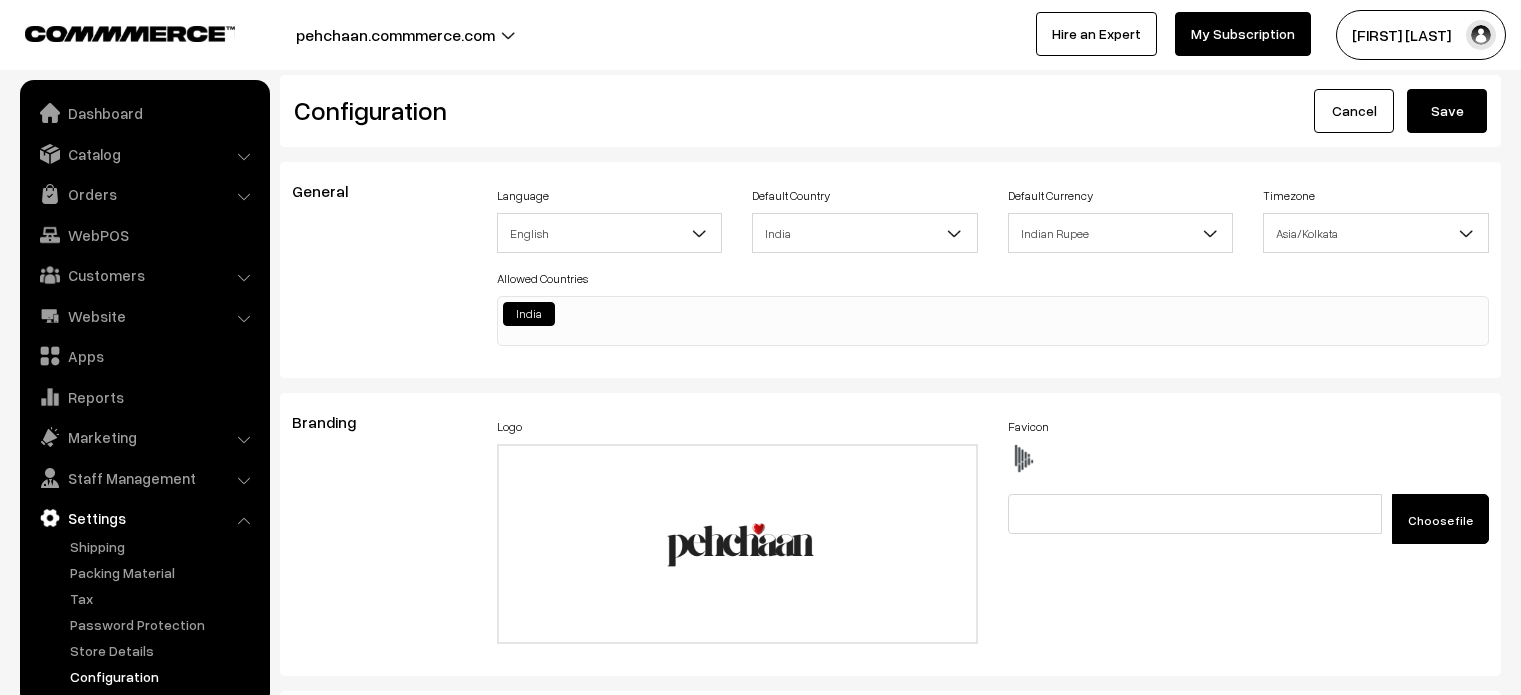 scroll, scrollTop: 0, scrollLeft: 0, axis: both 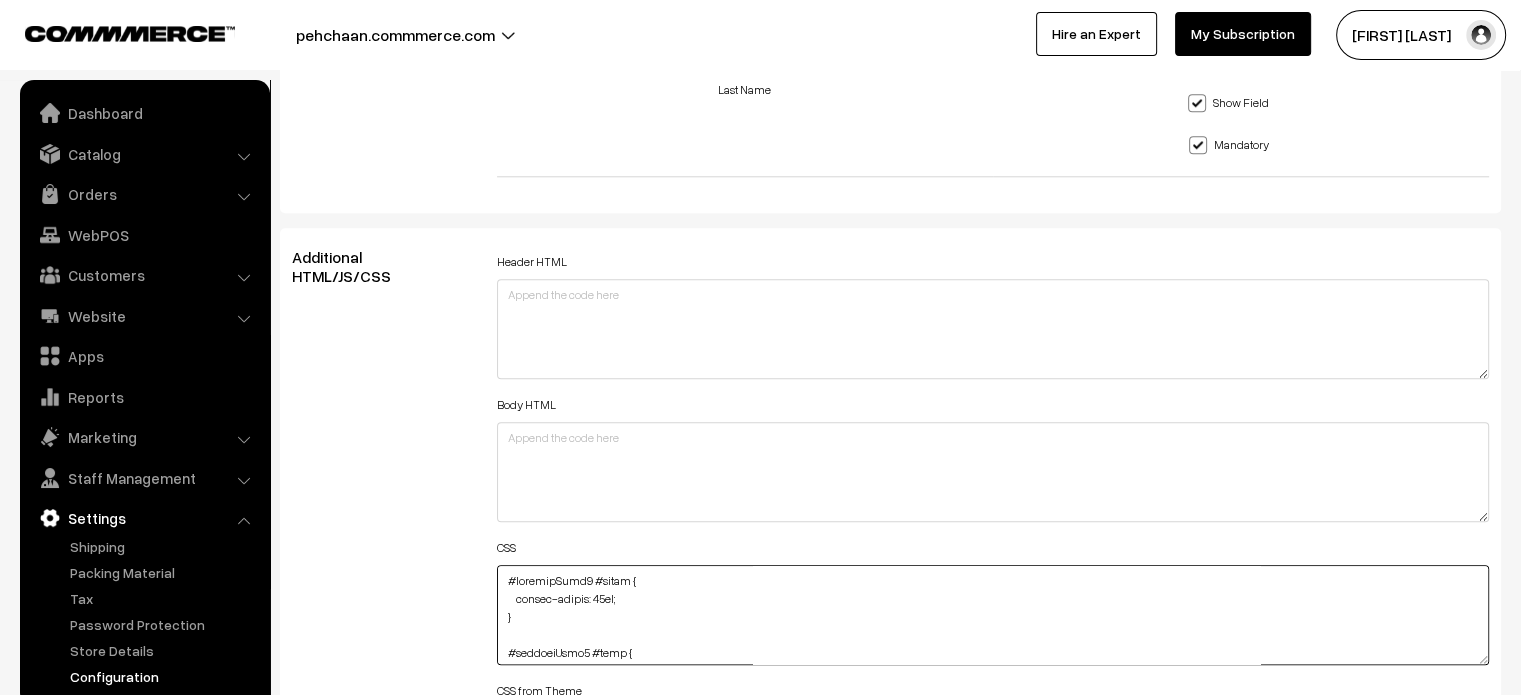 click at bounding box center [993, 615] 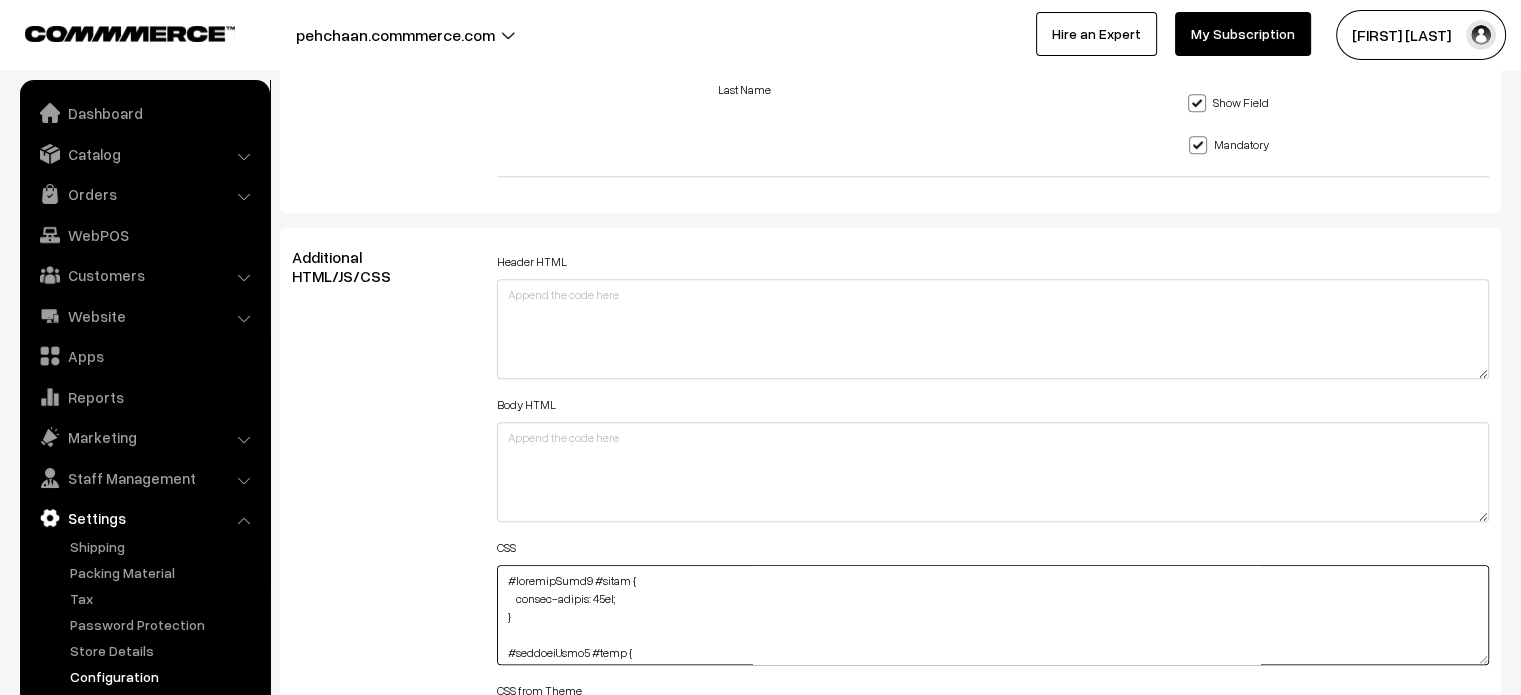 paste on "#productType4 #button2 {
height: 85px;
max-width: 309px;
left: 11px;
}" 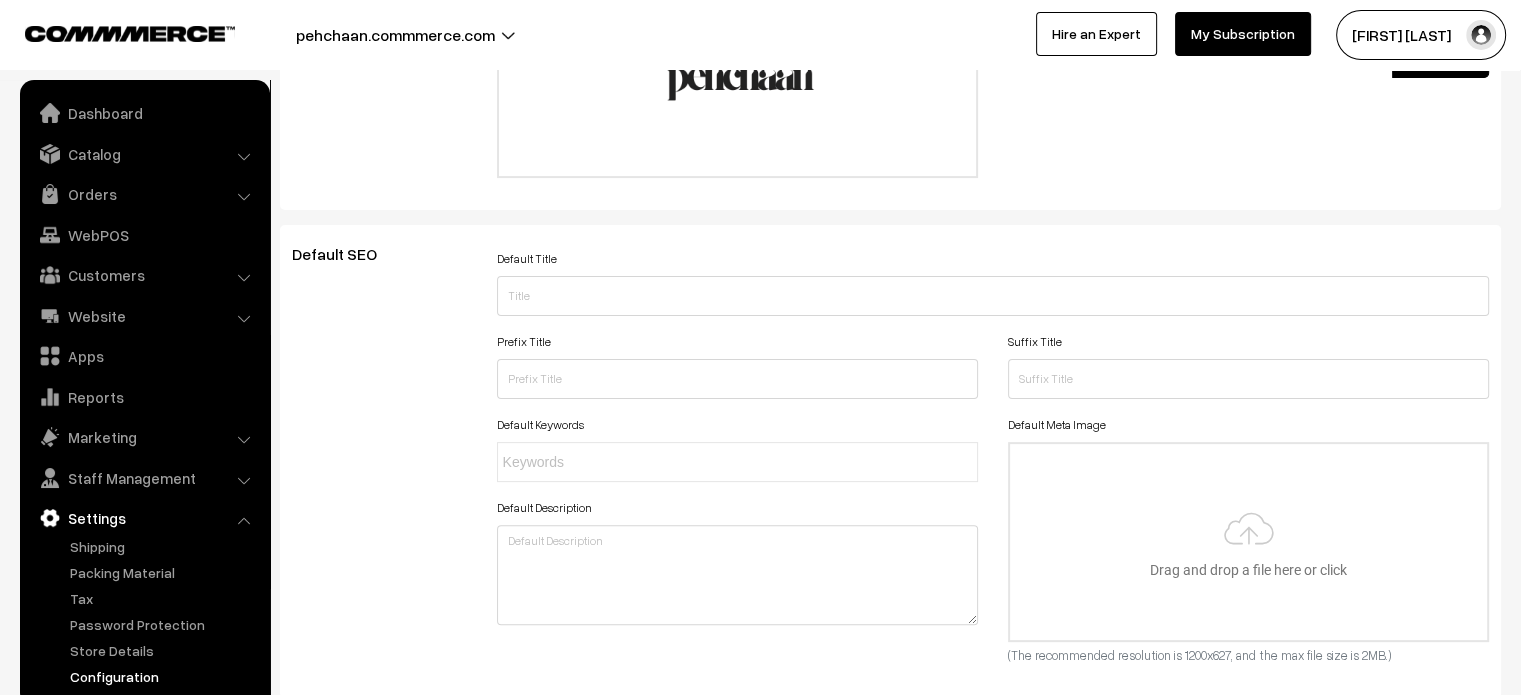 scroll, scrollTop: 0, scrollLeft: 0, axis: both 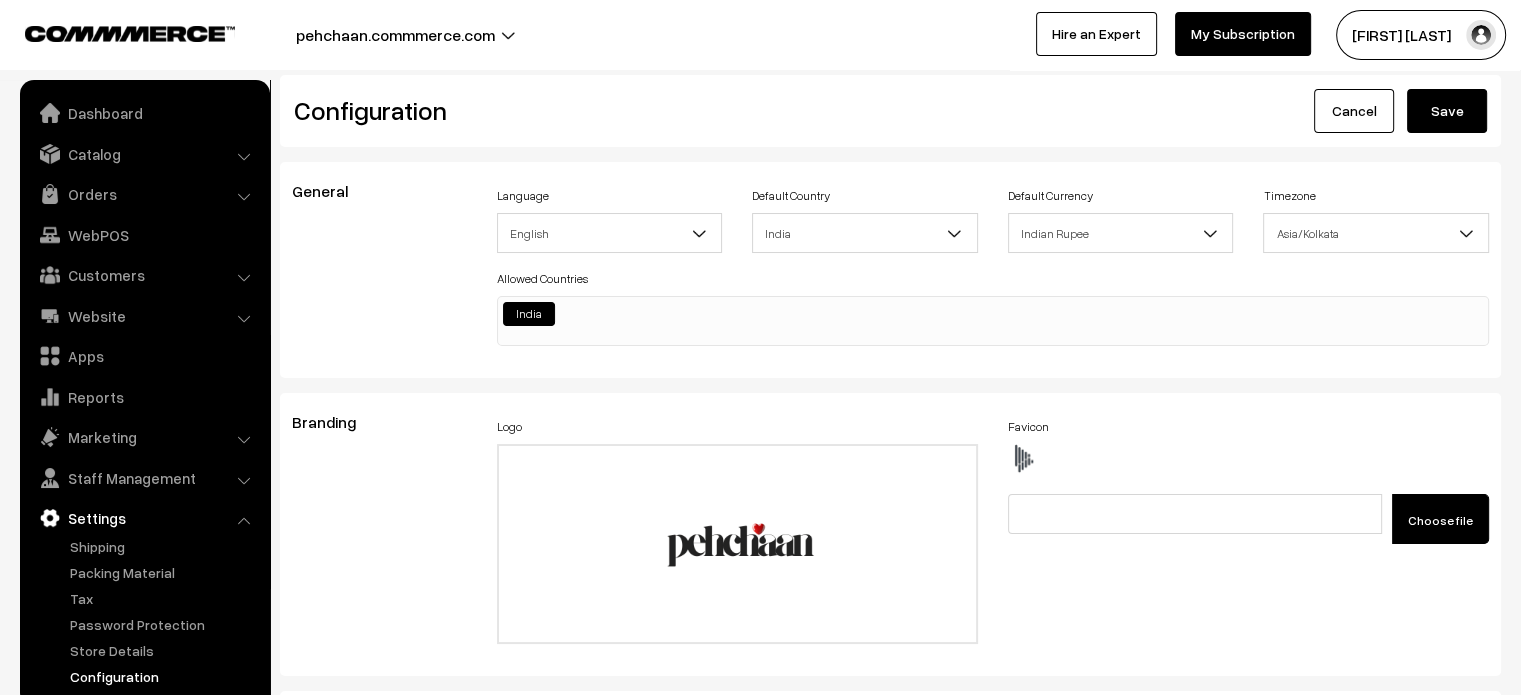 type on "#productType4 #button2 {
height: 85px;
max-width: 309px;
left: 11px;
}
#productType4 #price {
margin-bottom: 40px;
}
#productType4 #name {
margin-top: 80%;
}
#productType4 #productCard {
height: 93%;
overflow: hidden;
}
#productType4 .product-animation img {
top: 10px;
border-radius: 48px 48px 0px 0px;
max-width: 95%;
height: 500px;
left: 8px;
}
#productType3 .fade-component-image {
transition: opacity -1s ease-in-out;
}
#productType1 small {
margin-left: 13px;
}
element.style {
}
.product-type-2-component #image {
padding: 0px;
width: 660px;
border: none;
margin-left: -8px;
}
#productType1 .slick-slide>div {
height: 100%;
width: 96%;
}
#productType3 .slick-slide>div {
height: 100%;
width: 96%;
}
#productType3 {
margin-bottom: -85px;
}
.product-type-1, .product-type-2-component {
padding: 0px !important;
margin-bottom: -86px;
}
section#video-slider {
margin-top: -90px;
margin-bottom: -85px;
}
#pro..." 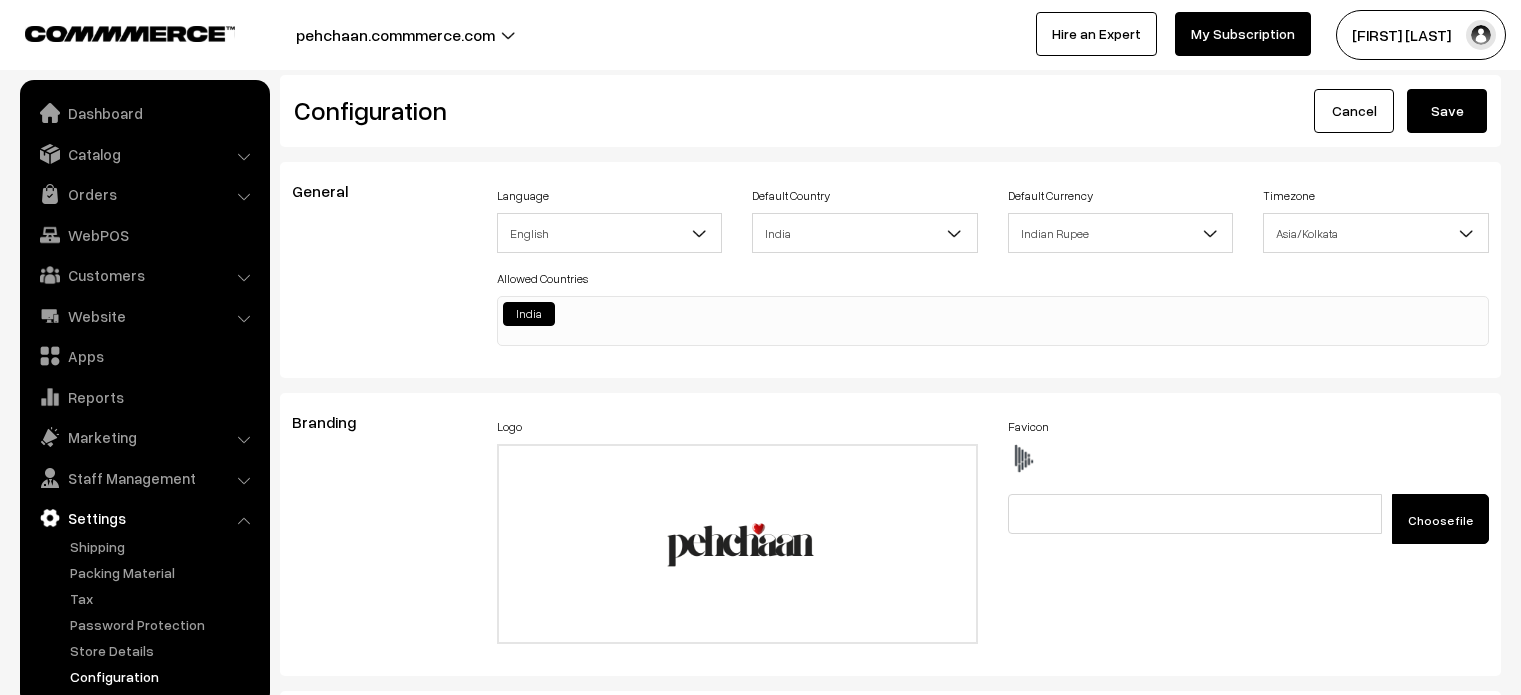 scroll, scrollTop: 0, scrollLeft: 0, axis: both 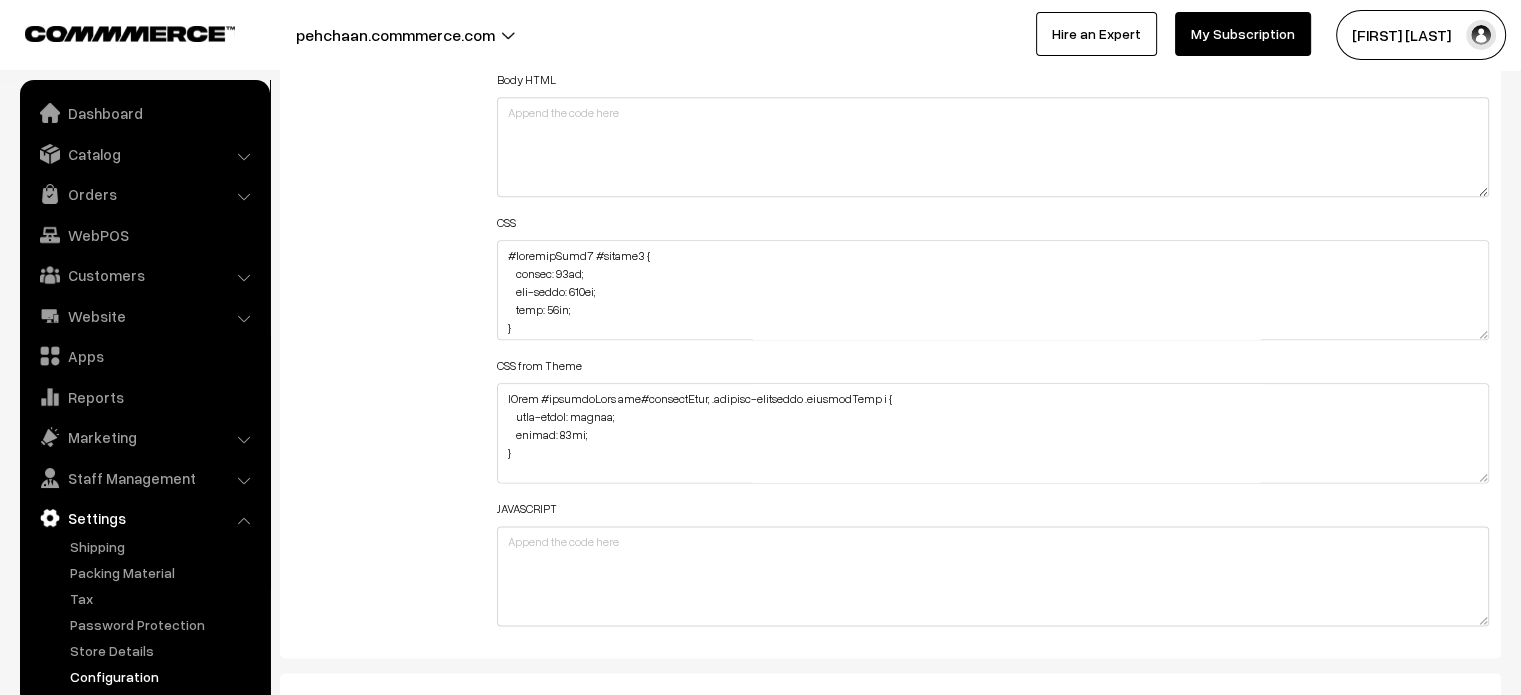 click on "Header HTML
Body HTML
CSS
CSS from Theme
JAVASCRIPT" at bounding box center (993, 280) 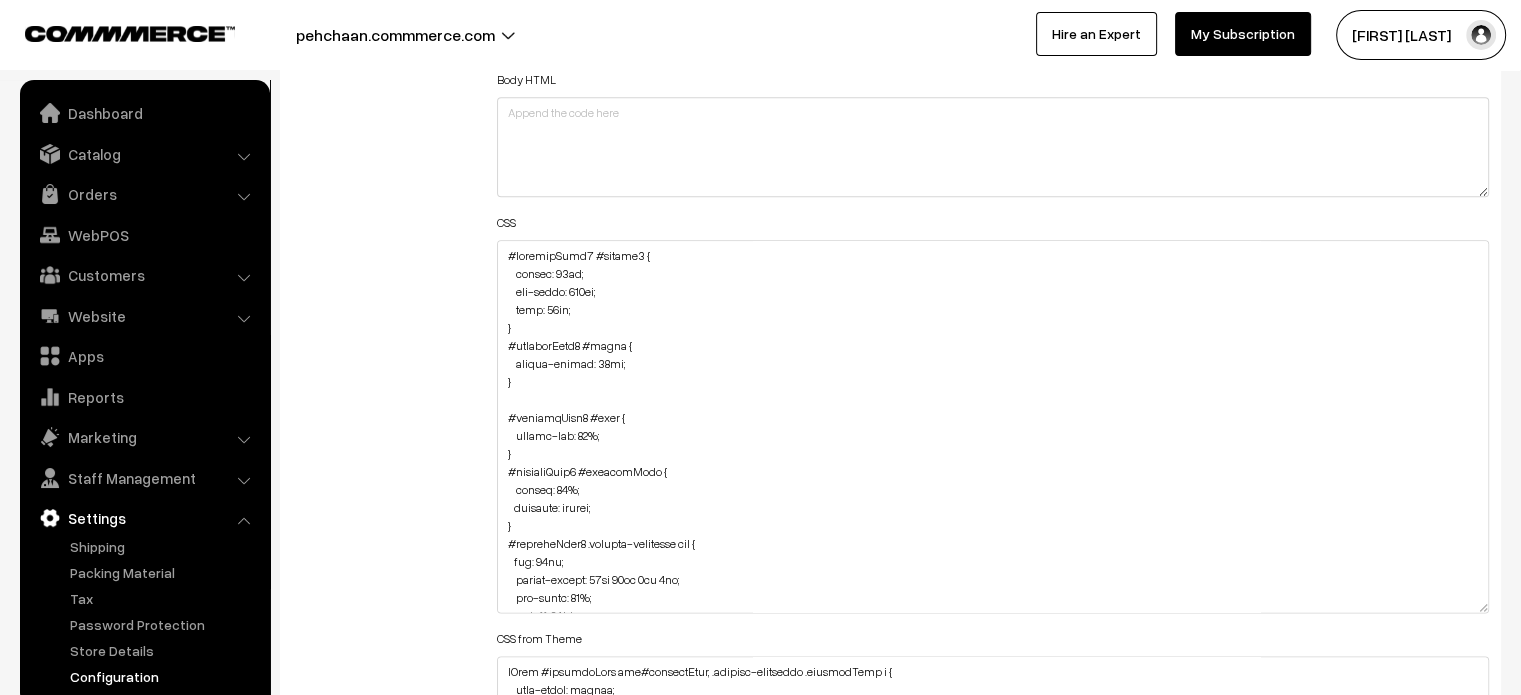 drag, startPoint x: 1481, startPoint y: 329, endPoint x: 1496, endPoint y: 603, distance: 274.41028 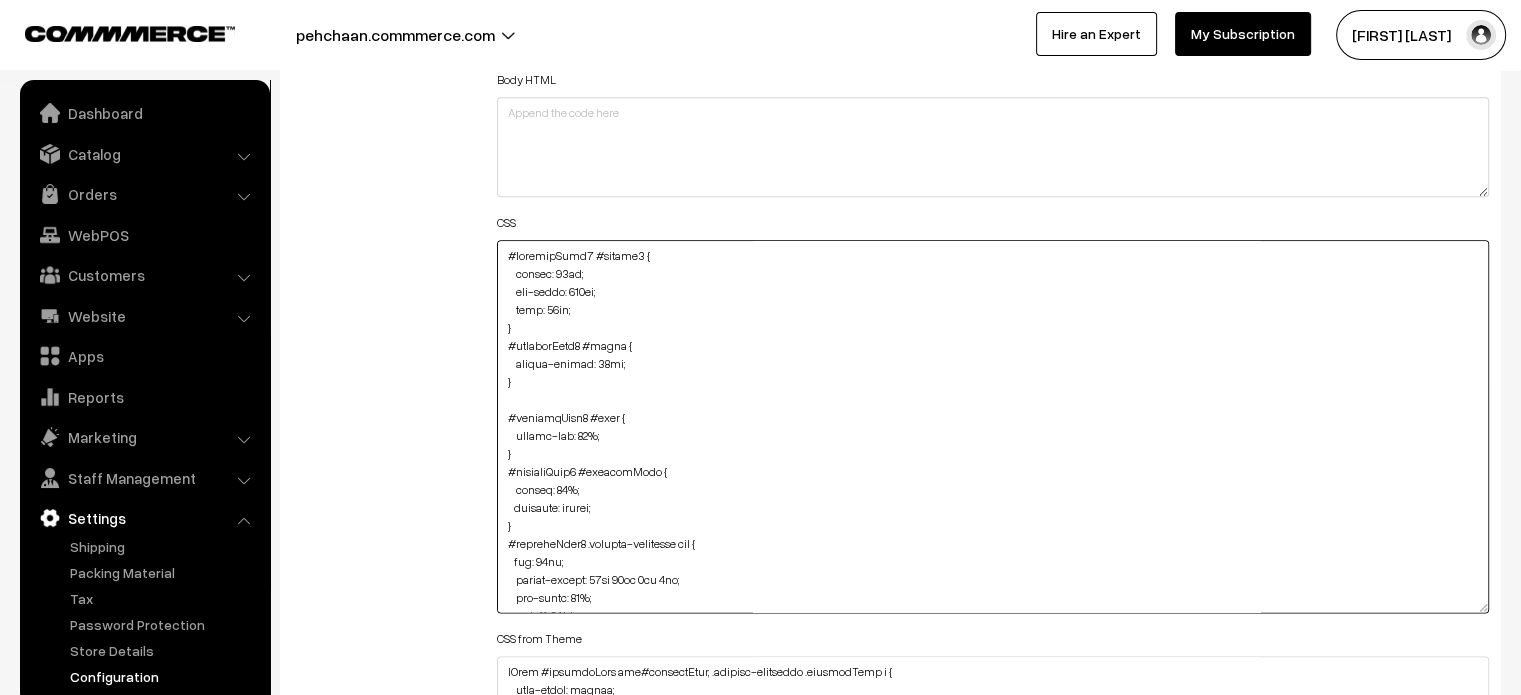 click at bounding box center (993, 426) 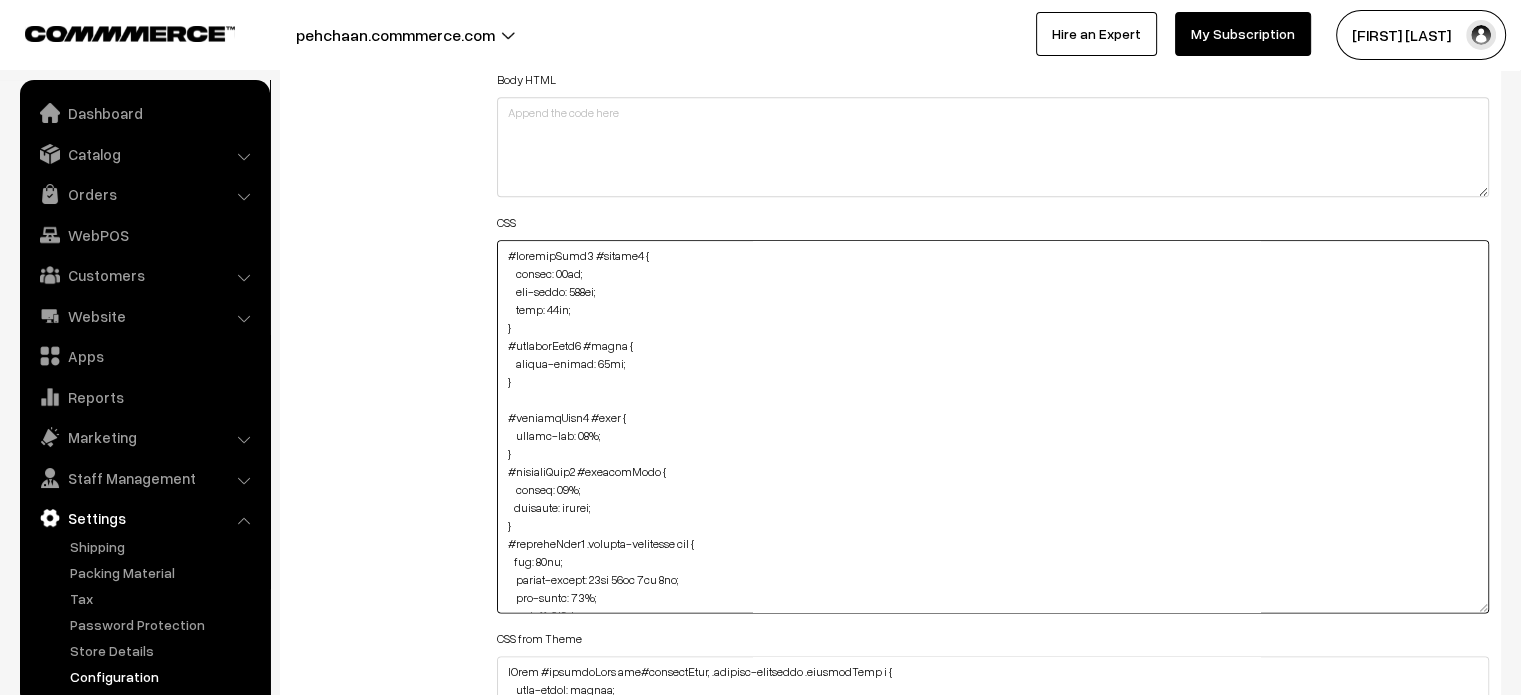 type on "#productType4 #button2 {
height: 85px;
max-width: 309px;
left: 11px;
}
#productType4 #price {
margin-bottom: 10px;
}
#productType4 #name {
margin-top: 80%;
}
#productType4 #productCard {
height: 93%;
overflow: hidden;
}
#productType4 .product-animation img {
top: 10px;
border-radius: 48px 48px 0px 0px;
max-width: 95%;
height: 500px;
left: 8px;
}
#productType3 .fade-component-image {
transition: opacity -1s ease-in-out;
}
#productType1 small {
margin-left: 13px;
}
element.style {
}
.product-type-2-component #image {
padding: 0px;
width: 660px;
border: none;
margin-left: -8px;
}
#productType1 .slick-slide>div {
height: 100%;
width: 96%;
}
#productType3 .slick-slide>div {
height: 100%;
width: 96%;
}
#productType3 {
margin-bottom: -85px;
}
.product-type-1, .product-type-2-component {
padding: 0px !important;
margin-bottom: -86px;
}
section#video-slider {
margin-top: -90px;
margin-bottom: -85px;
}
#pro..." 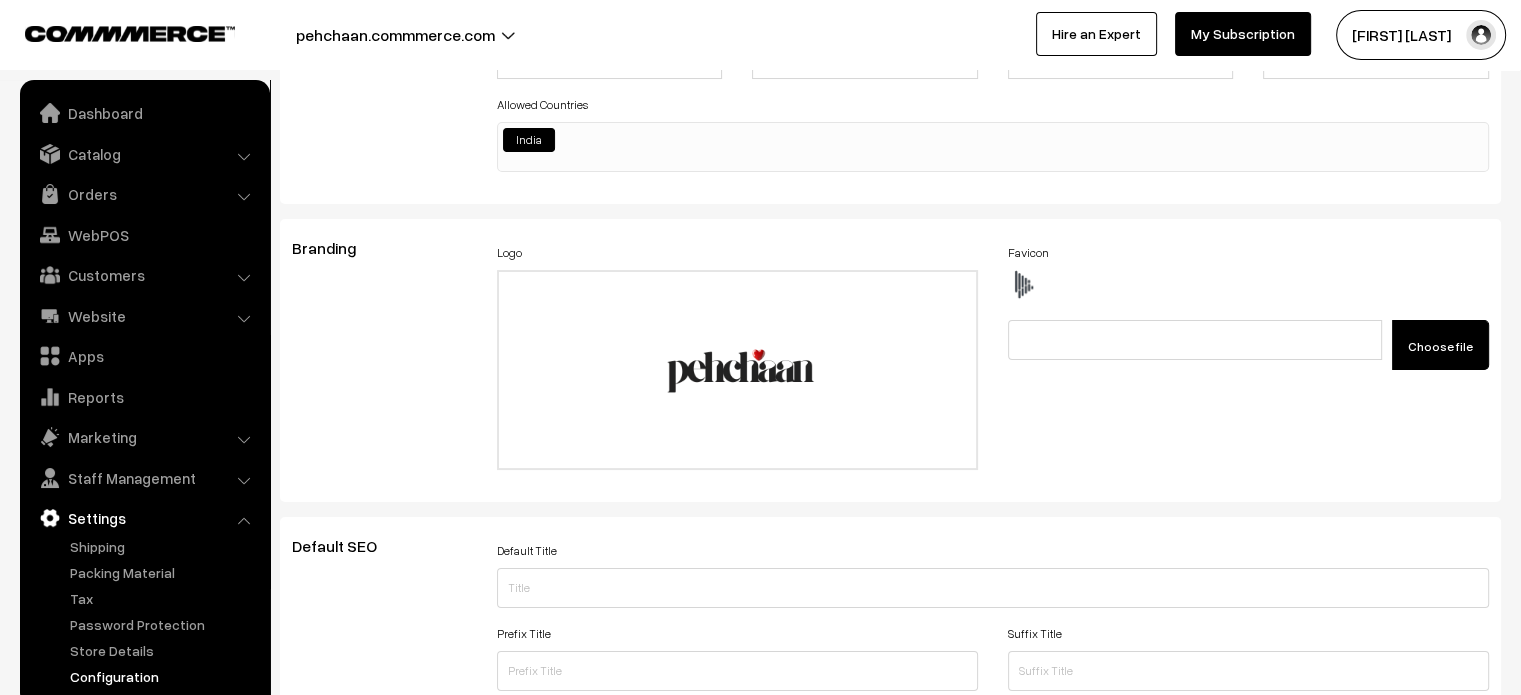 scroll, scrollTop: 0, scrollLeft: 0, axis: both 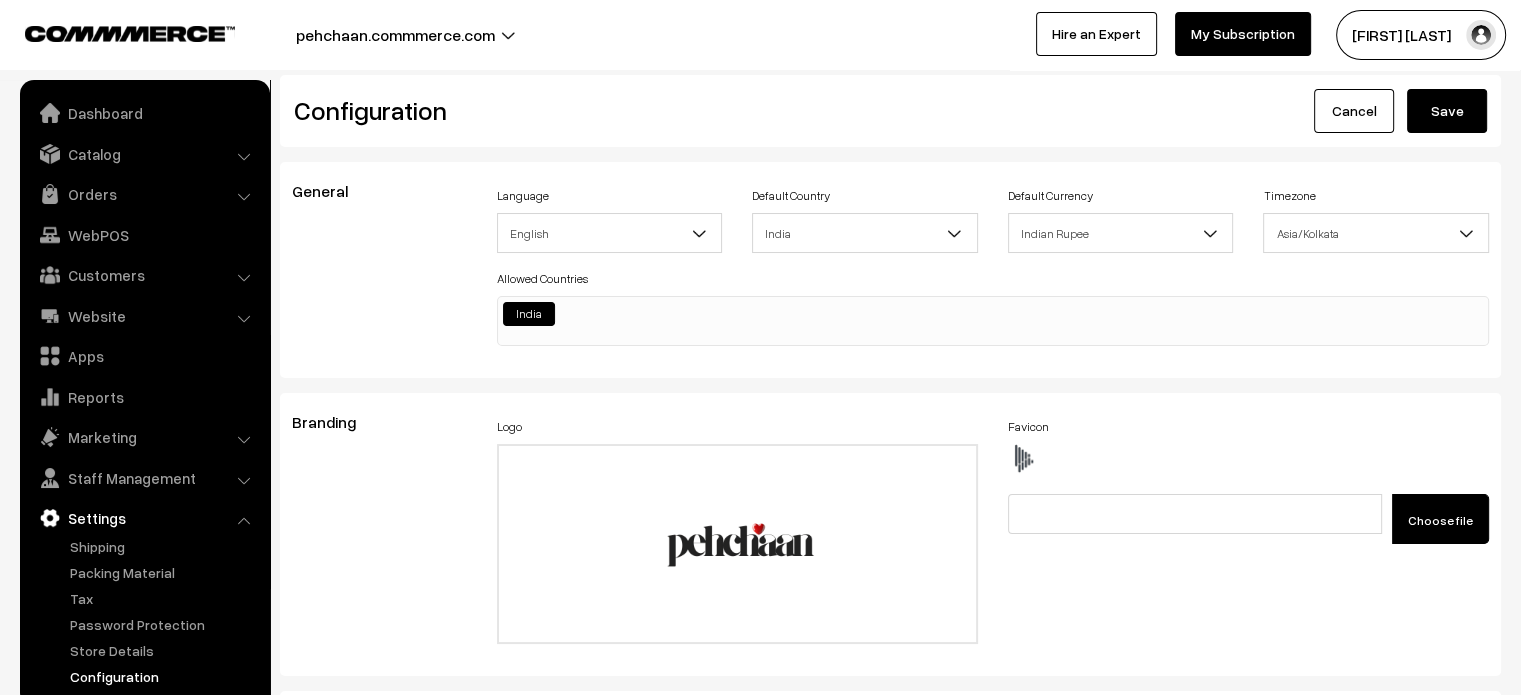 click on "Save" at bounding box center [1447, 111] 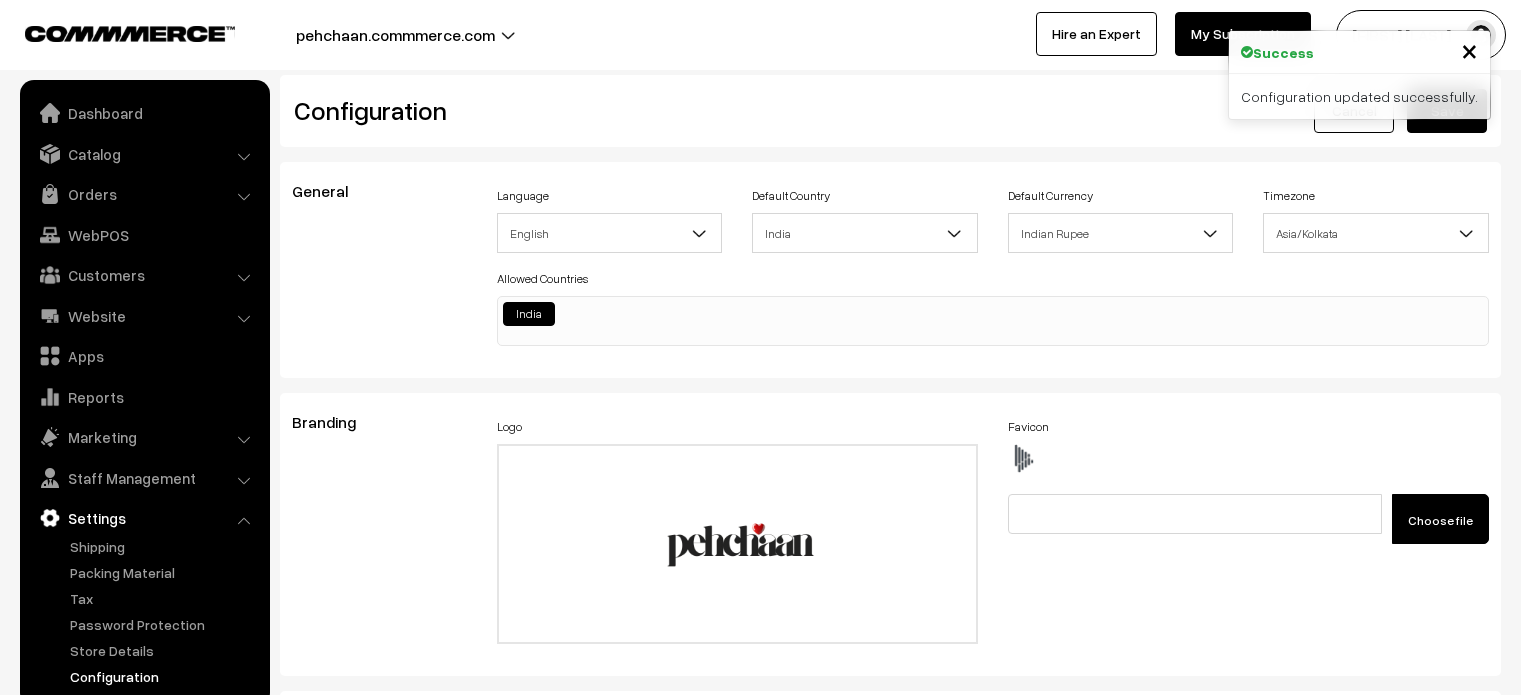 scroll, scrollTop: 0, scrollLeft: 0, axis: both 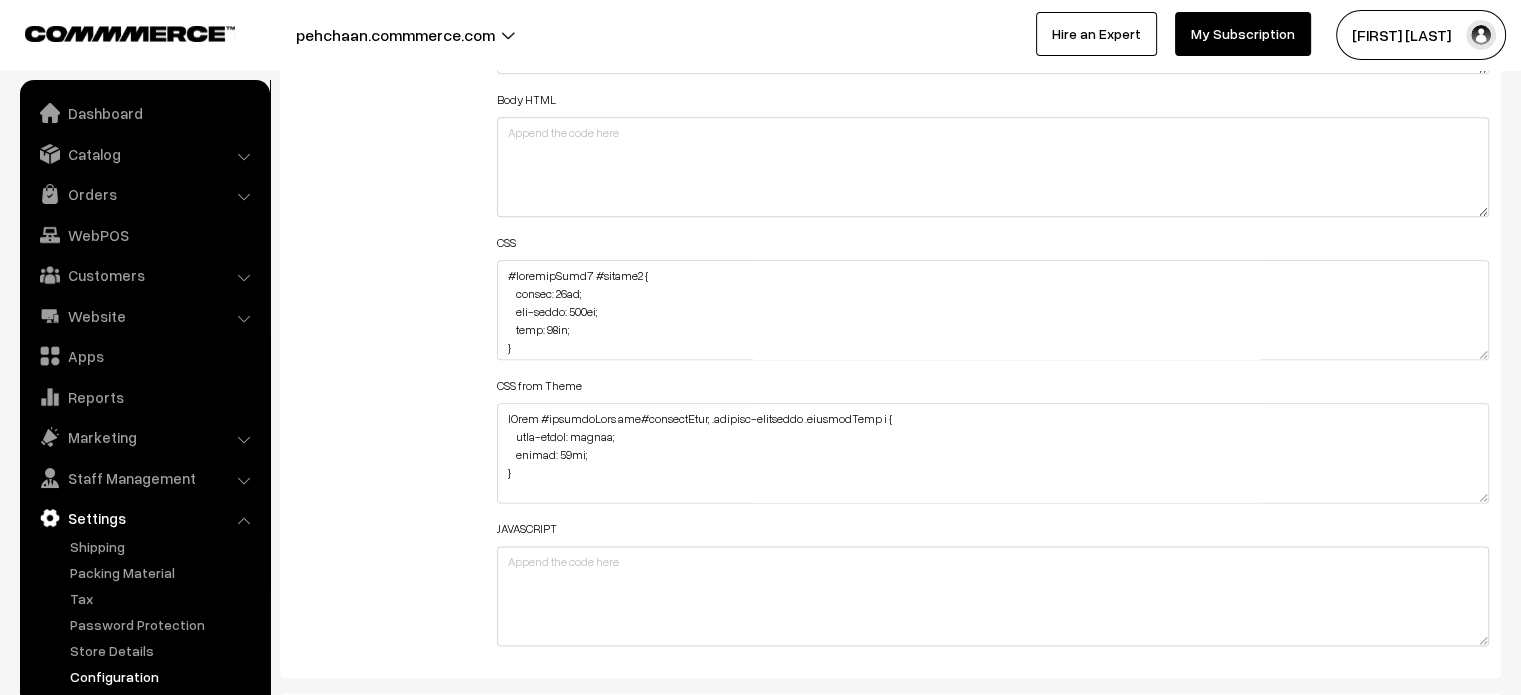 drag, startPoint x: 1483, startPoint y: 345, endPoint x: 1484, endPoint y: 742, distance: 397.00125 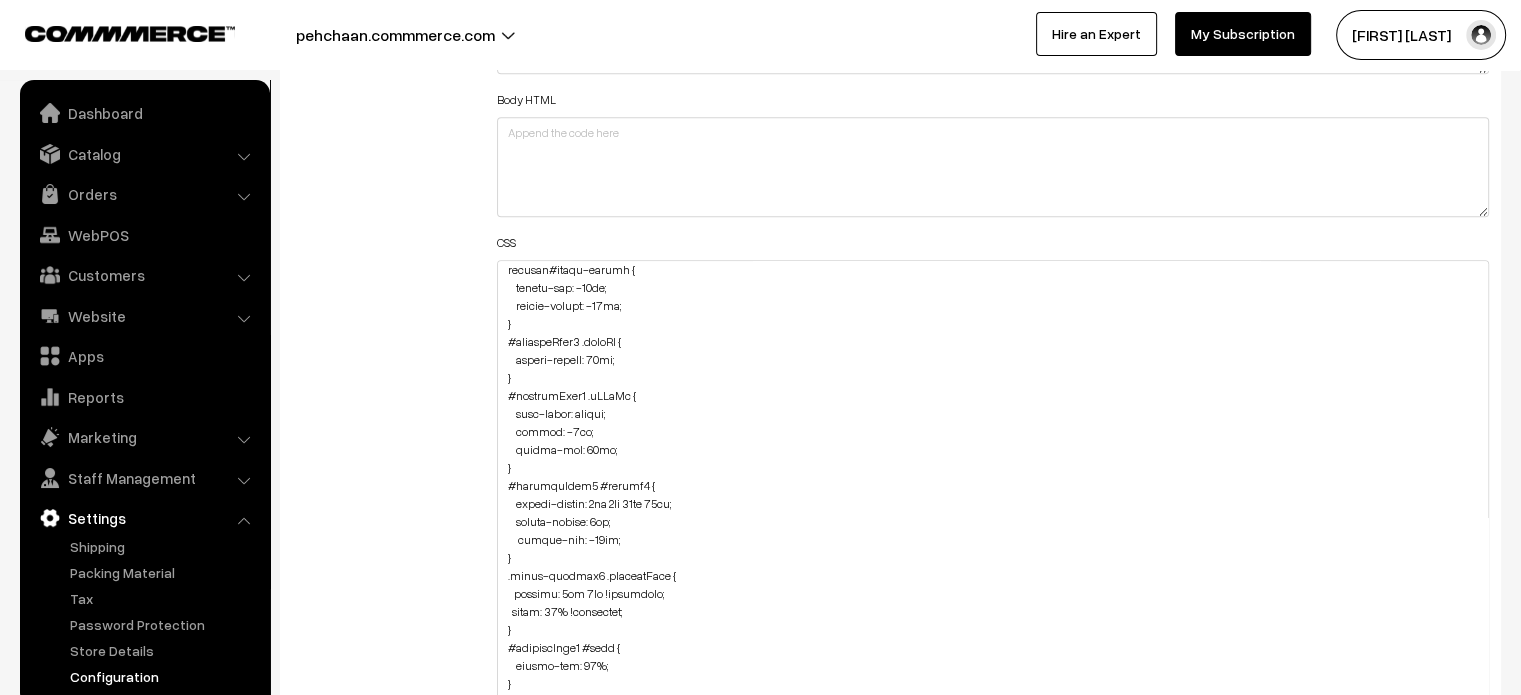 scroll, scrollTop: 1040, scrollLeft: 0, axis: vertical 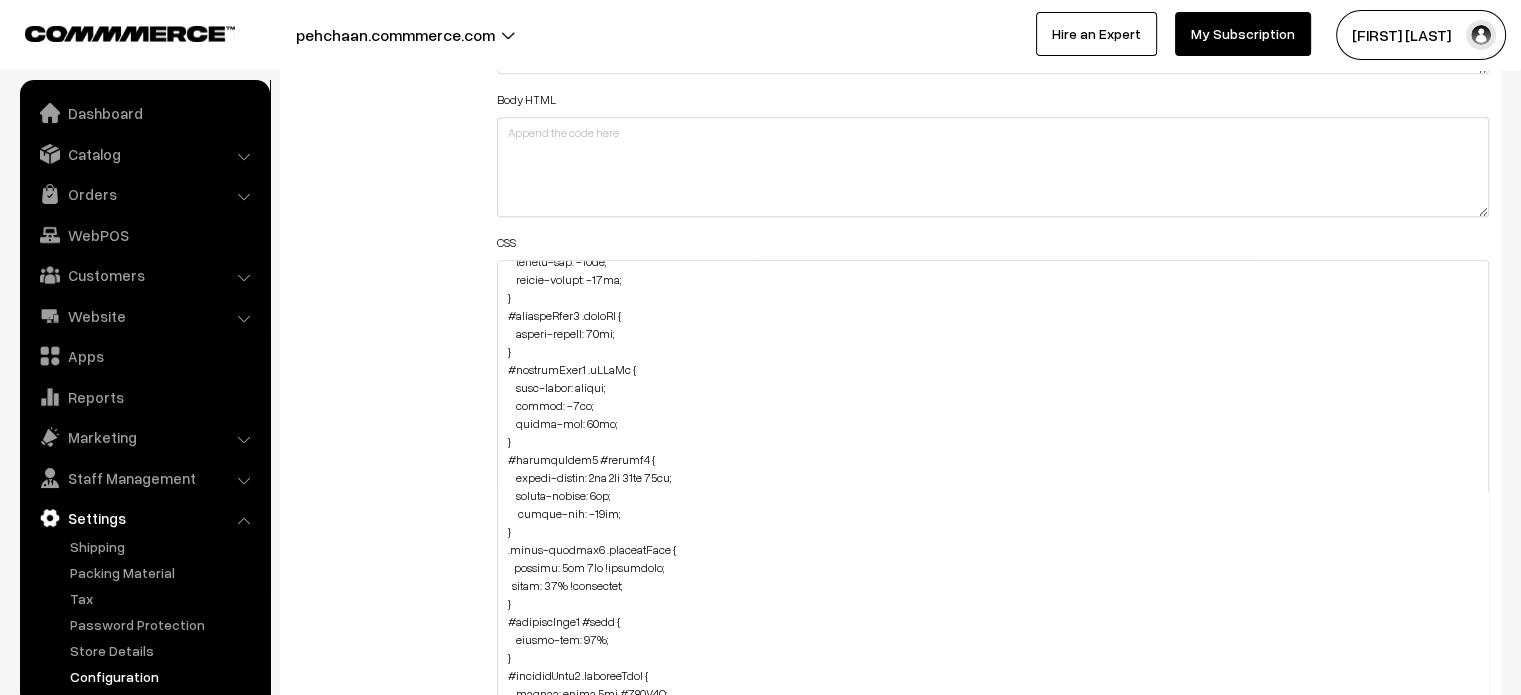 click on "pehchaan.commmerce.com" at bounding box center [395, 35] 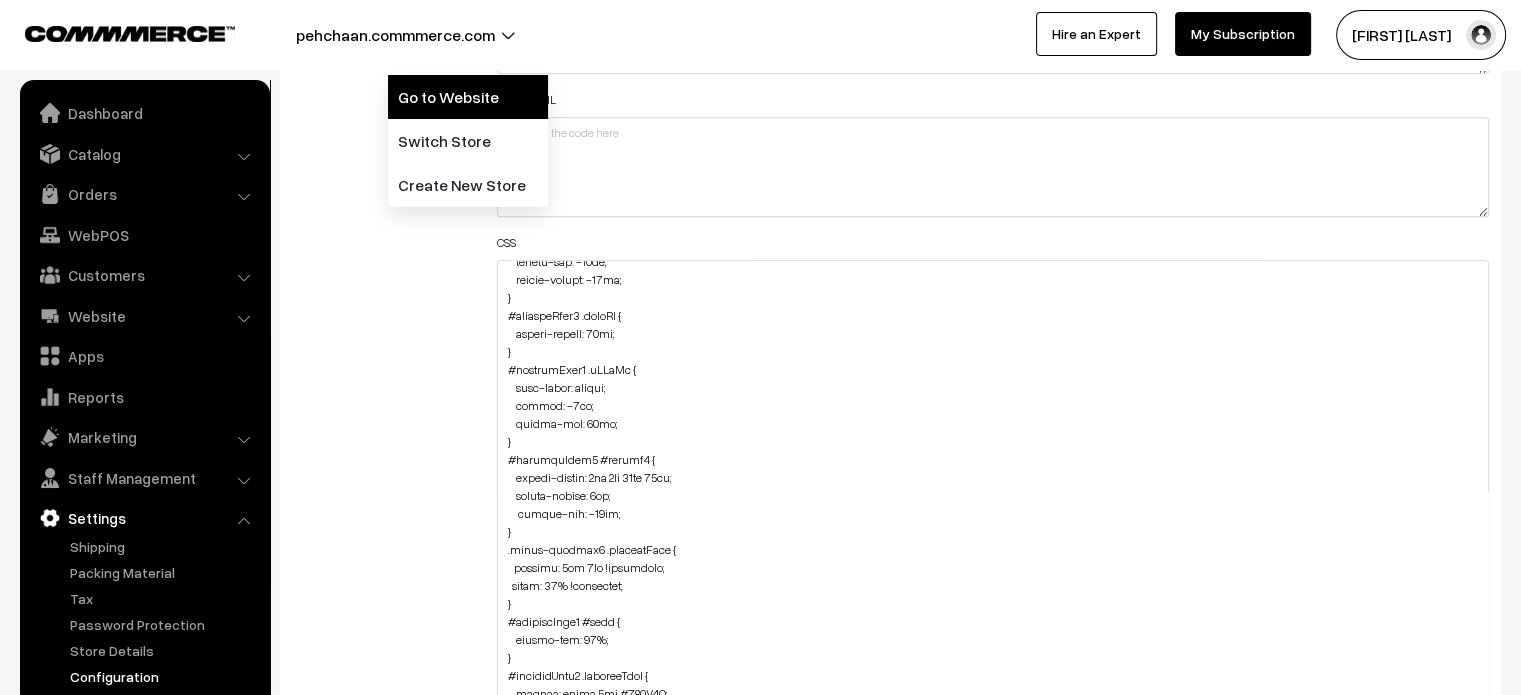 click on "Go to Website" at bounding box center (468, 97) 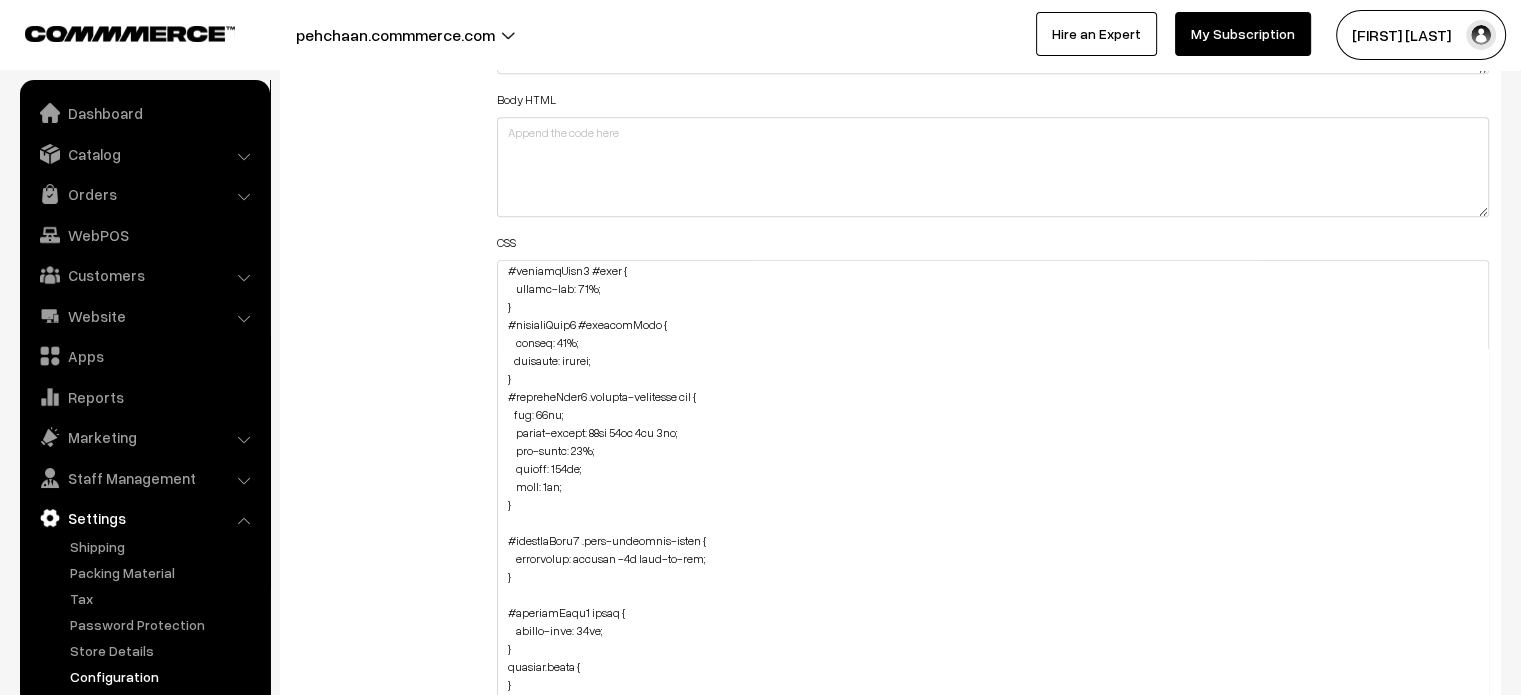 scroll, scrollTop: 0, scrollLeft: 0, axis: both 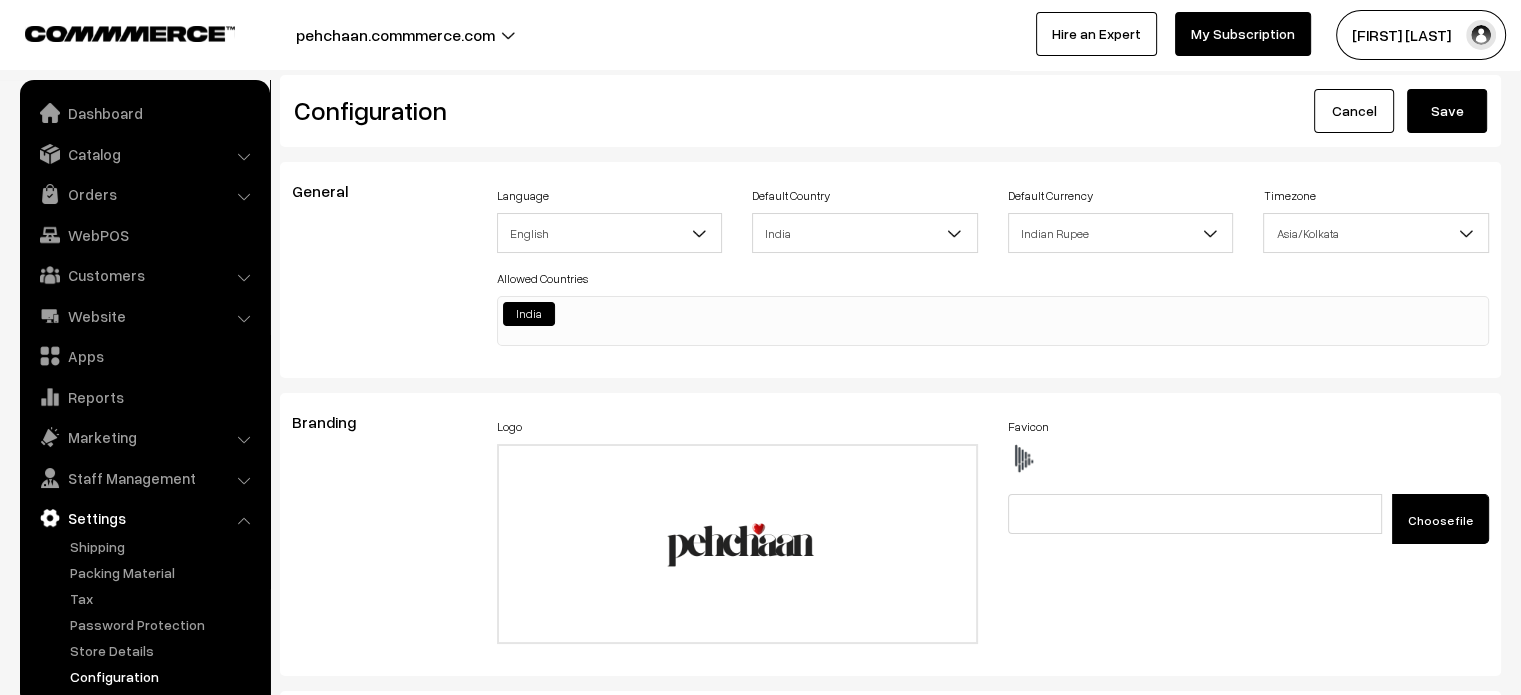 click on "Save" at bounding box center (1447, 111) 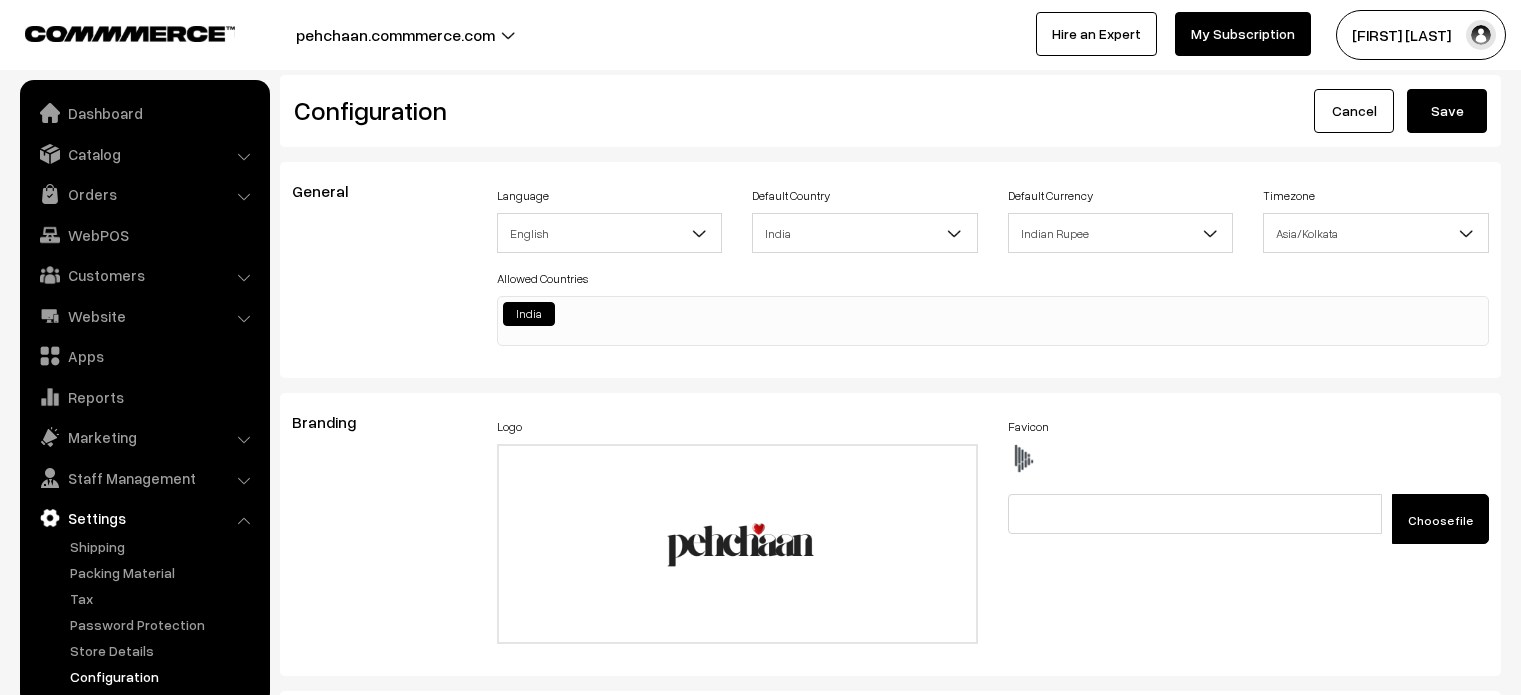 scroll, scrollTop: 0, scrollLeft: 0, axis: both 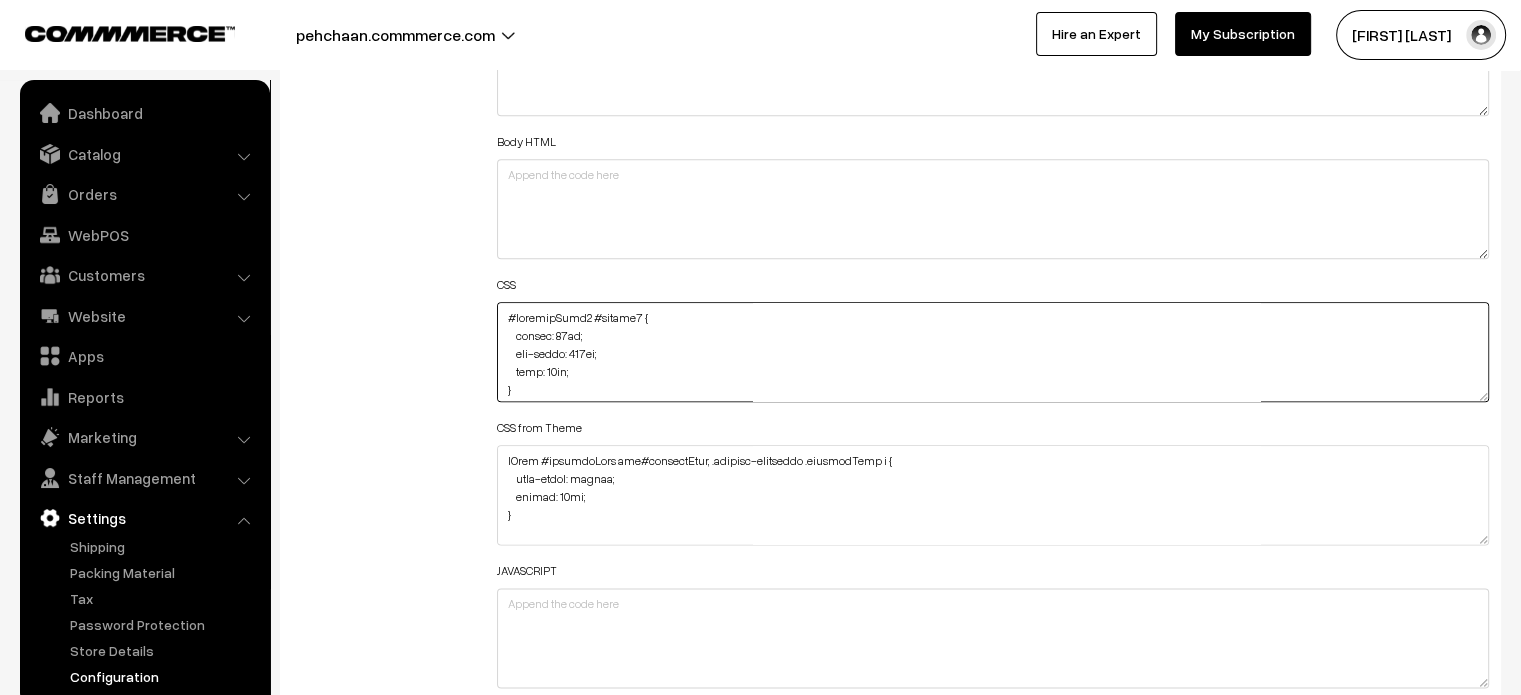 drag, startPoint x: 511, startPoint y: 334, endPoint x: 572, endPoint y: 379, distance: 75.802376 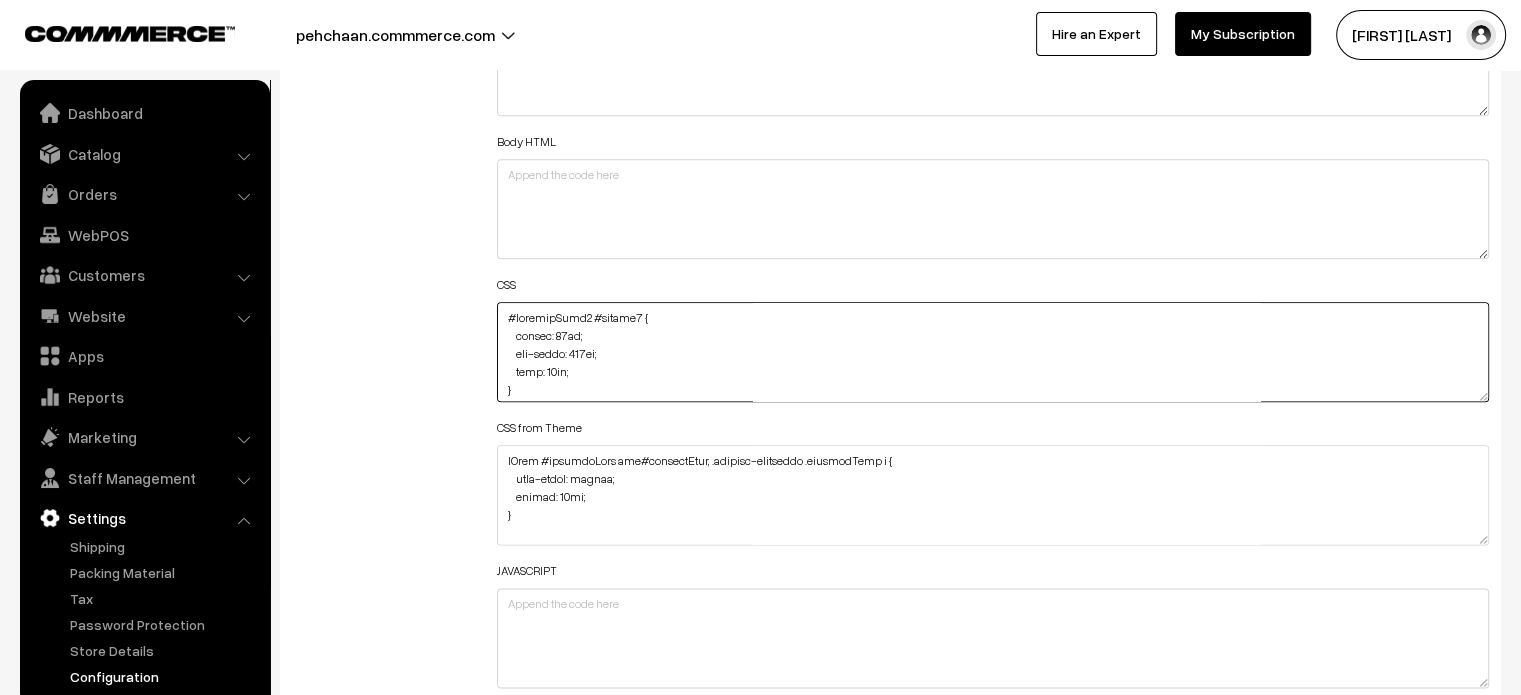 click at bounding box center (993, 352) 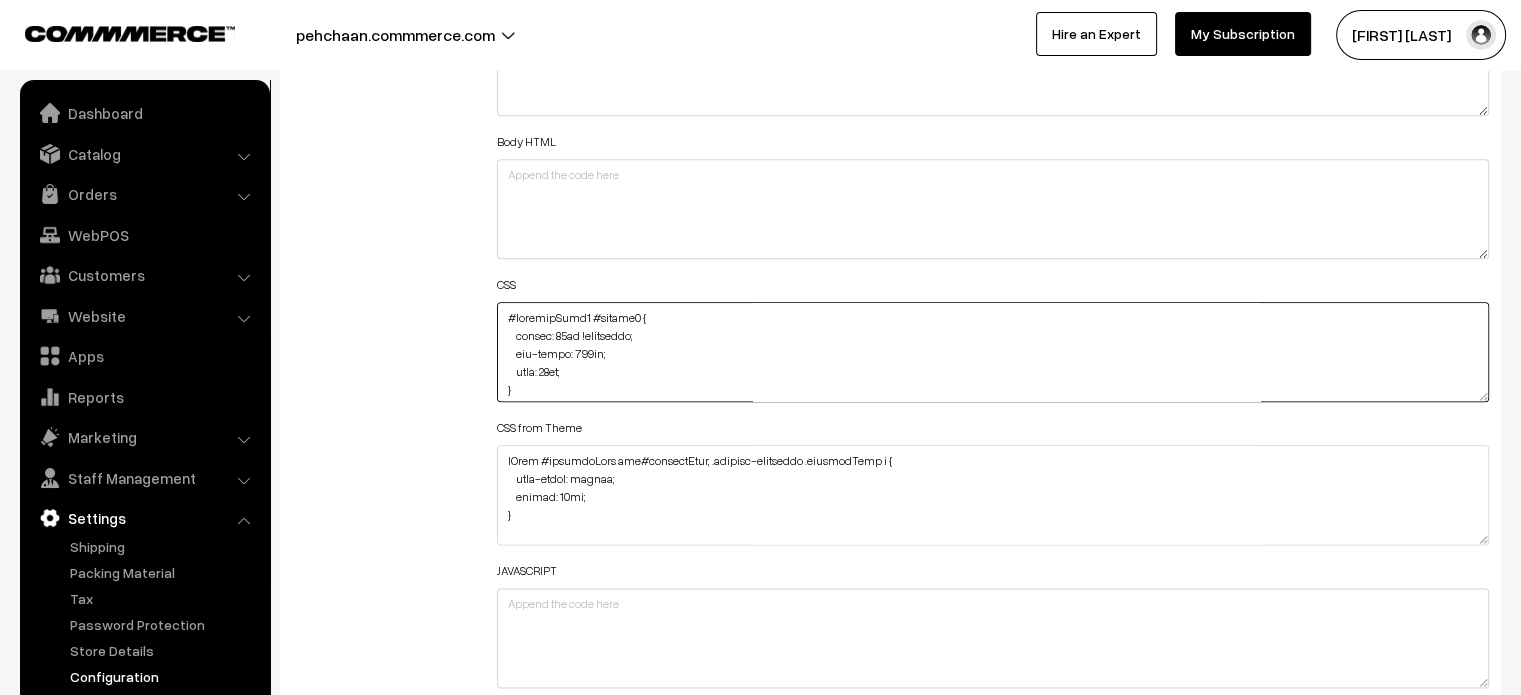 click at bounding box center [993, 352] 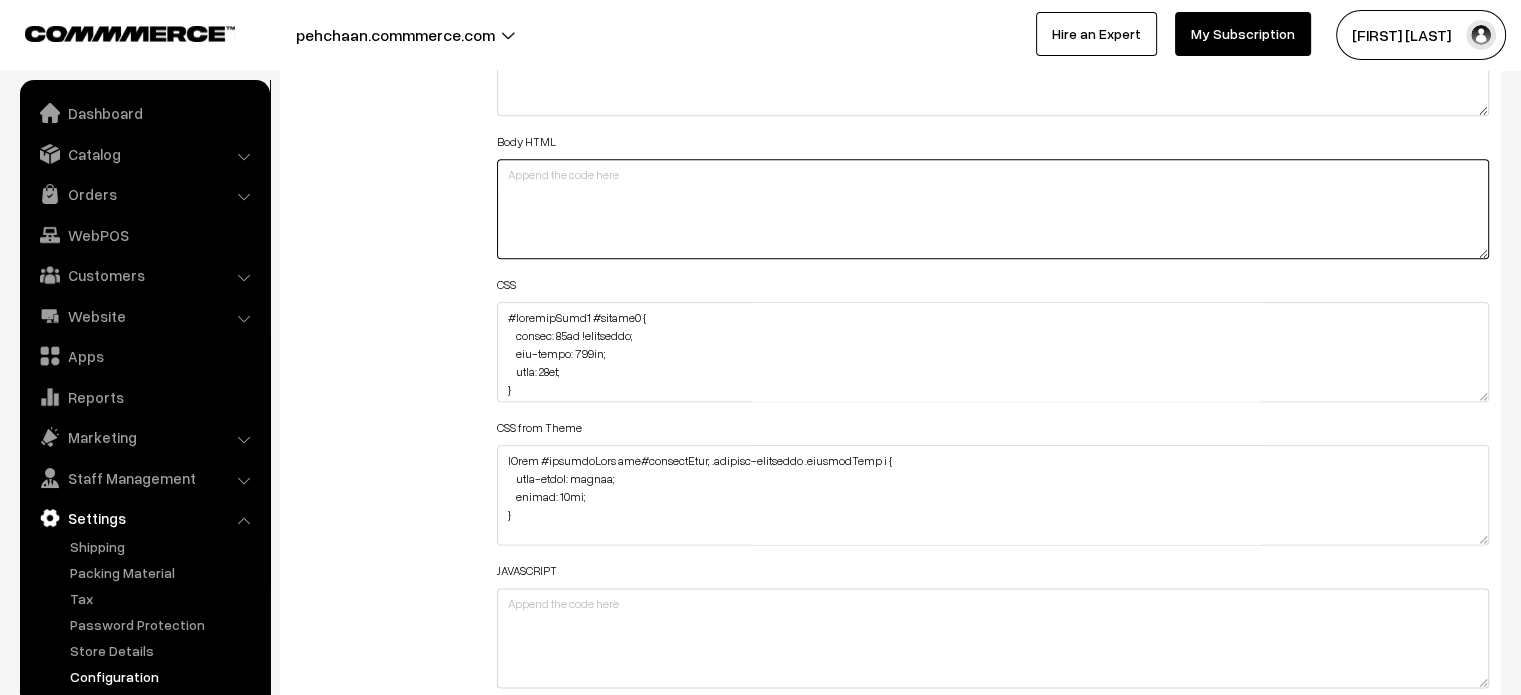 click at bounding box center [993, 209] 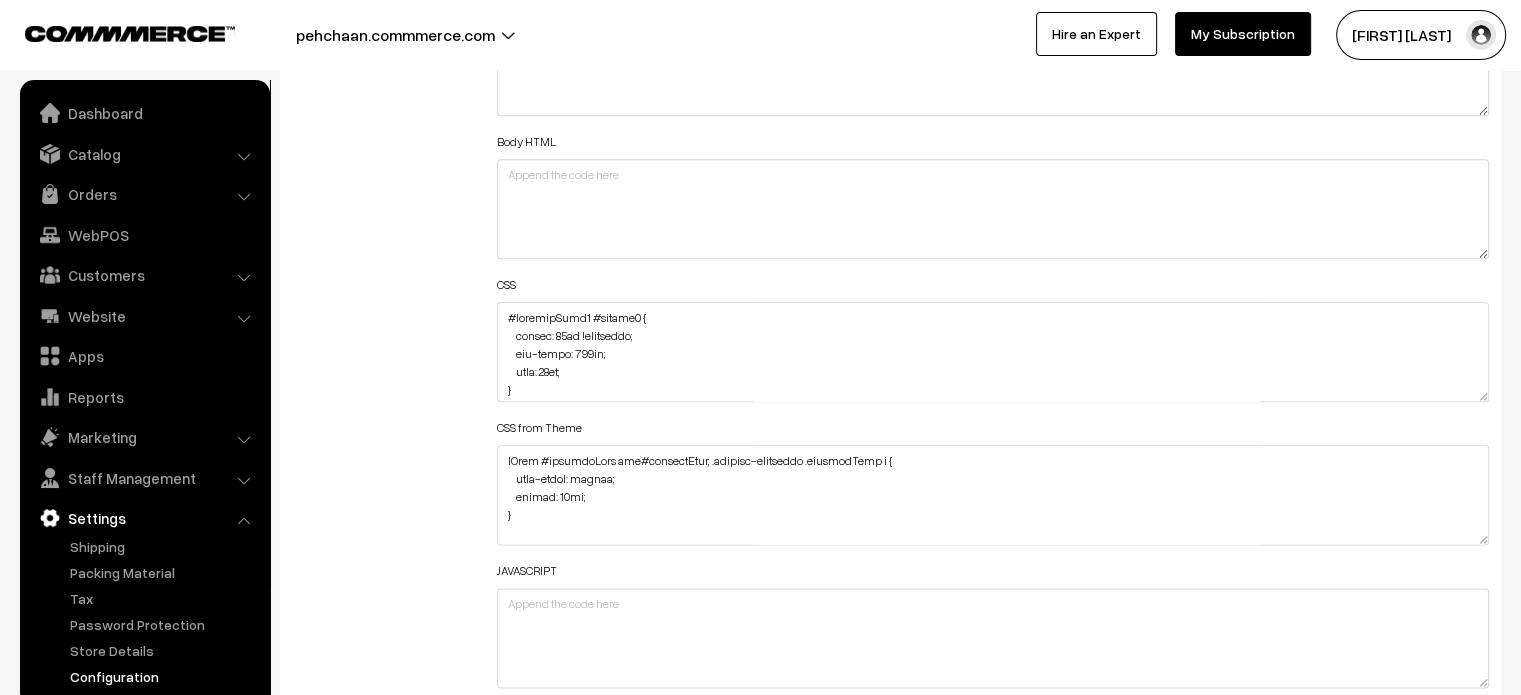 click on "Additional HTML/JS/CSS" at bounding box center [379, 342] 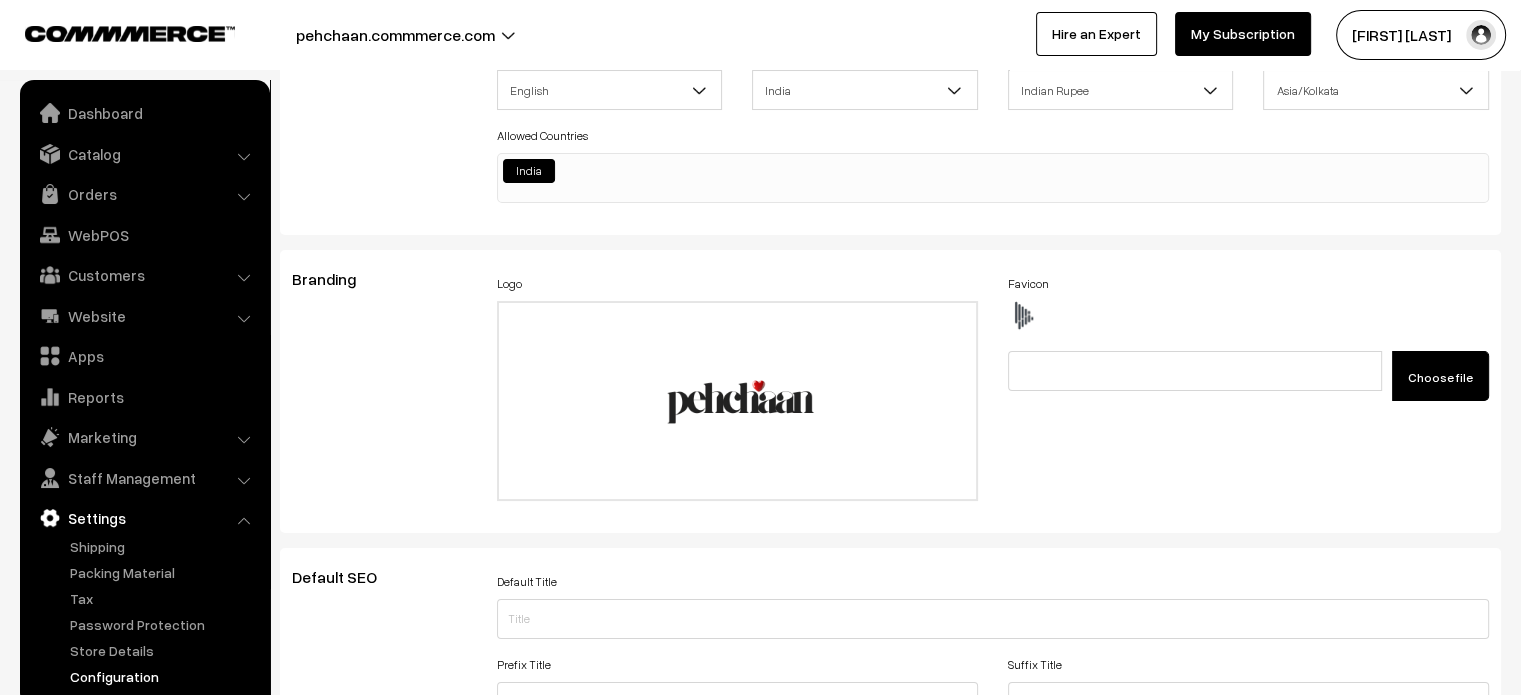 scroll, scrollTop: 0, scrollLeft: 0, axis: both 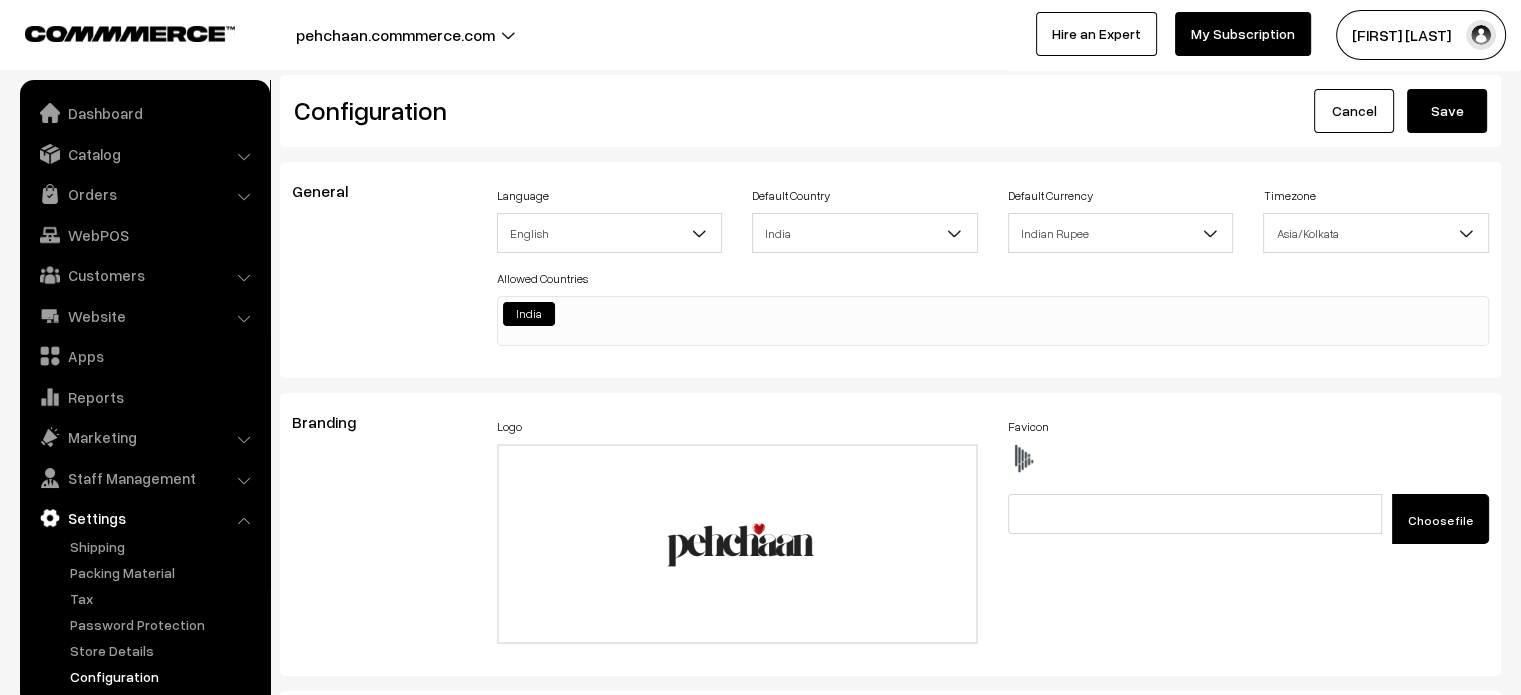 click on "Save" at bounding box center [1447, 111] 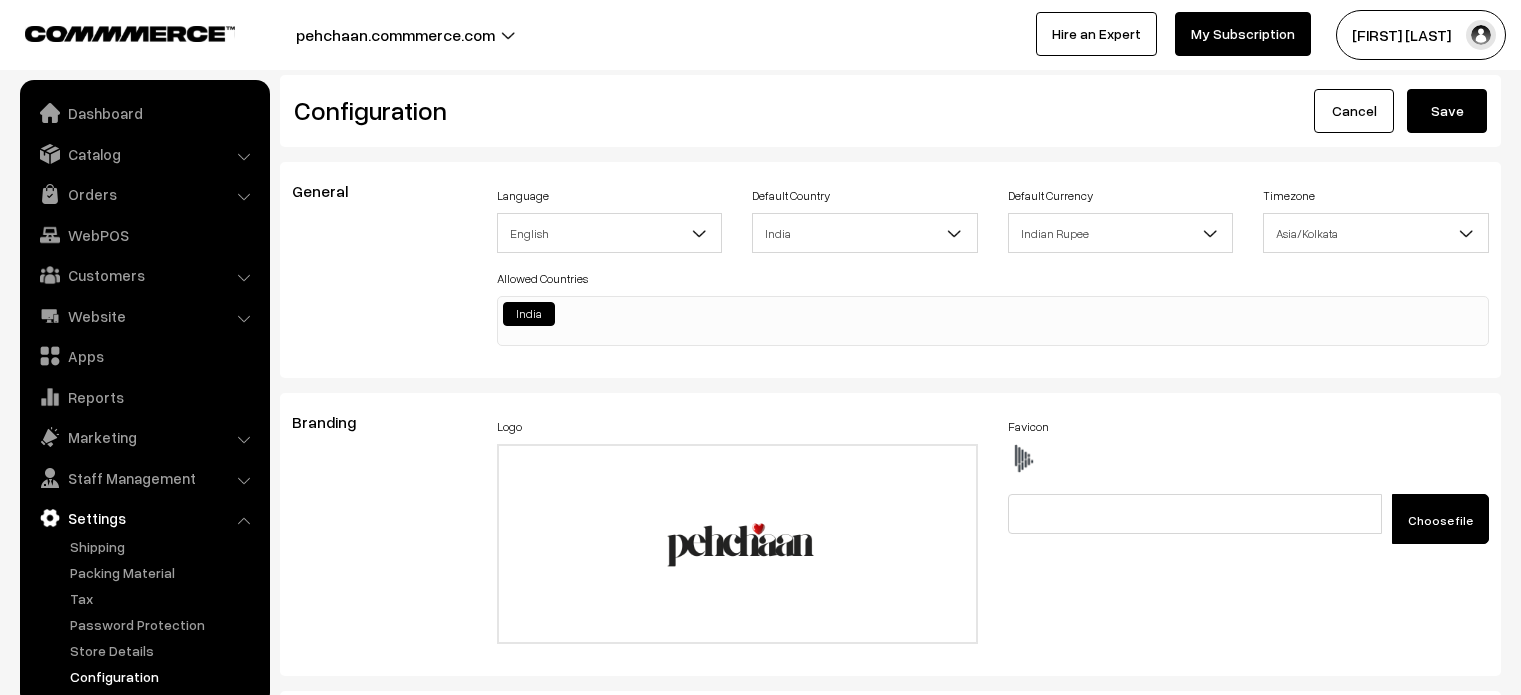scroll, scrollTop: 0, scrollLeft: 0, axis: both 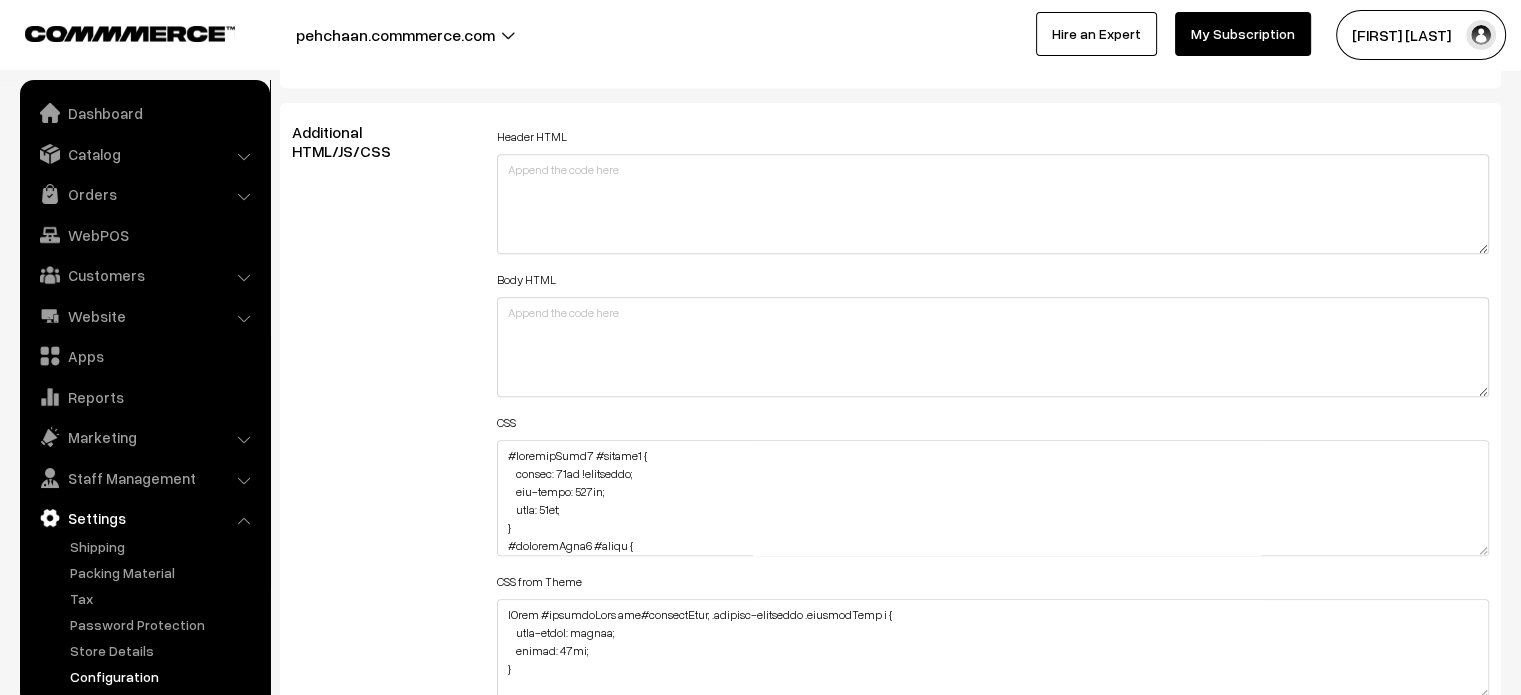drag, startPoint x: 1480, startPoint y: 531, endPoint x: 1524, endPoint y: 742, distance: 215.53886 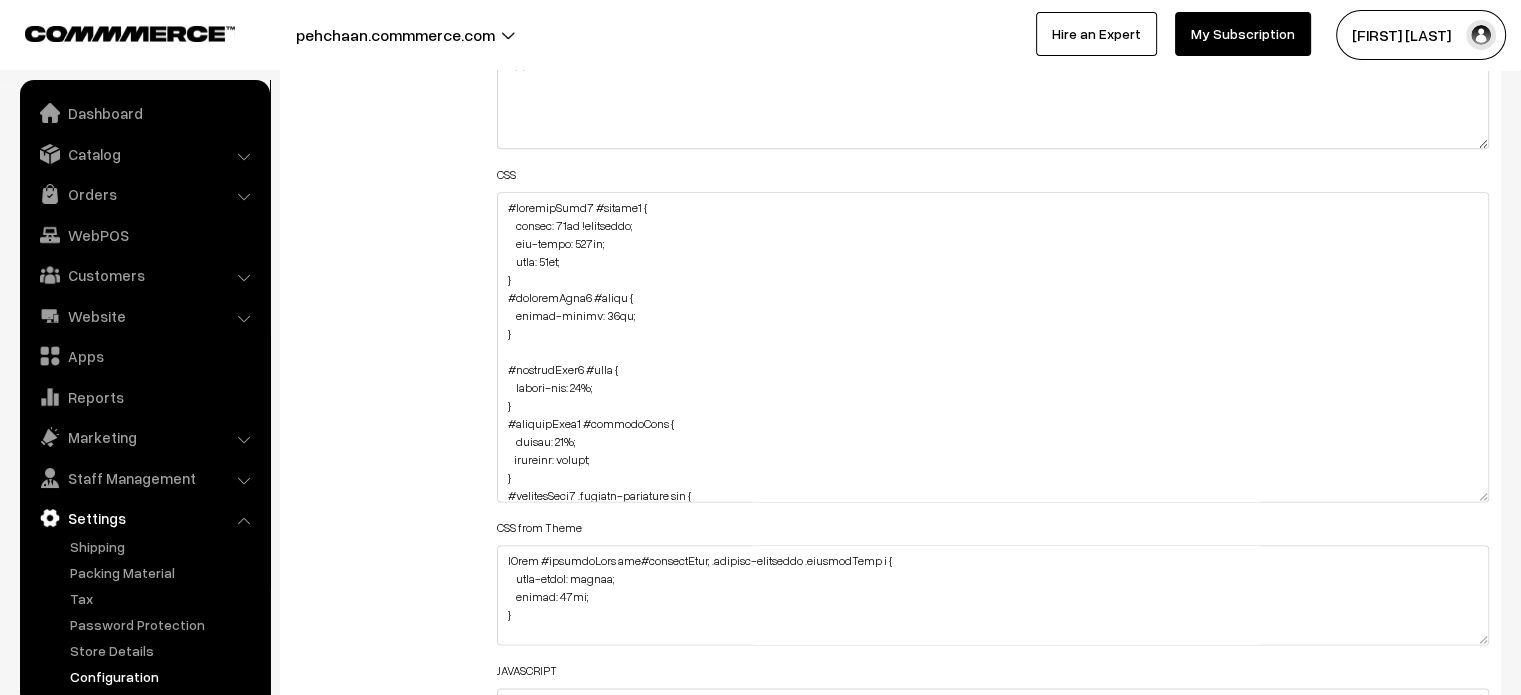 scroll, scrollTop: 2460, scrollLeft: 0, axis: vertical 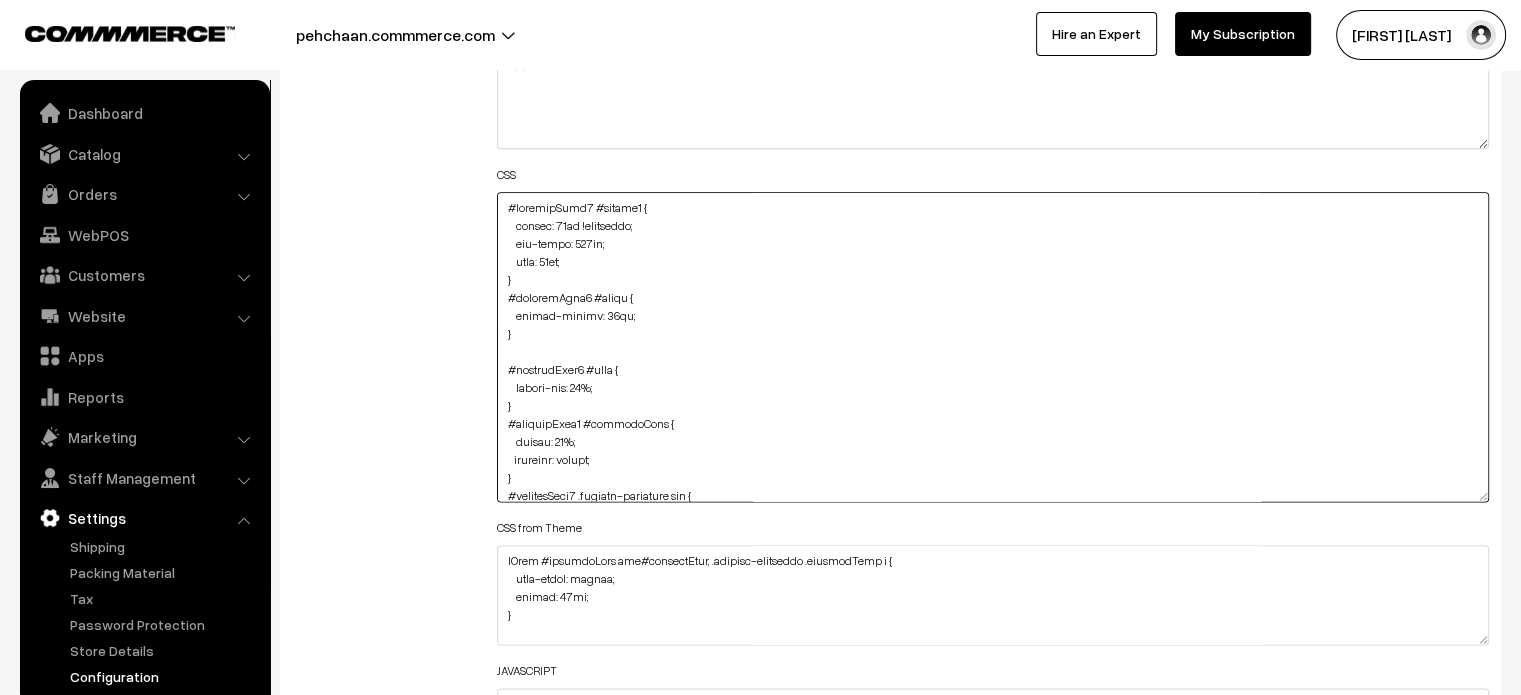 drag, startPoint x: 521, startPoint y: 347, endPoint x: 476, endPoint y: 185, distance: 168.13388 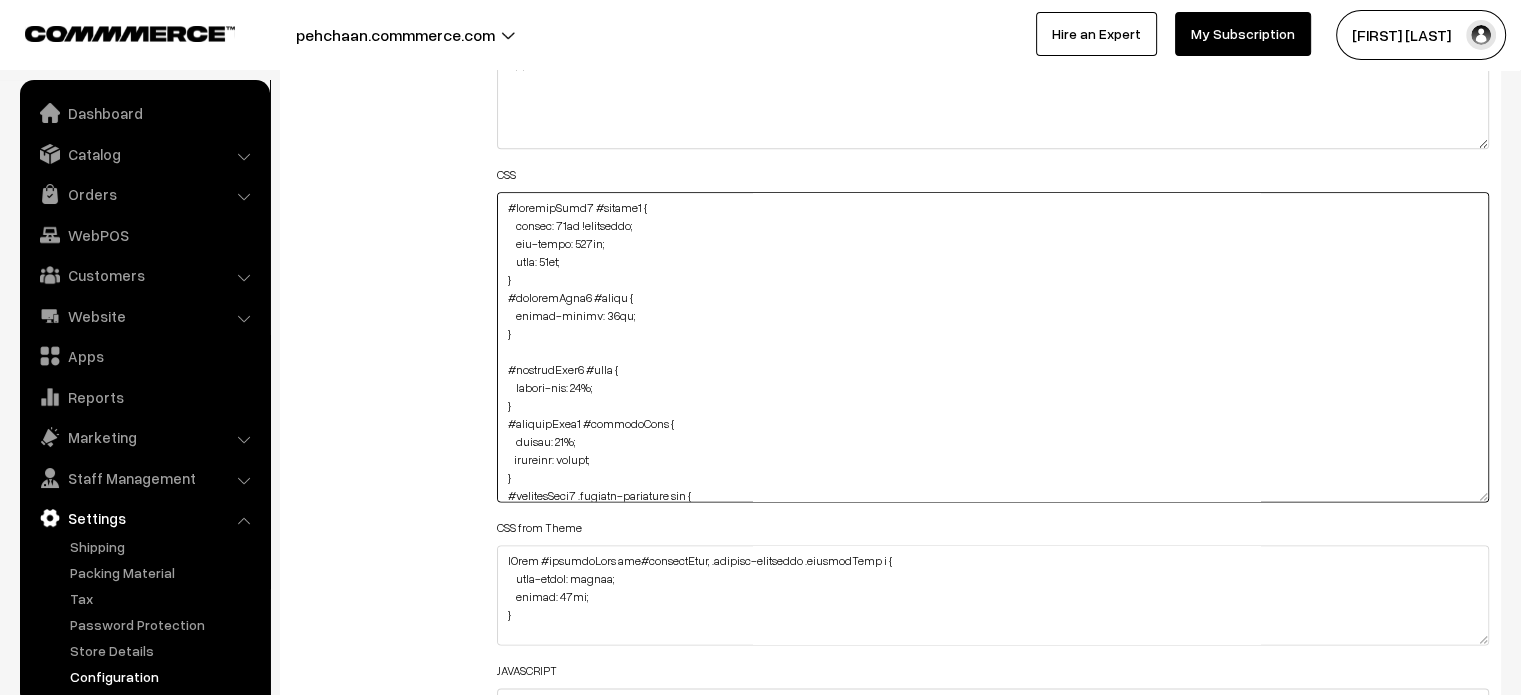 click at bounding box center [993, 347] 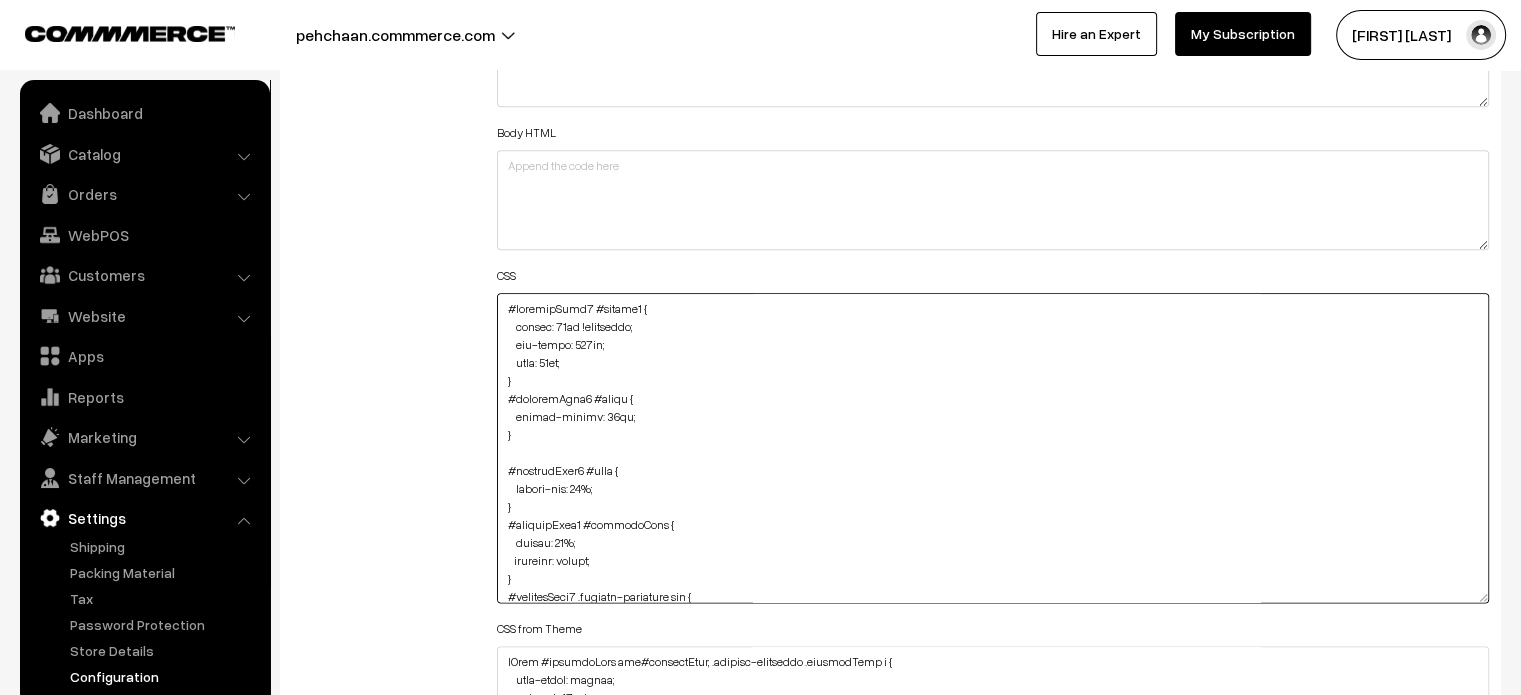 scroll, scrollTop: 2364, scrollLeft: 0, axis: vertical 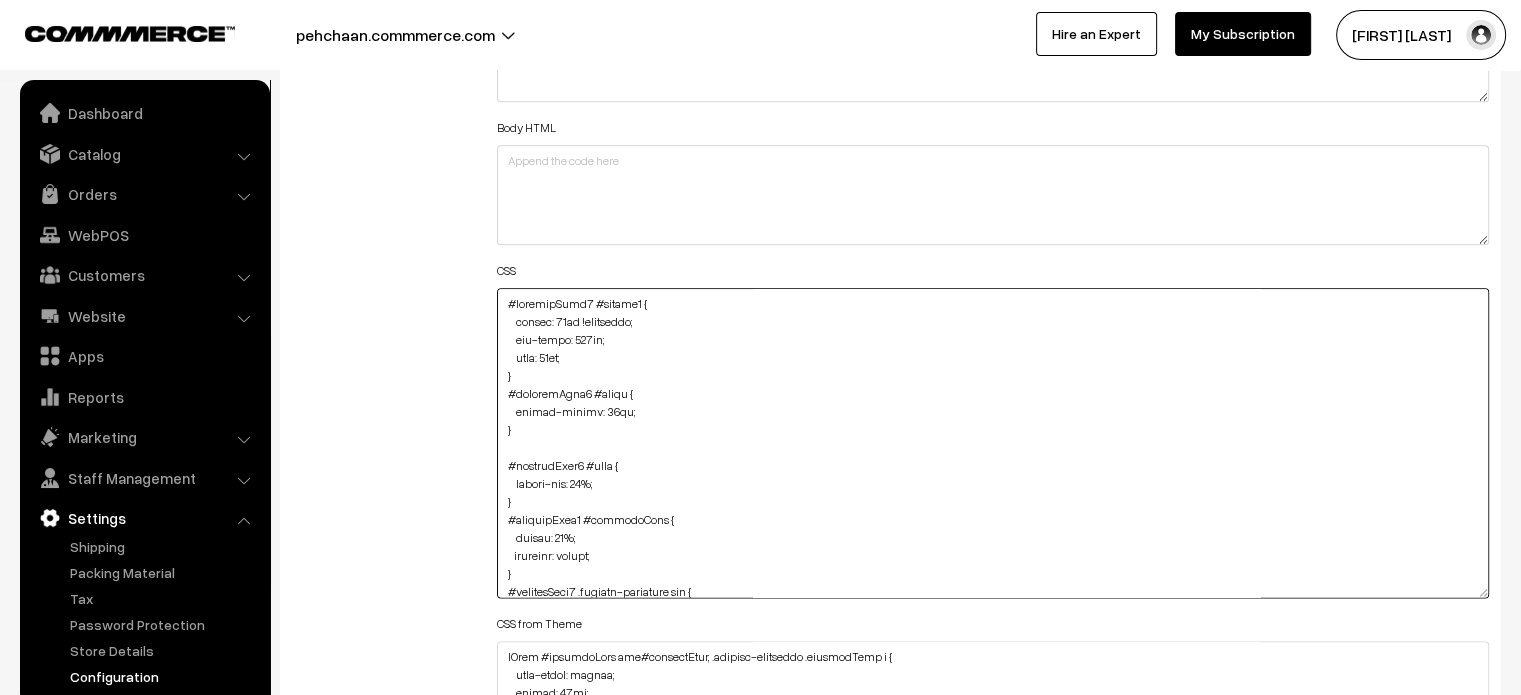 click at bounding box center (993, 443) 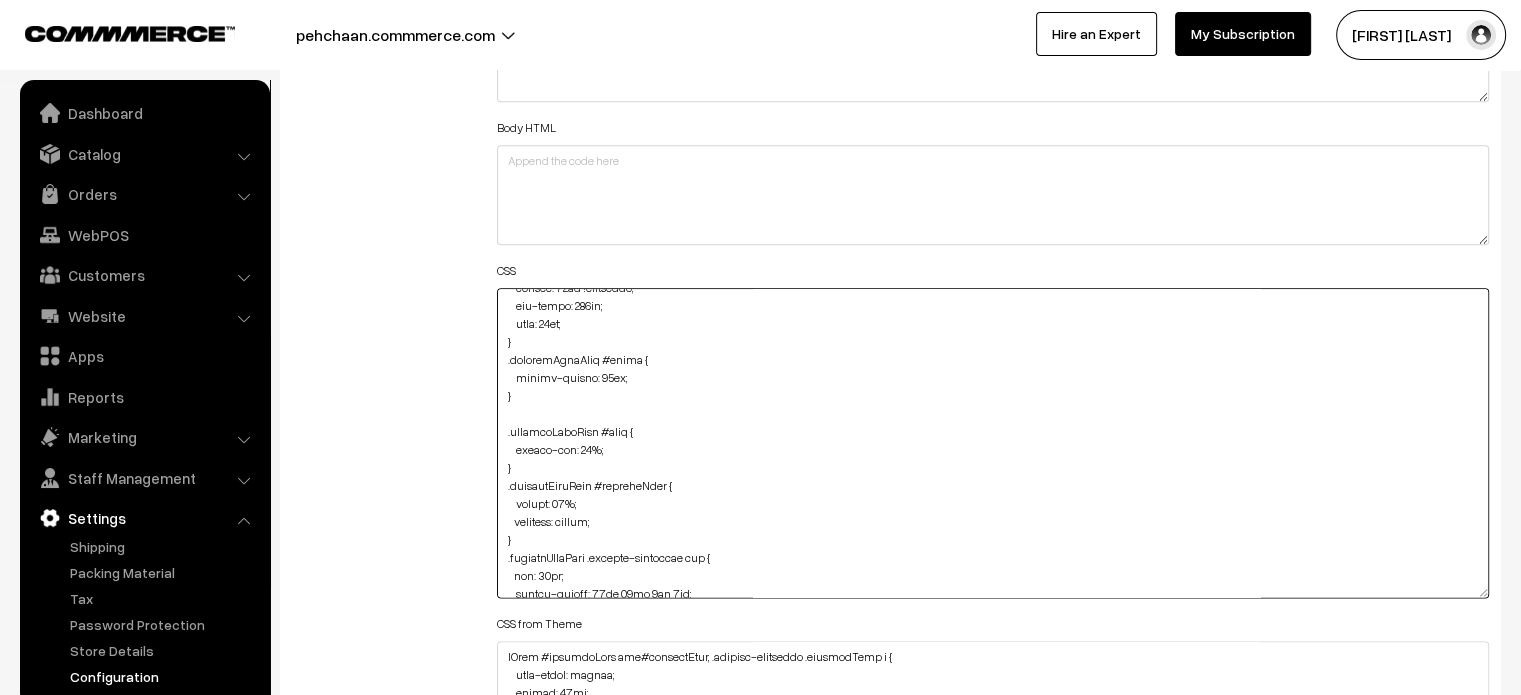 scroll, scrollTop: 0, scrollLeft: 0, axis: both 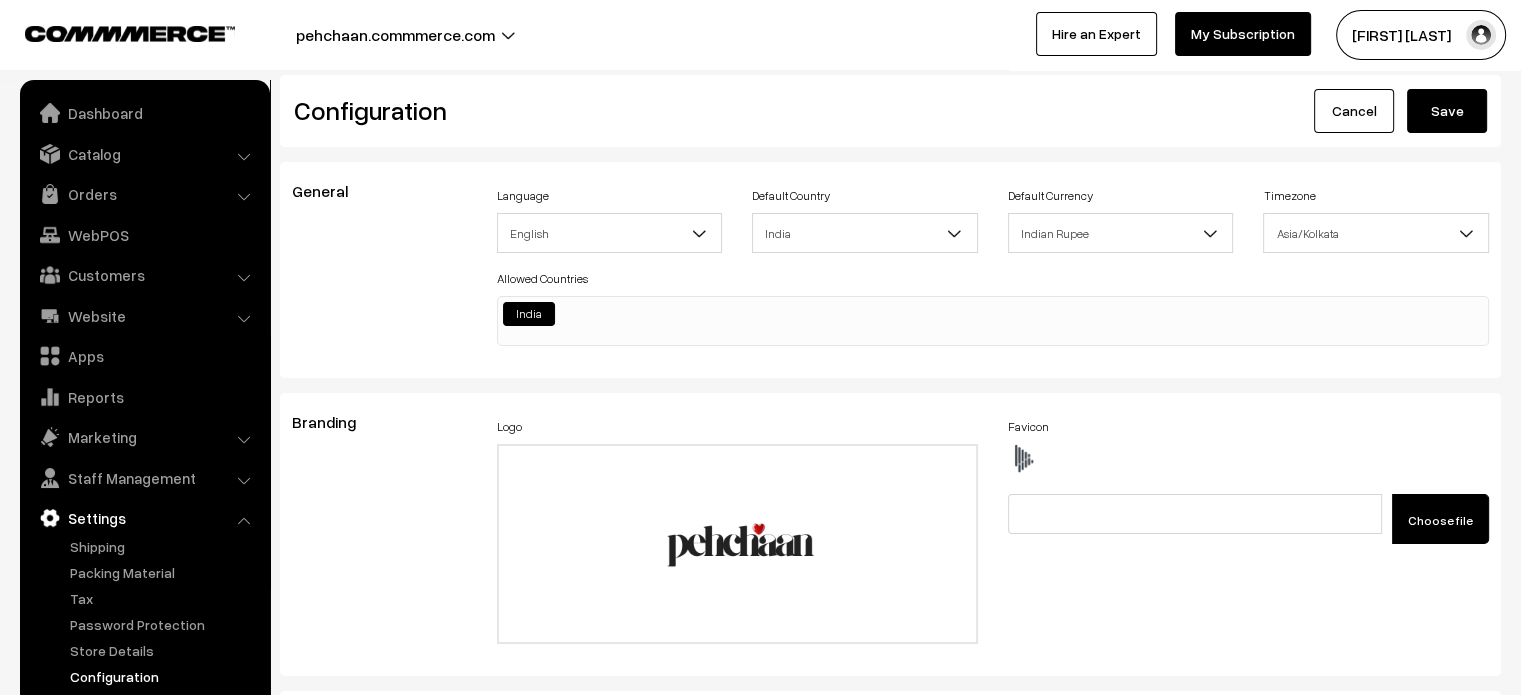 type on ".productListWrap #button2 {
height: 85px !important;
max-width: 309px;
left: 11px;
}
.productListWrap #price {
margin-bottom: 10px;
}
.productListWrap #name {
margin-top: 80%;
}
.productListWrap #productCard {
height: 93%;
overflow: hidden;
}
.productListWrap .product-animation img {
top: 10px;
border-radius: 48px 48px 0px 0px;
max-width: 95%;
height: 500px;
left: 8px;
}
#productType4 #button2 {
height: 85px !important;
max-width: 309px;
left: 11px;
}
#productType4 #price {
margin-bottom: 10px;
}
#productType4 #name {
margin-top: 80%;
}
#productType4 #productCard {
height: 93%;
overflow: hidden;
}
#productType4 .product-animation img {
top: 10px;
border-radius: 48px 48px 0px 0px;
max-width: 95%;
height: 500px;
left: 8px;
}
#productType3 .fade-component-image {
transition: opacity -1s ease-in-out;
}
#productType1 small {
margin-left: 13px;
}
element.style {
}
.product-type-2-component #image {
paddin..." 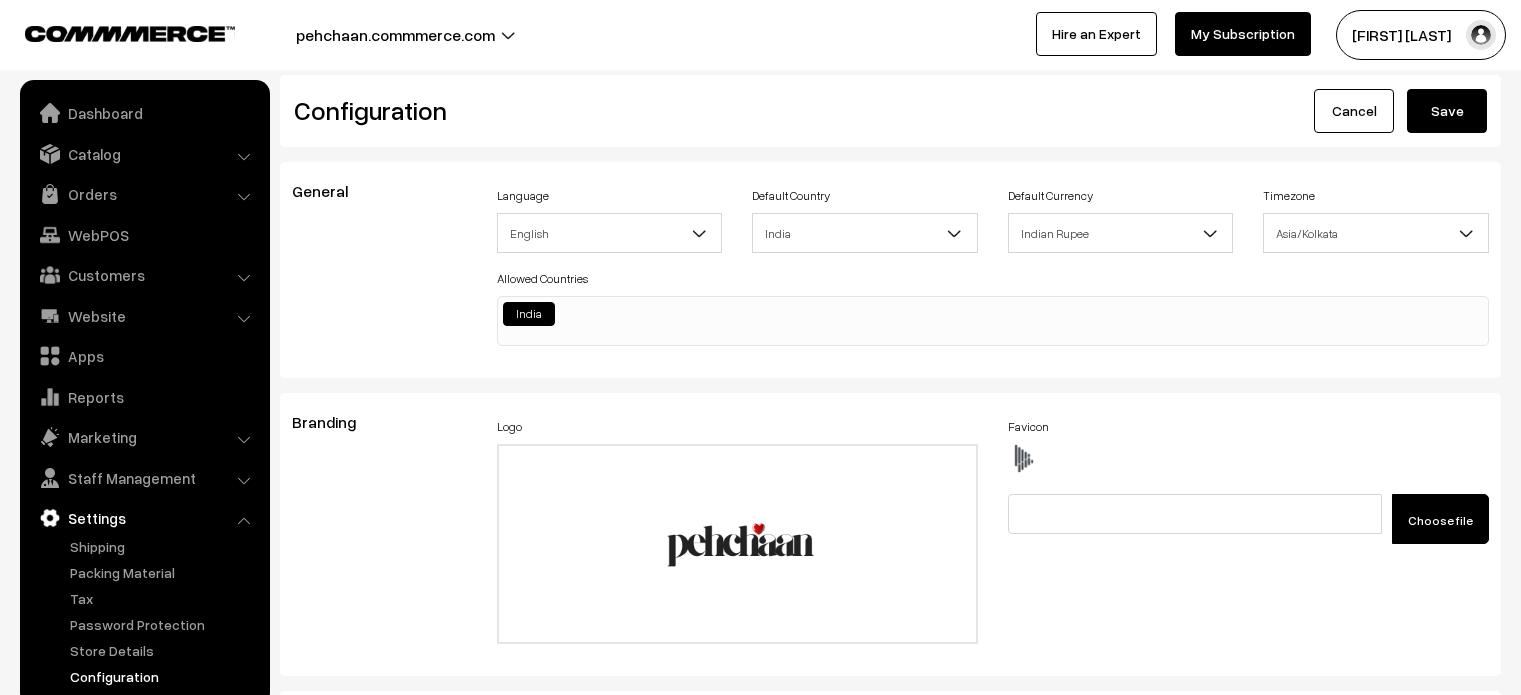 scroll, scrollTop: 0, scrollLeft: 0, axis: both 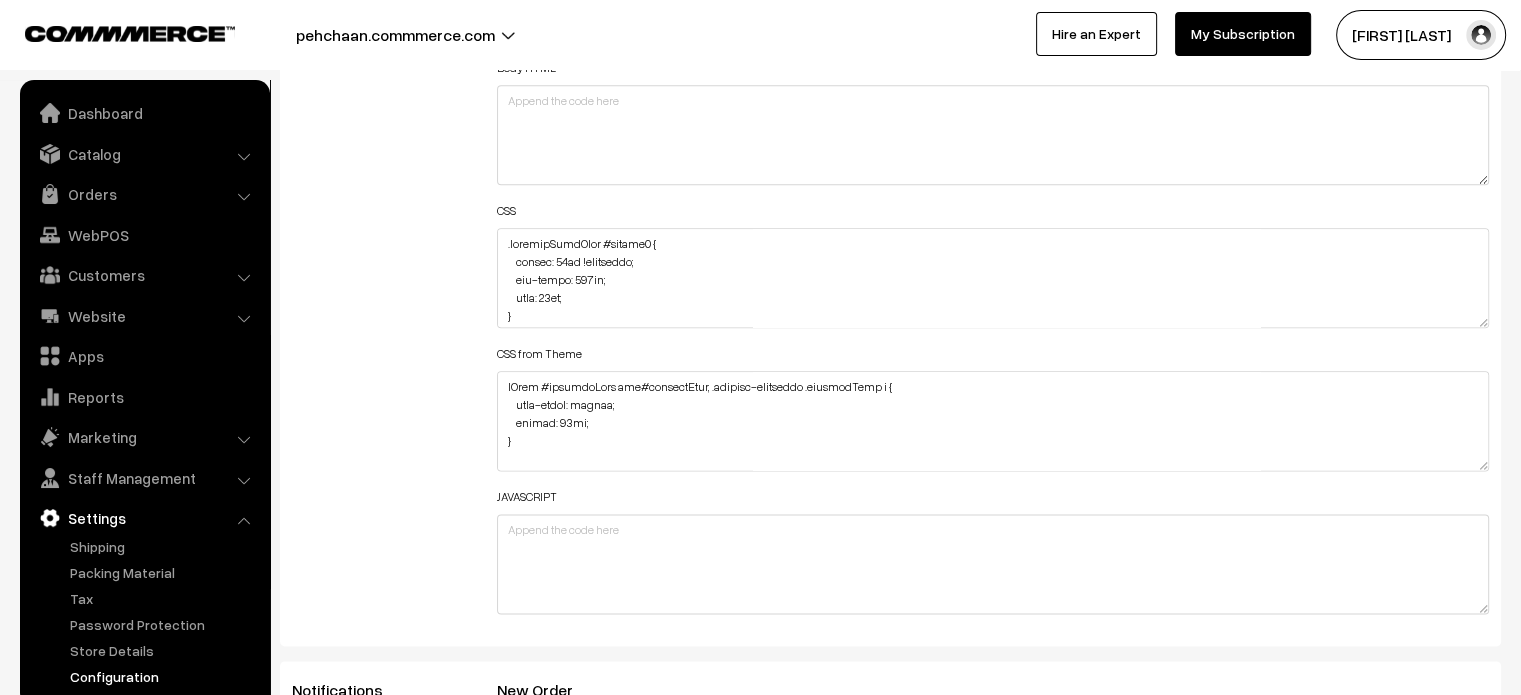 drag, startPoint x: 1480, startPoint y: 319, endPoint x: 1534, endPoint y: 679, distance: 364.02747 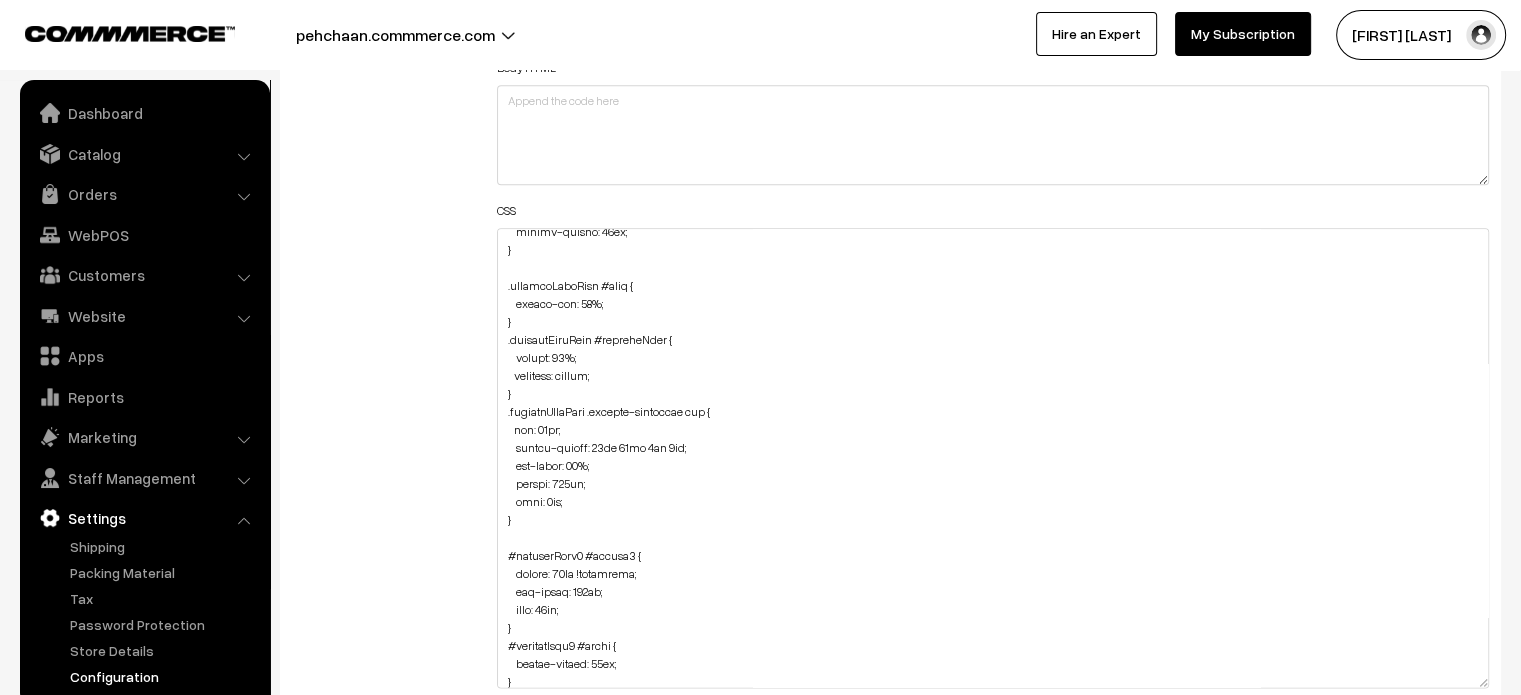 scroll, scrollTop: 124, scrollLeft: 0, axis: vertical 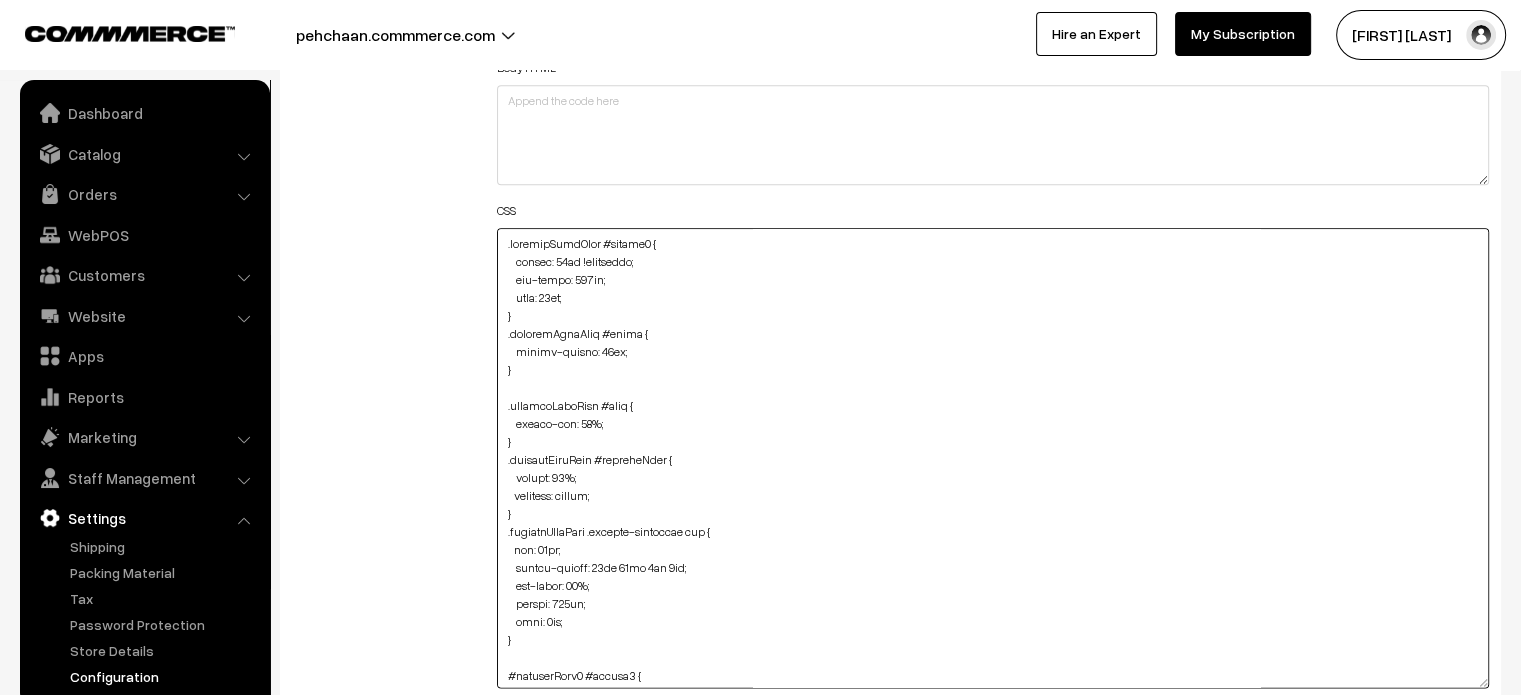 drag, startPoint x: 520, startPoint y: 524, endPoint x: 474, endPoint y: 234, distance: 293.6256 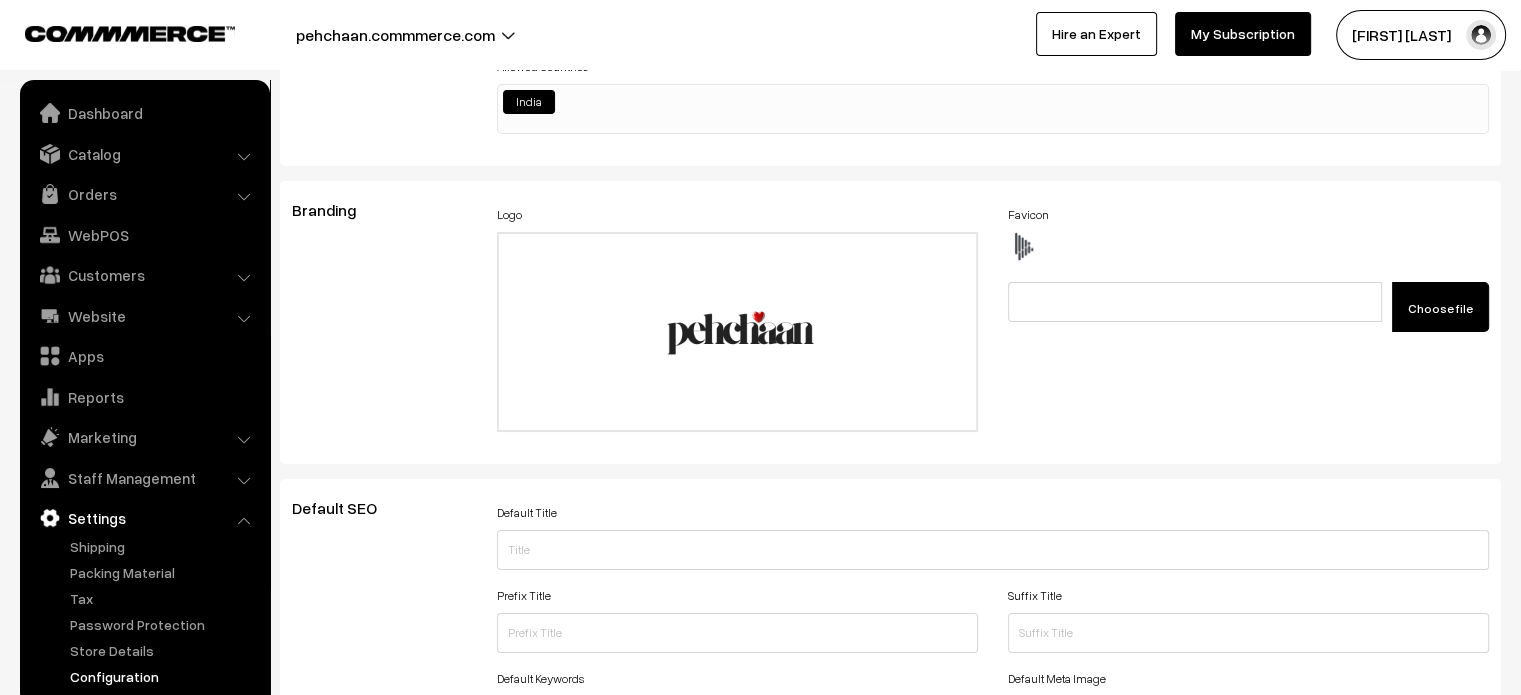 scroll, scrollTop: 0, scrollLeft: 0, axis: both 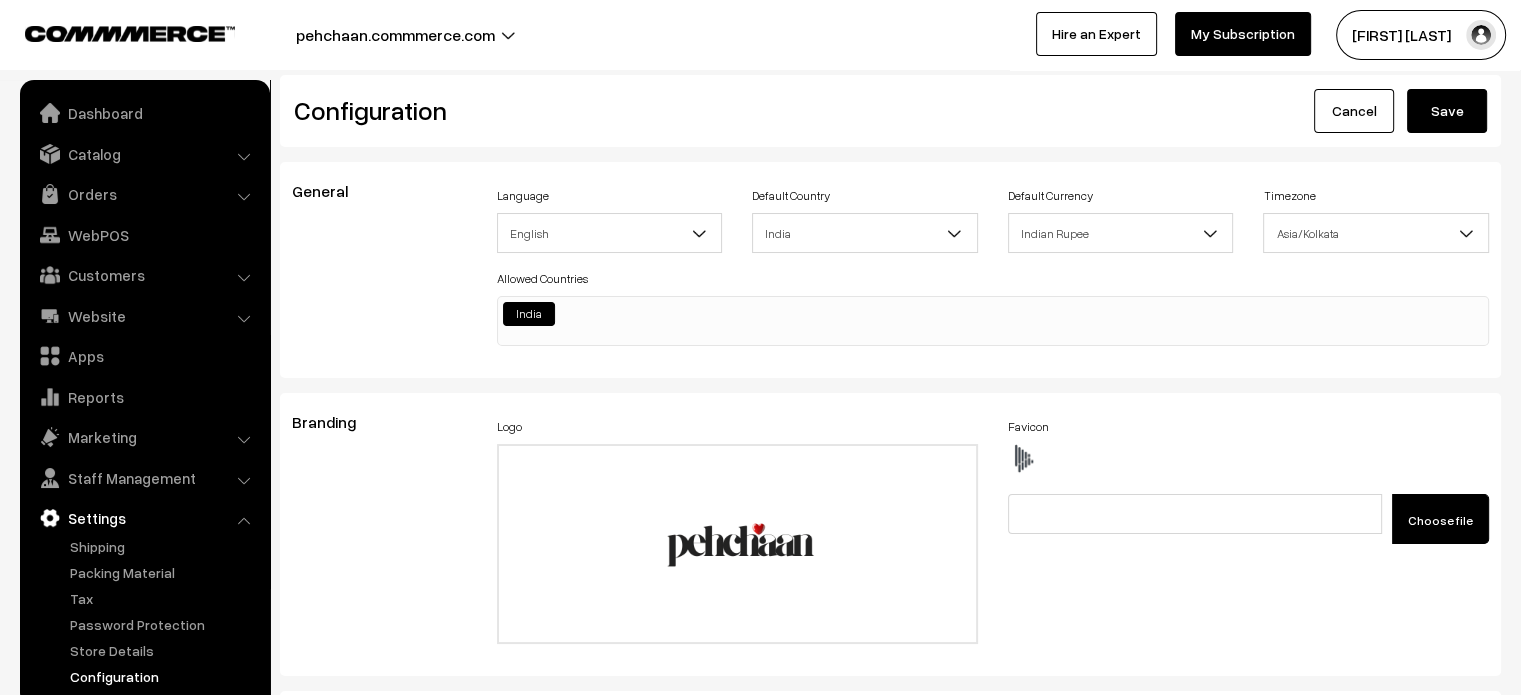 type on "#productType4 #button2 {
height: 85px !important;
max-width: 309px;
left: 11px;
}
#productType4 #price {
margin-bottom: 10px;
}
#productType4 #name {
margin-top: 80%;
}
#productType4 #productCard {
height: 93%;
overflow: hidden;
}
#productType4 .product-animation img {
top: 10px;
border-radius: 48px 48px 0px 0px;
max-width: 95%;
height: 500px;
left: 8px;
}
#productType3 .fade-component-image {
transition: opacity -1s ease-in-out;
}
#productType1 small {
margin-left: 13px;
}
element.style {
}
.product-type-2-component #image {
padding: 0px;
width: 660px;
border: none;
margin-left: -8px;
}
#productType1 .slick-slide>div {
height: 100%;
width: 96%;
}
#productType3 .slick-slide>div {
height: 100%;
width: 96%;
}
#productType3 {
margin-bottom: -85px;
}
.product-type-1, .product-type-2-component {
padding: 0px !important;
margin-bottom: -86px;
}
section#video-slider {
margin-top: -90px;
margin-bottom: -..." 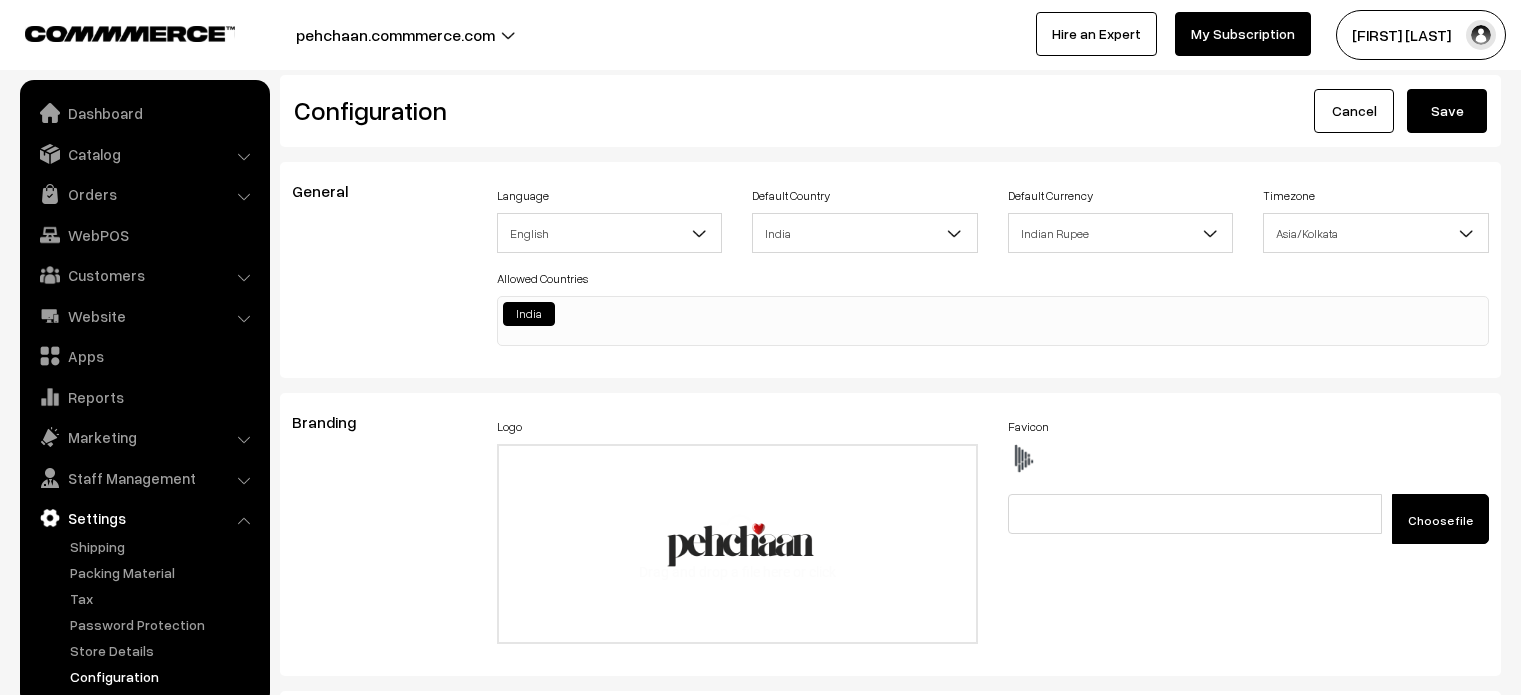 scroll, scrollTop: 0, scrollLeft: 0, axis: both 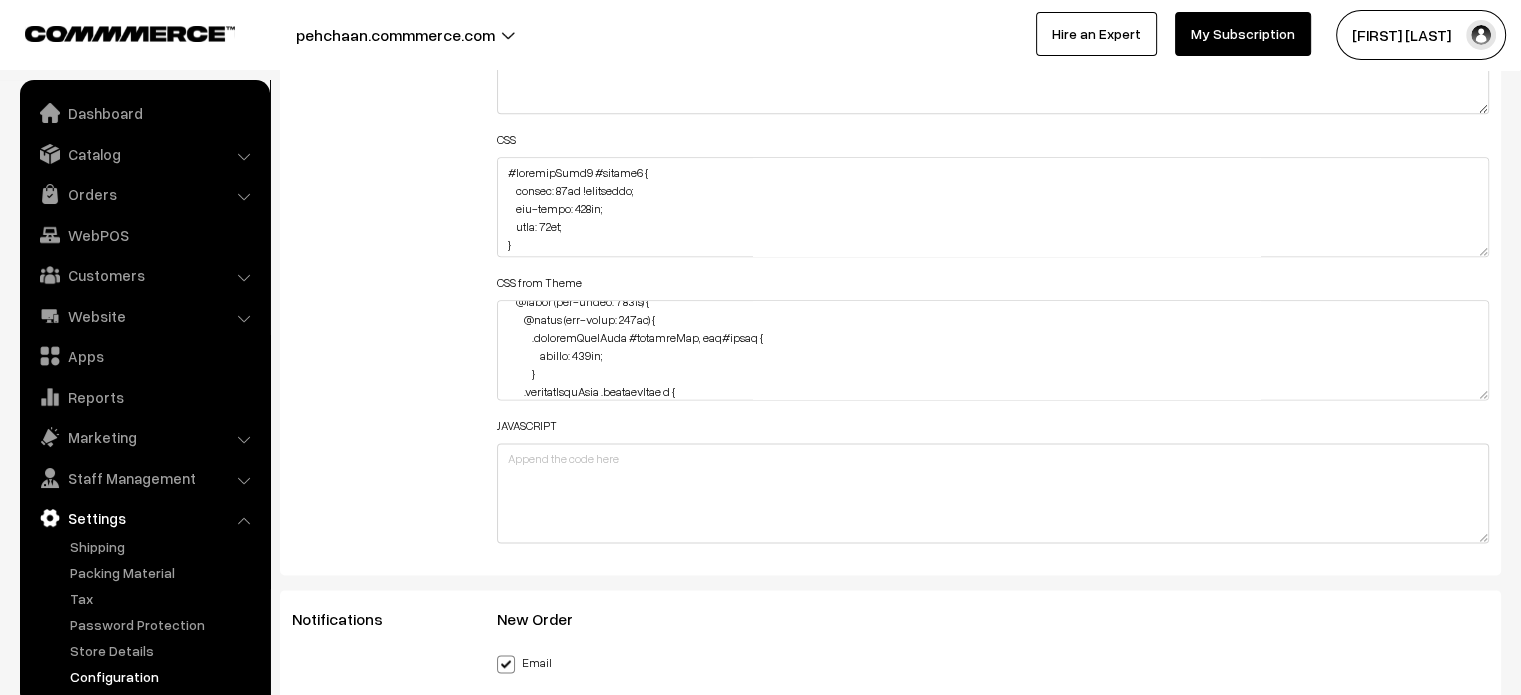 click on "Thank you for showing interest. Our team will call you shortly.
Close
pehchaan.commmerce.com
Go to Website
Switch Store
Create New Store" at bounding box center (760, -2148) 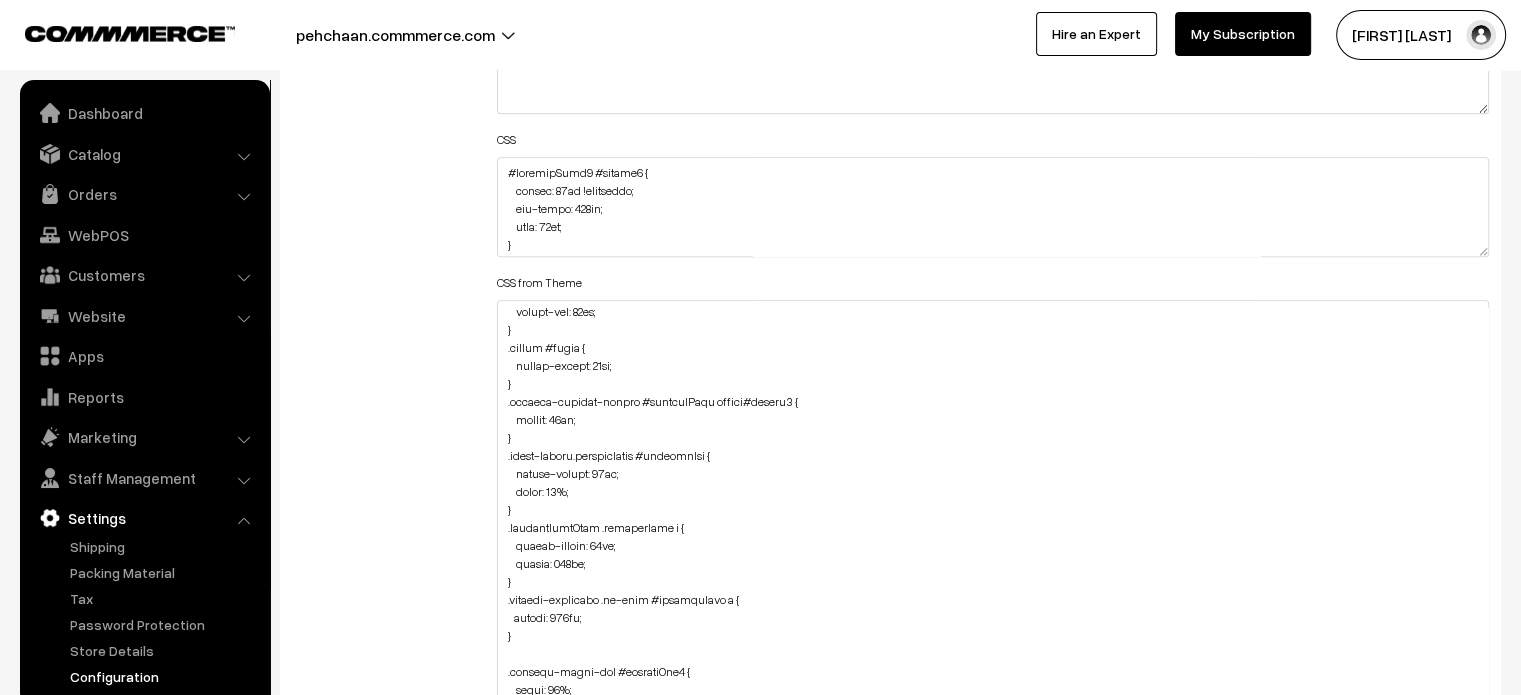 scroll, scrollTop: 1552, scrollLeft: 0, axis: vertical 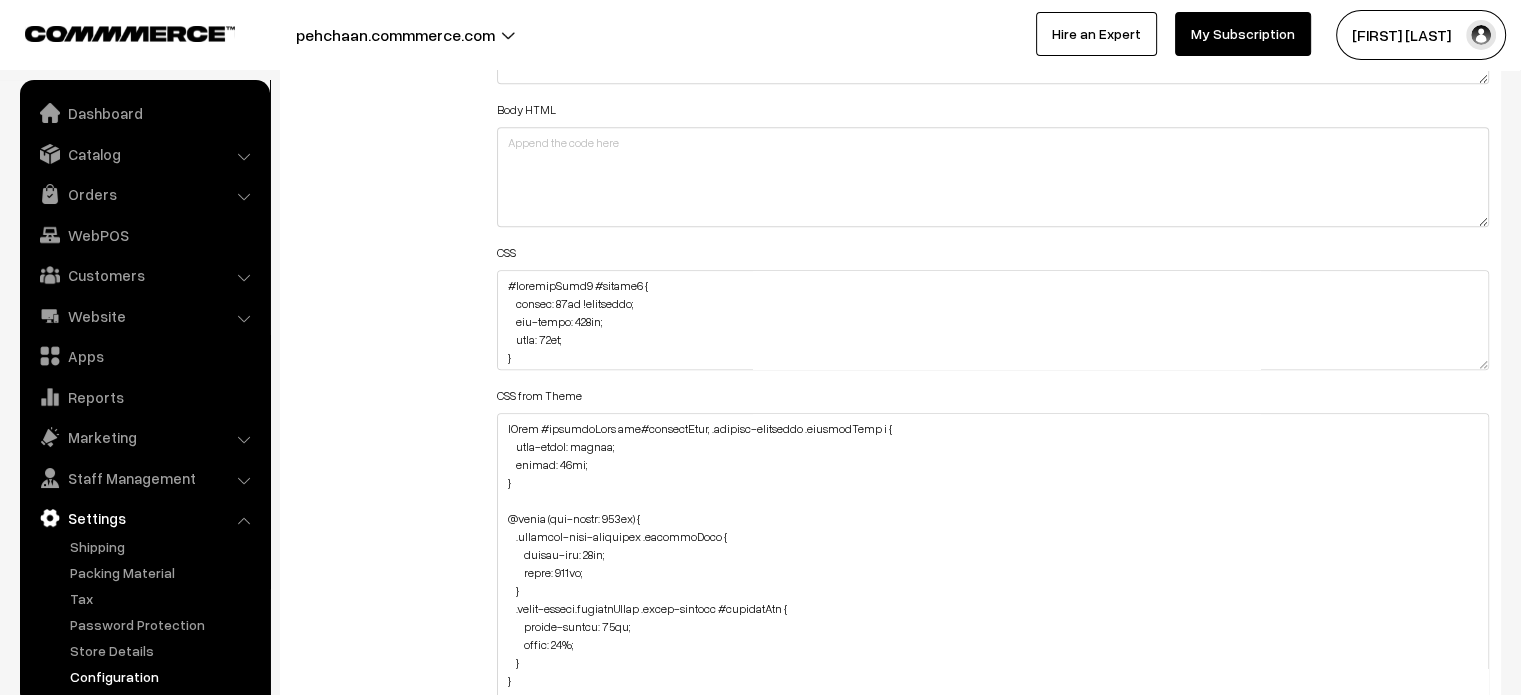 click on "Configuration" at bounding box center (164, 676) 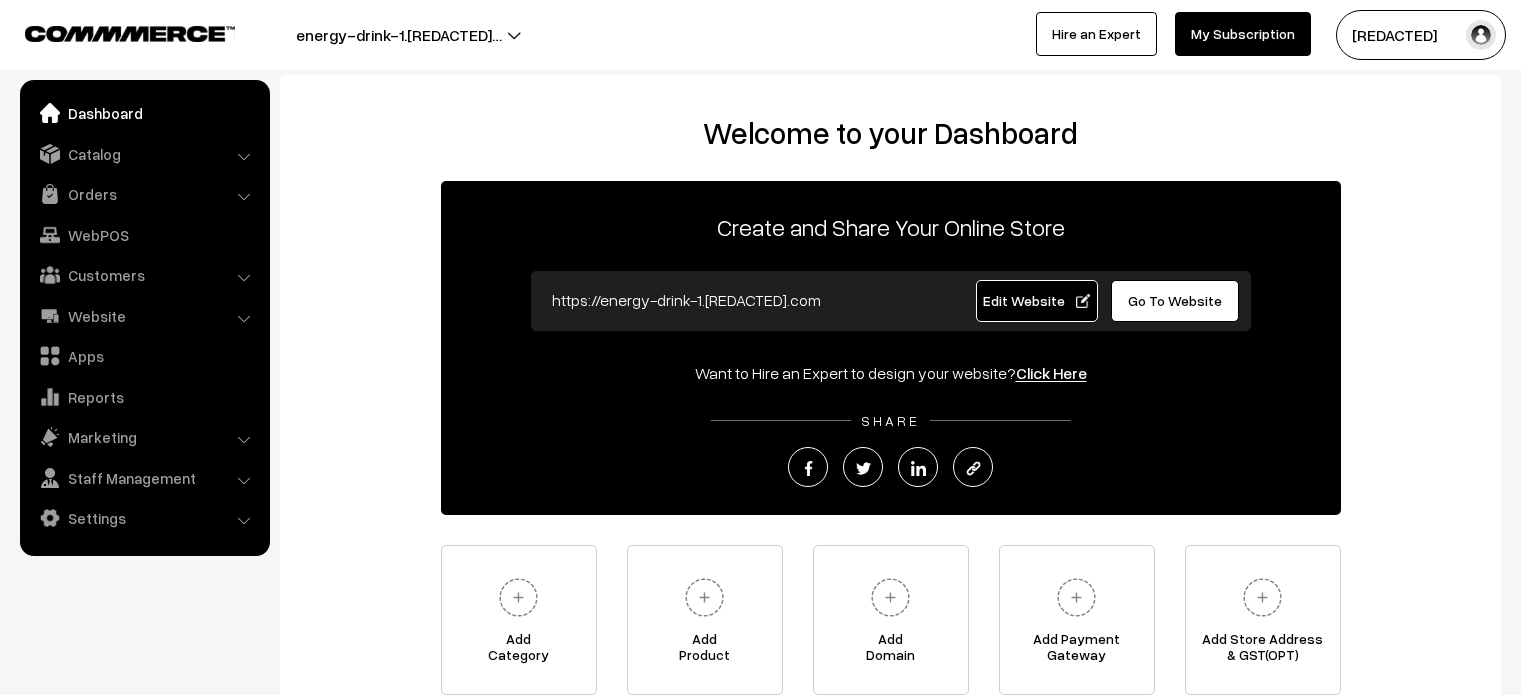 scroll, scrollTop: 0, scrollLeft: 0, axis: both 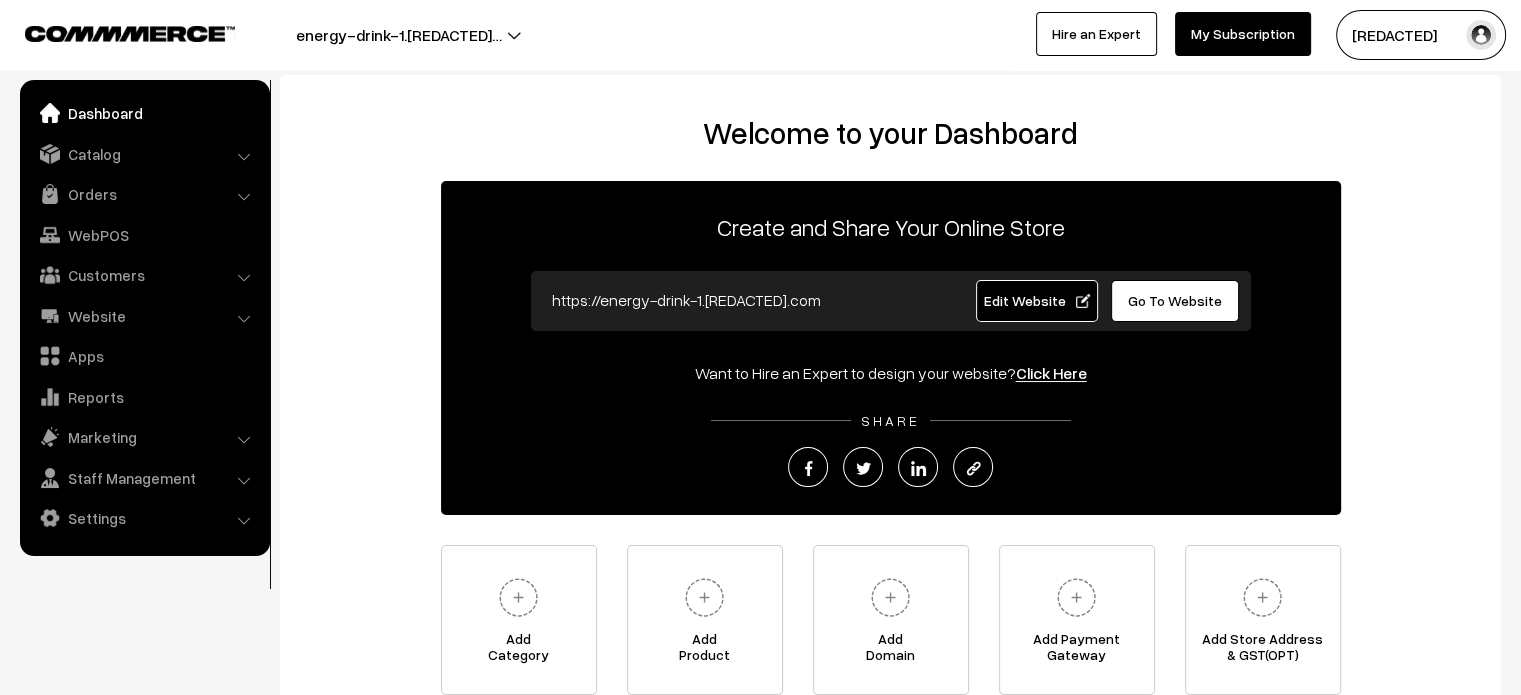 click on "Go To Website" at bounding box center [1175, 300] 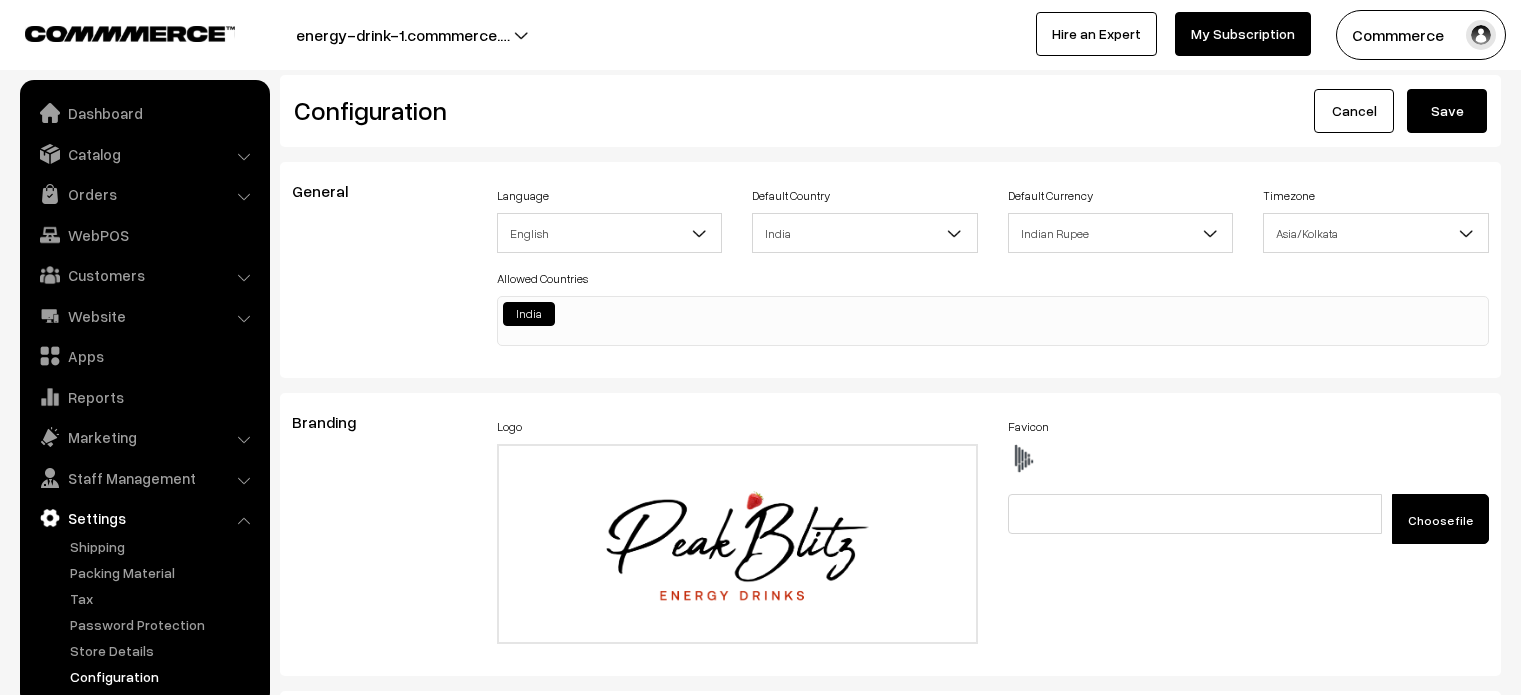 scroll, scrollTop: 0, scrollLeft: 0, axis: both 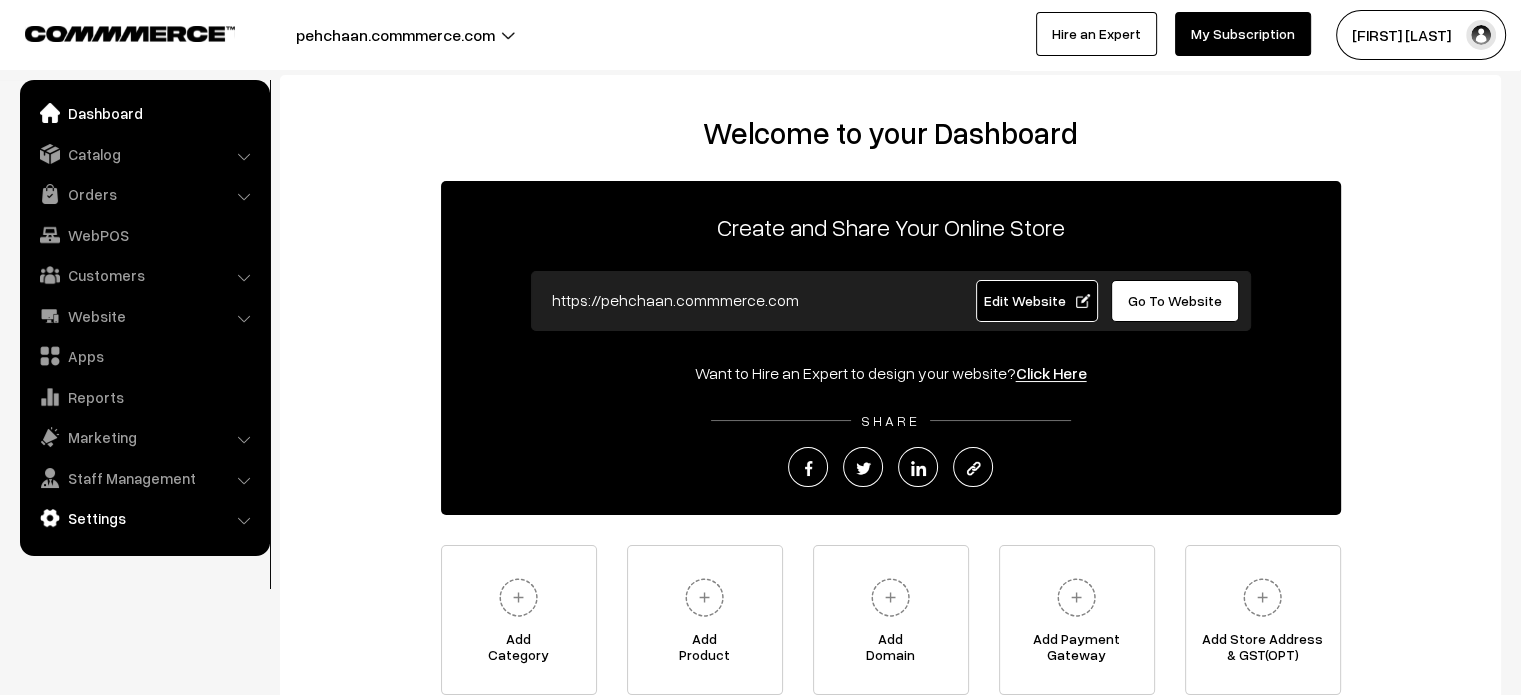 click on "Settings" at bounding box center [144, 518] 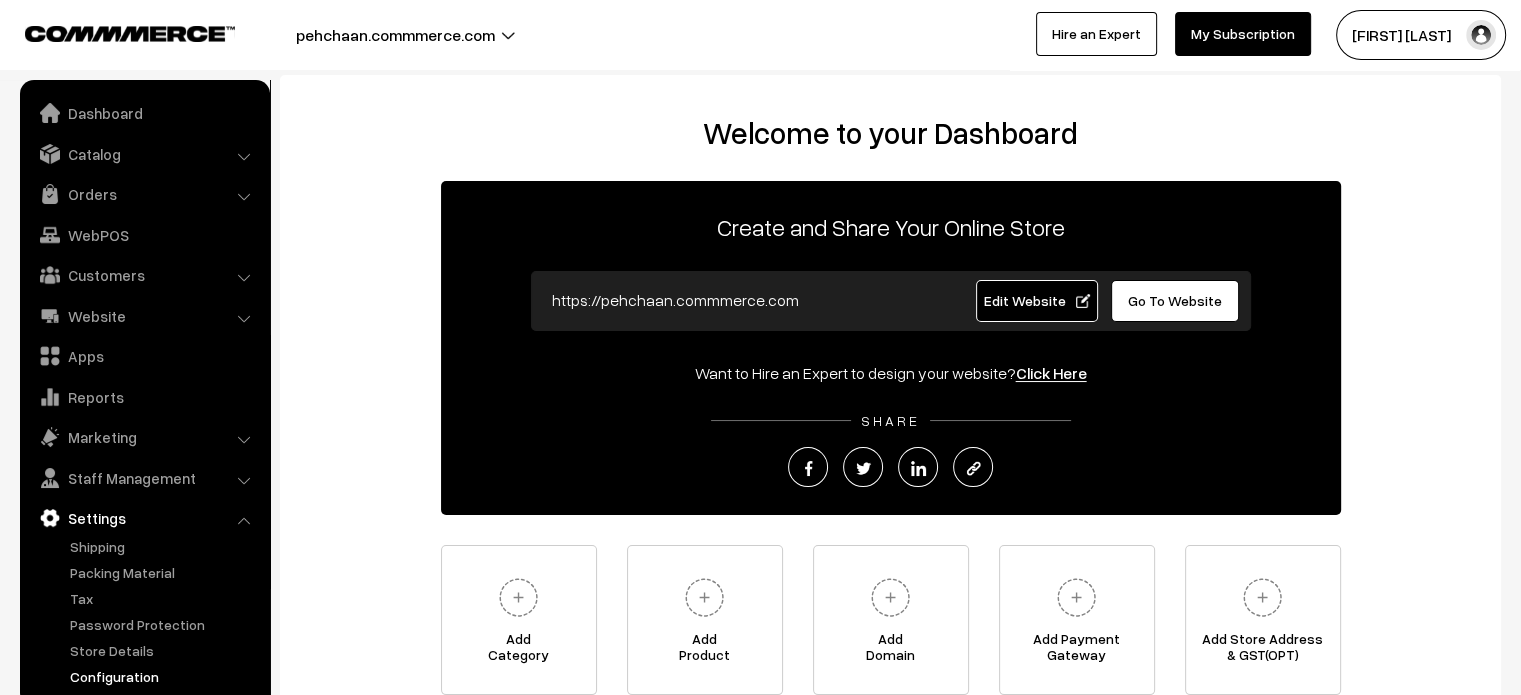 click on "Configuration" at bounding box center [164, 676] 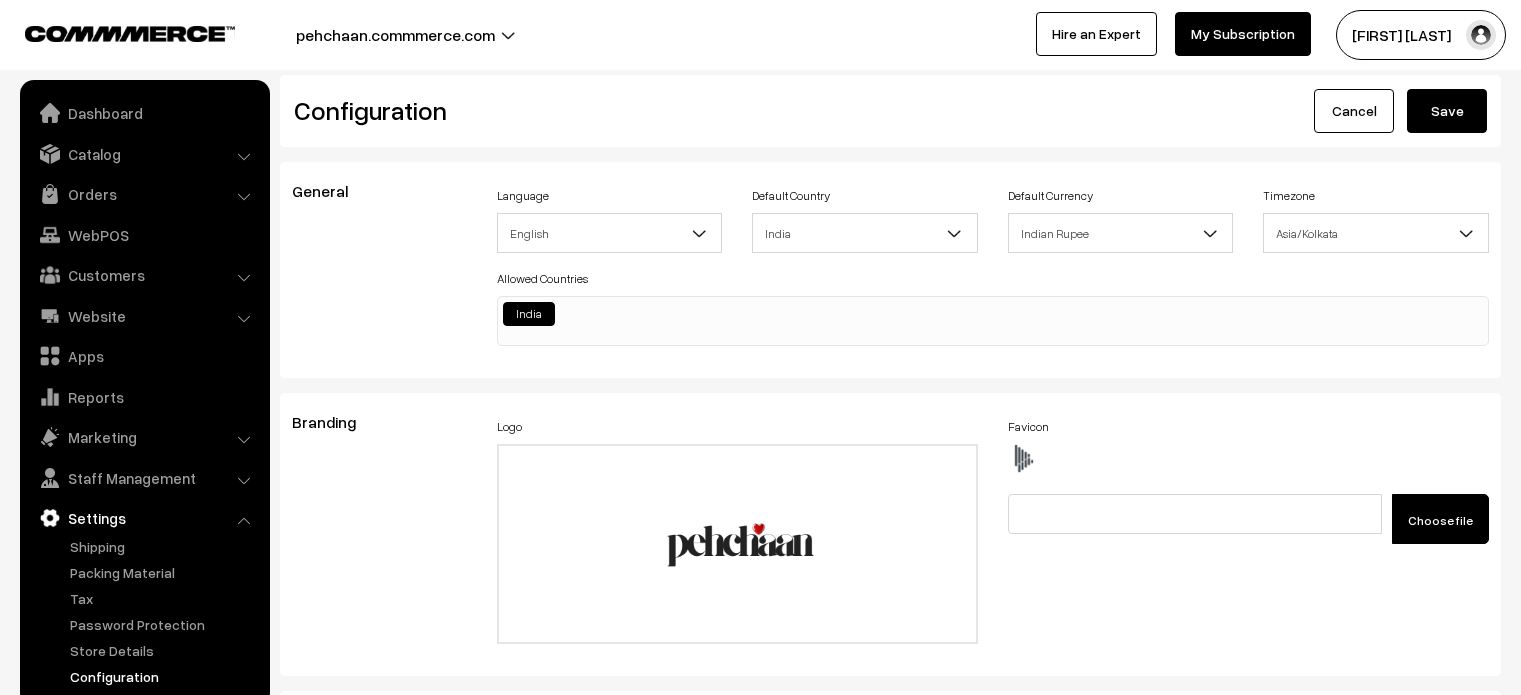 scroll, scrollTop: 1671, scrollLeft: 0, axis: vertical 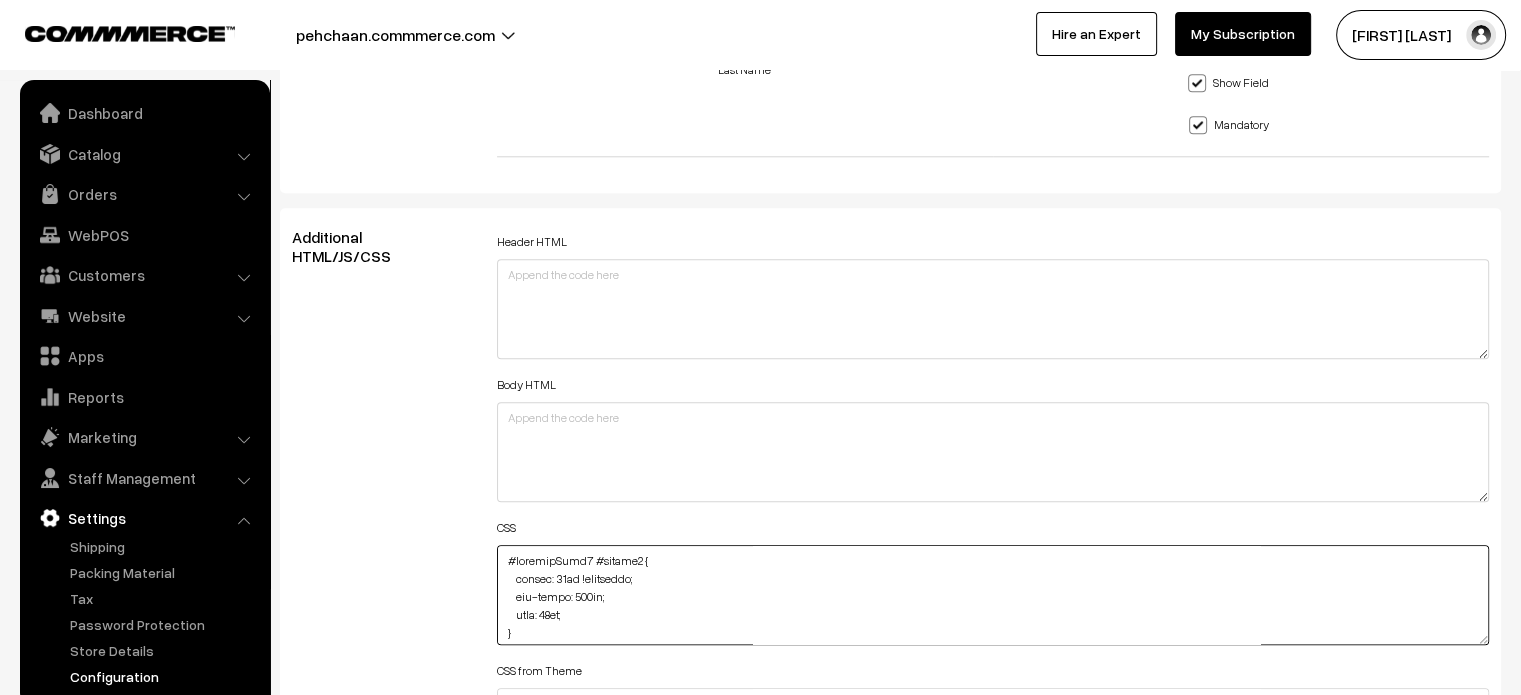 click at bounding box center (993, 595) 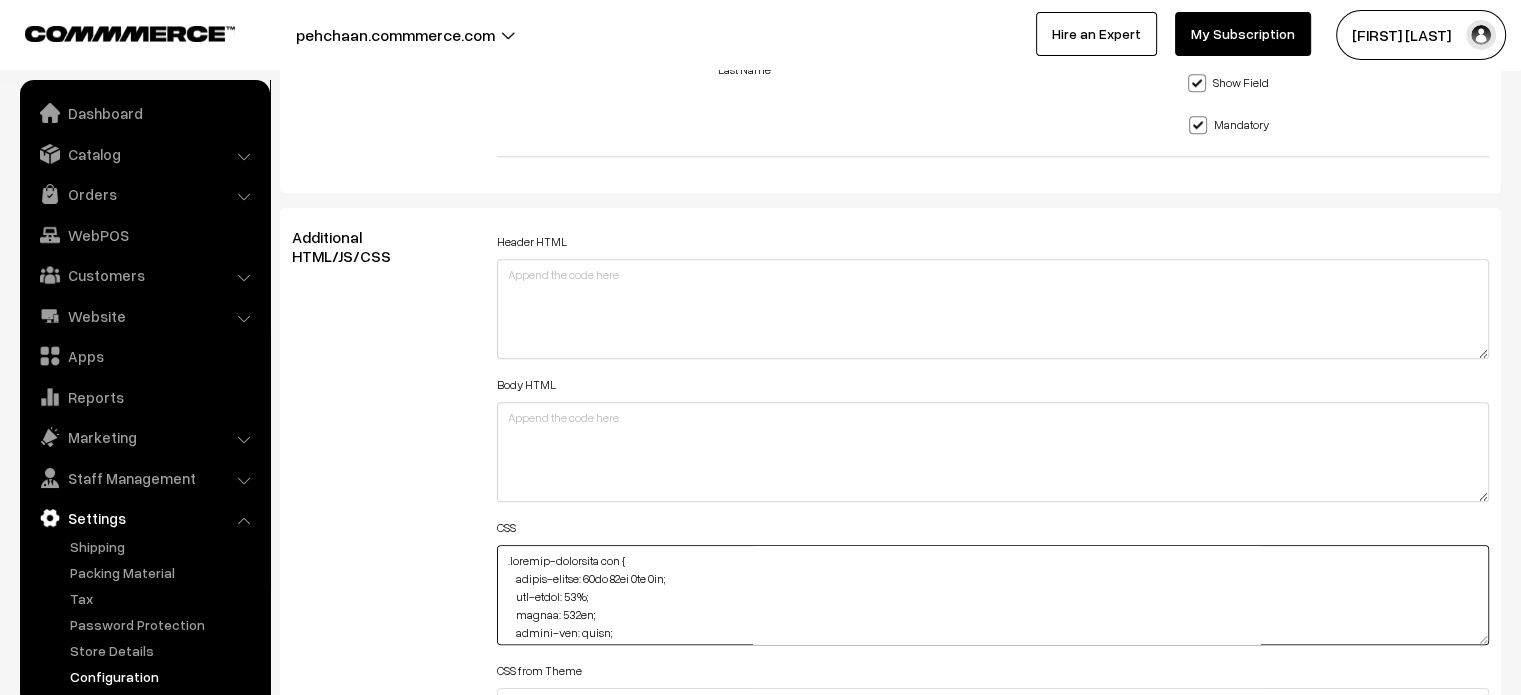 scroll, scrollTop: 68, scrollLeft: 0, axis: vertical 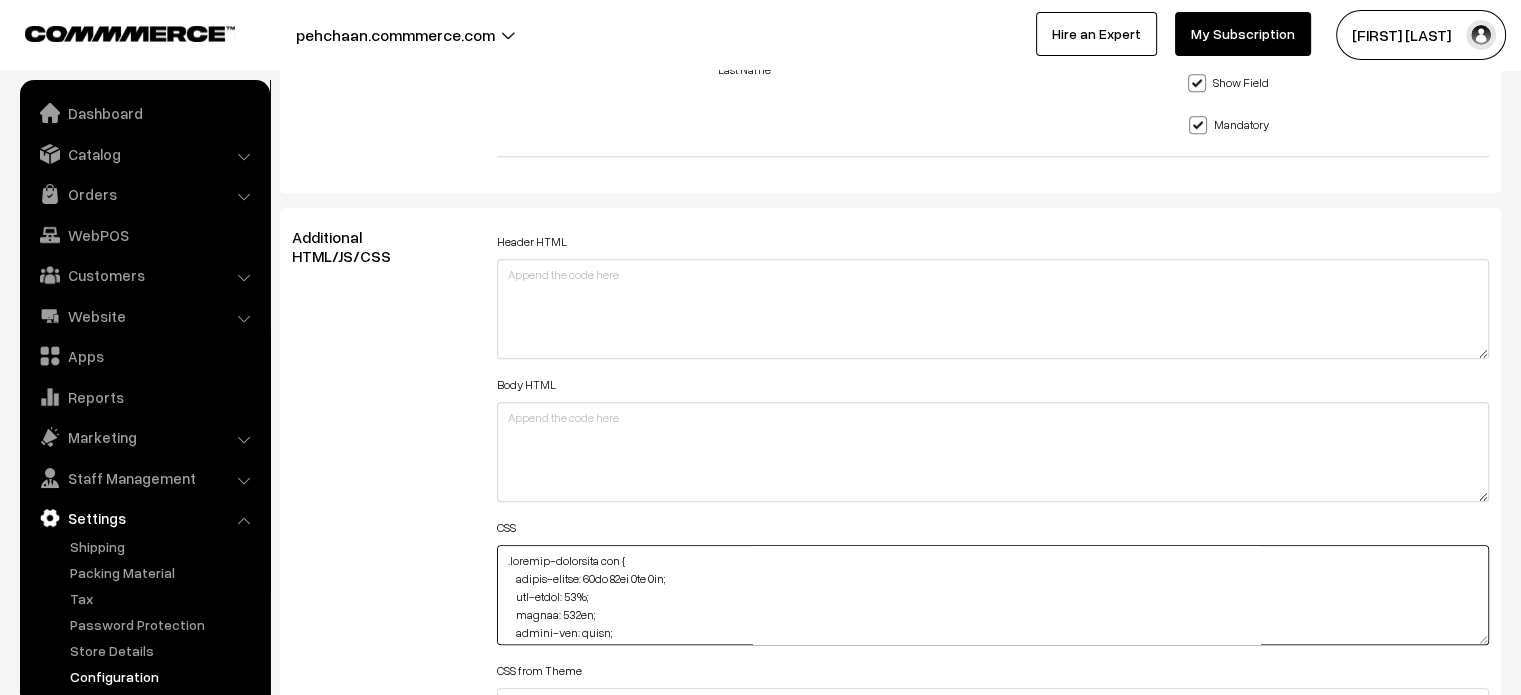 click at bounding box center [993, 595] 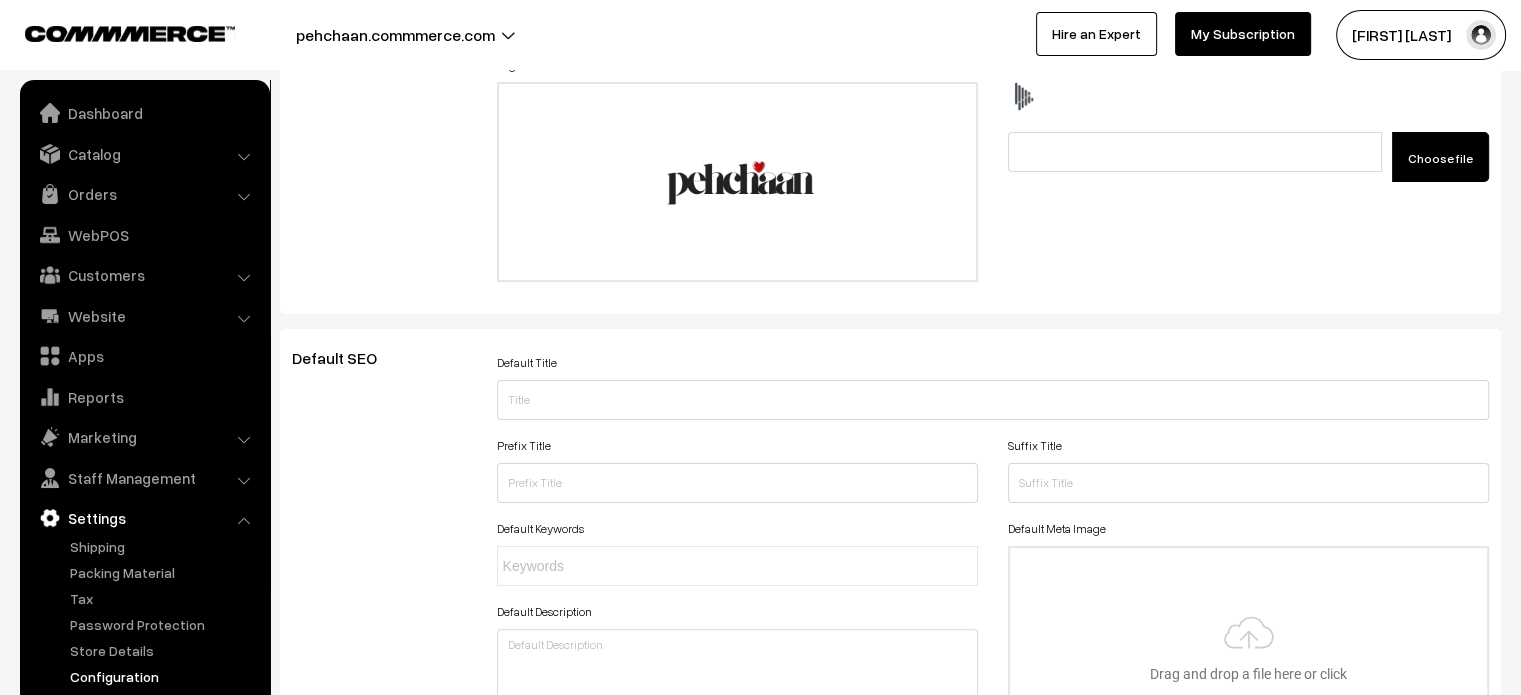 scroll, scrollTop: 0, scrollLeft: 0, axis: both 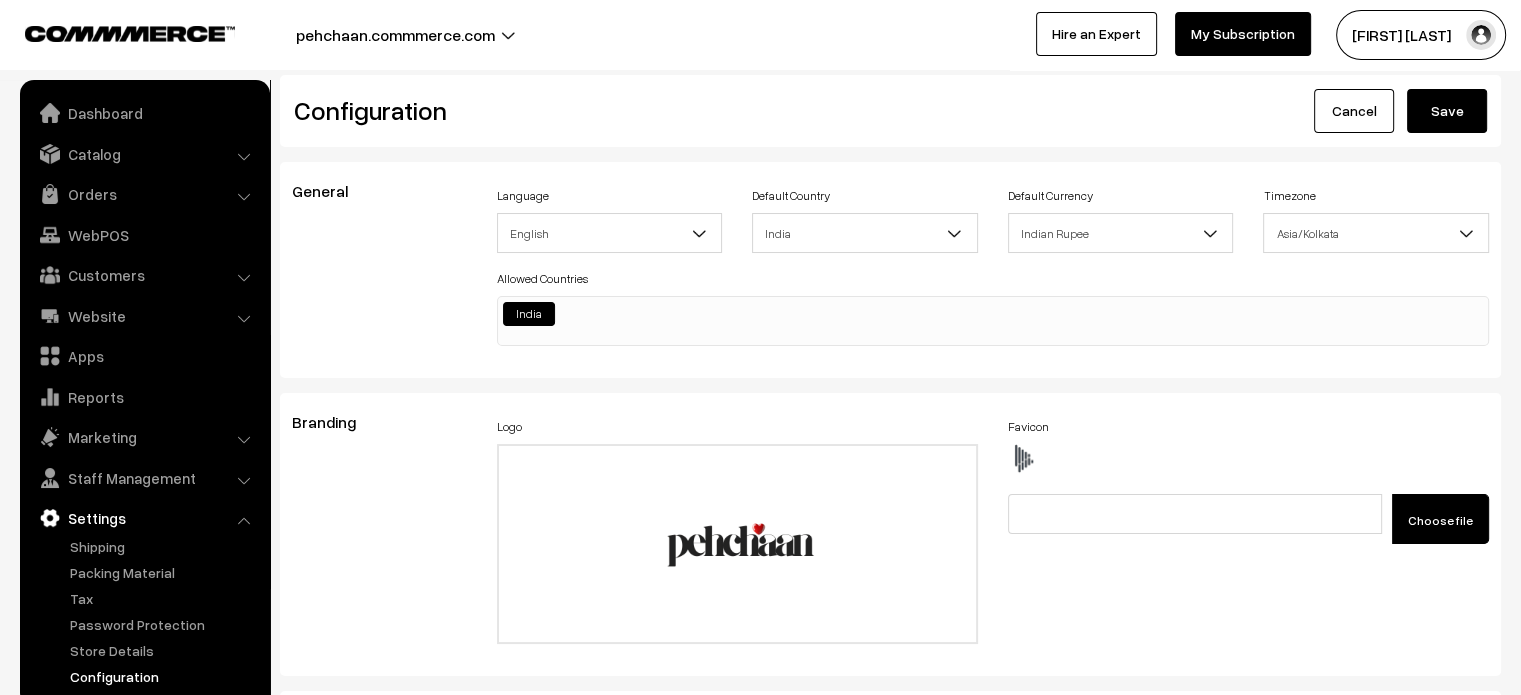 type on ".productListWrap .product-animation img {
border-radius: 51px 51px 0px 0px;
max-width: 96%;
height: 286px;
object-fit: cover;
left: 5px;
margin-top: 5px;
object-position: top;
}
#productType4 #button2 {
height: 85px !important;
max-width: 309px;
left: 11px;
}
#productType4 #price {
margin-bottom: 10px;
}
#productType4 #name {
margin-top: 80%;
}
#productType4 #productCard {
height: 93%;
overflow: hidden;
}
#productType4 .product-animation img {
top: 10px;
border-radius: 48px 48px 0px 0px;
max-width: 95%;
height: 500px;
left: 8px;
}
#productType3 .fade-component-image {
transition: opacity -1s ease-in-out;
}
#productType1 small {
margin-left: 13px;
}
element.style {
}
.product-type-2-component #image {
padding: 0px;
width: 660px;
border: none;
margin-left: -8px;
}
#productType1 .slick-slide>div {
height: 100%;
width: 96%;
}
#productType3 .slick-slide>div {
height: 100%;
width: 96%;
}
#product..." 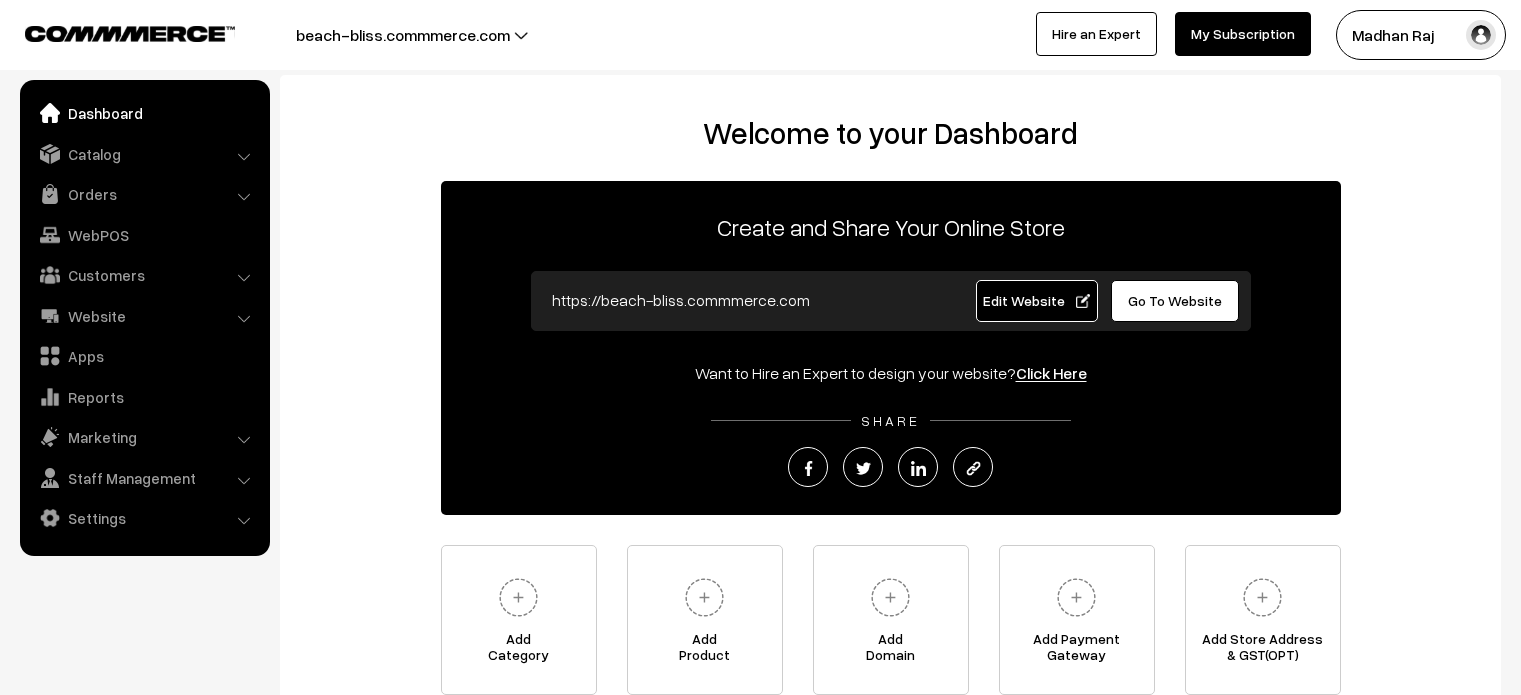 scroll, scrollTop: 0, scrollLeft: 0, axis: both 